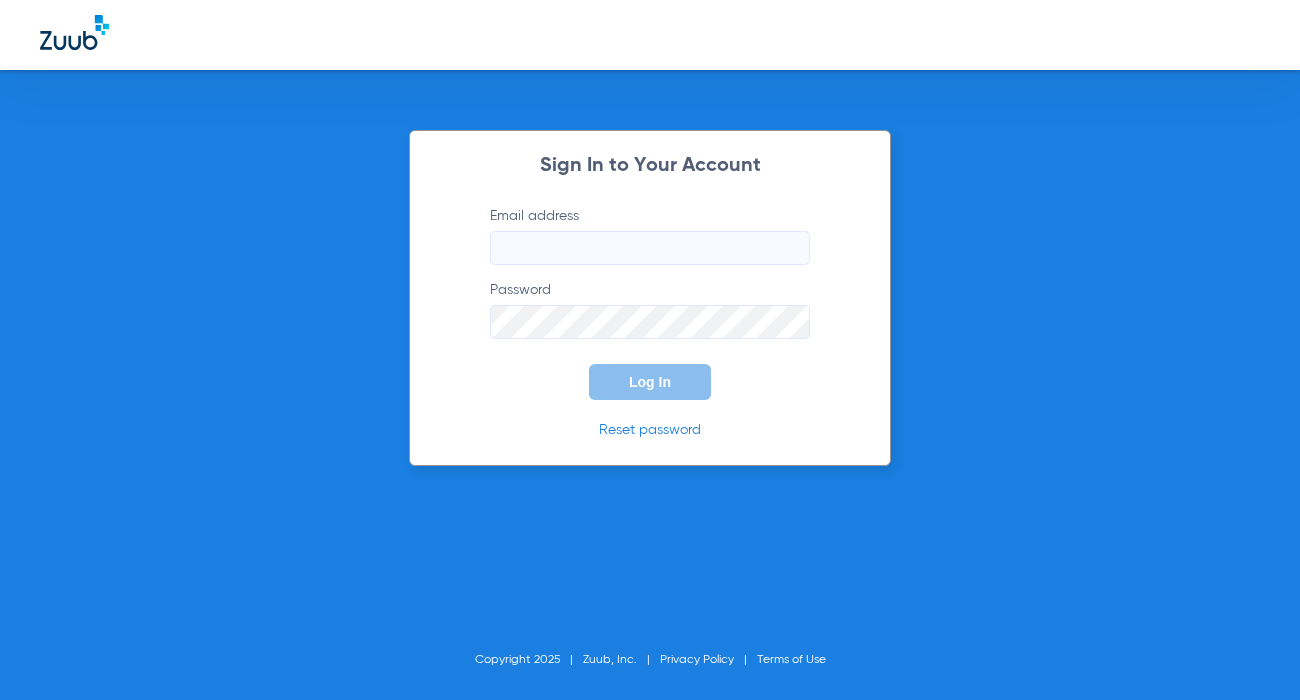 scroll, scrollTop: 0, scrollLeft: 0, axis: both 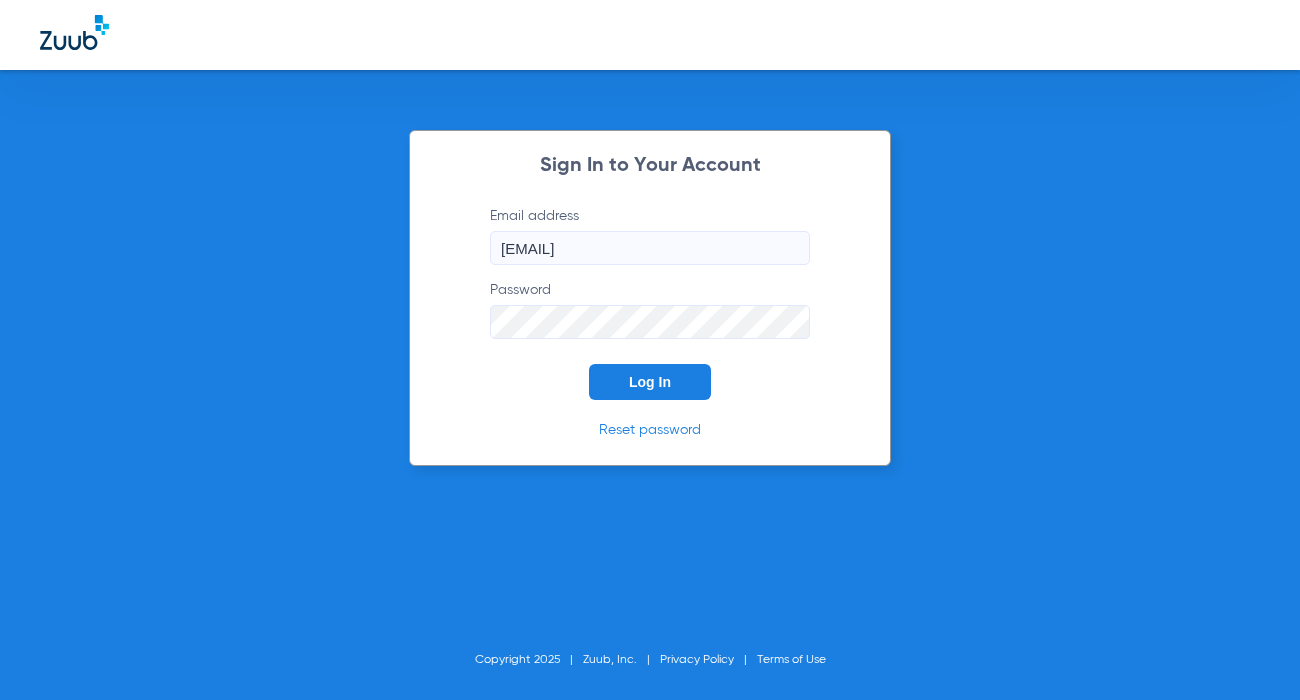 click on "Log In" 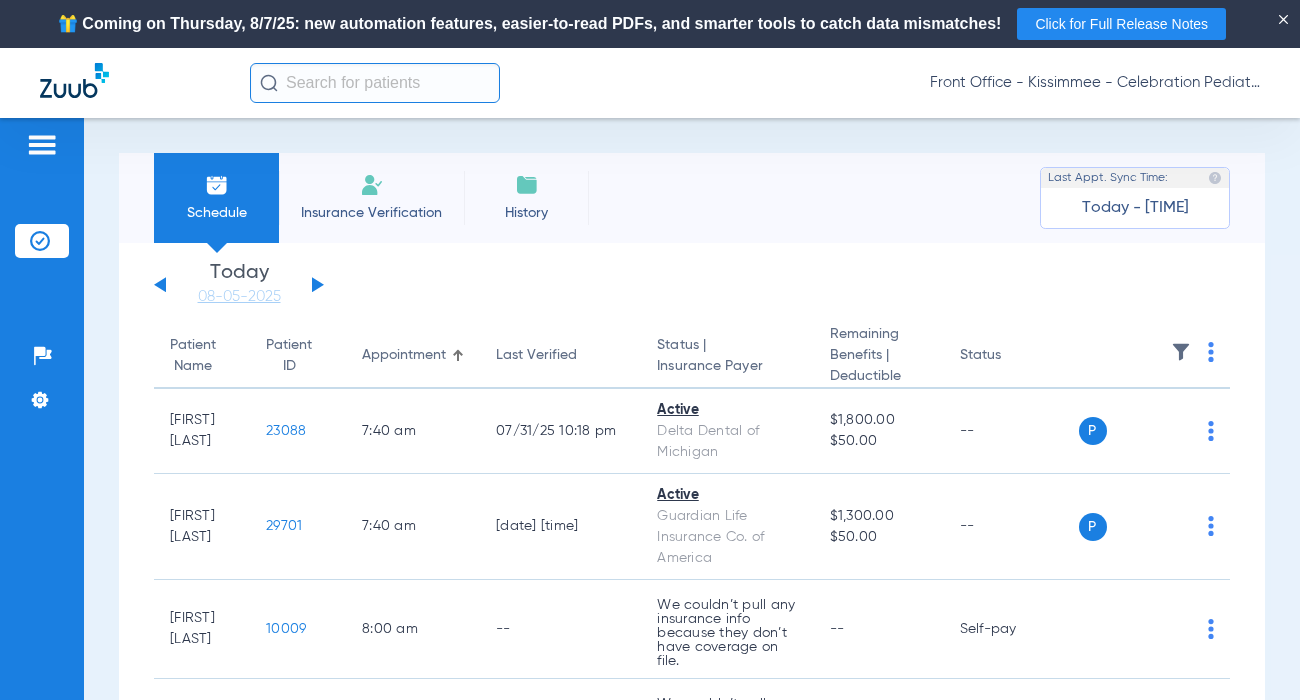 click 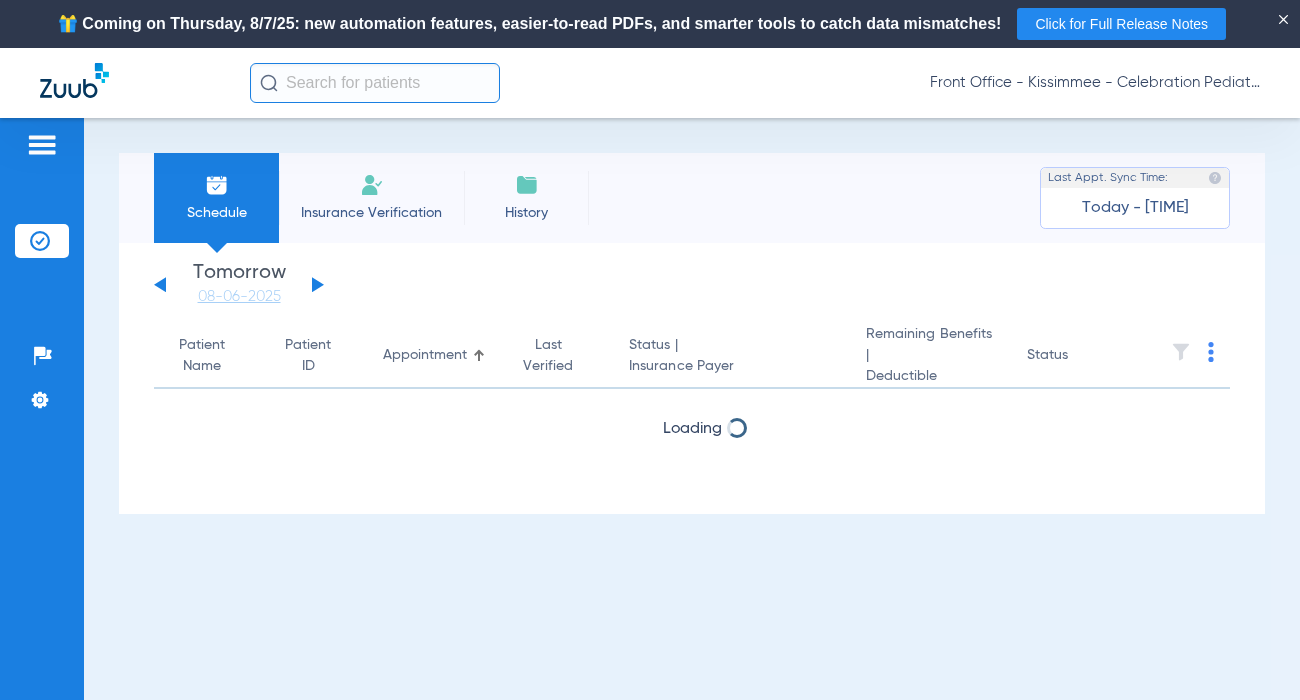 click 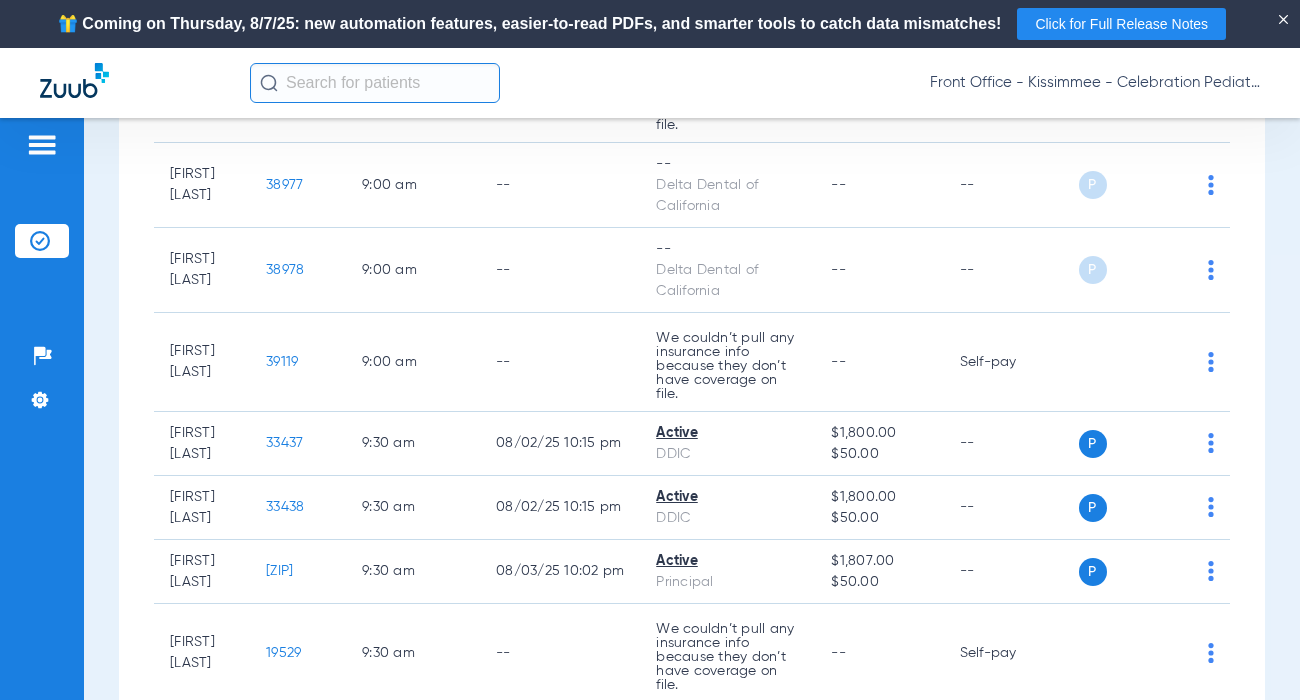 scroll, scrollTop: 1700, scrollLeft: 0, axis: vertical 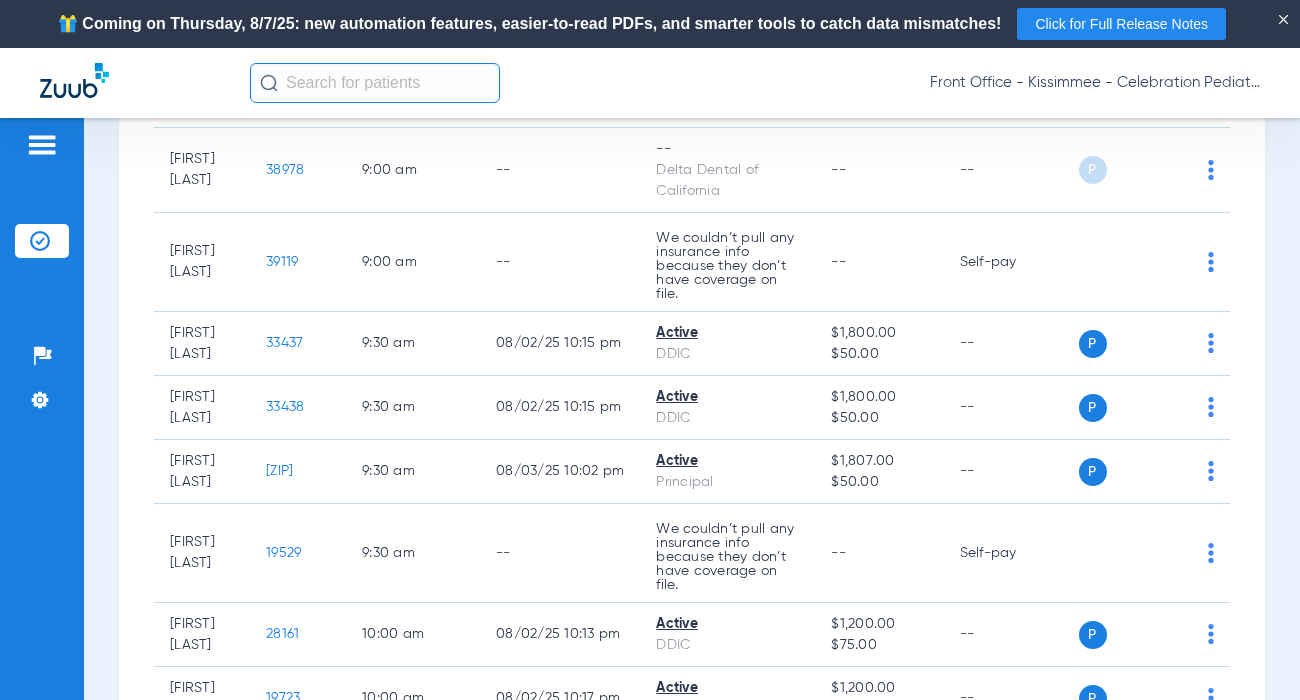 click on "Patients  Insurance Verification  Setup  Help Center Settings" 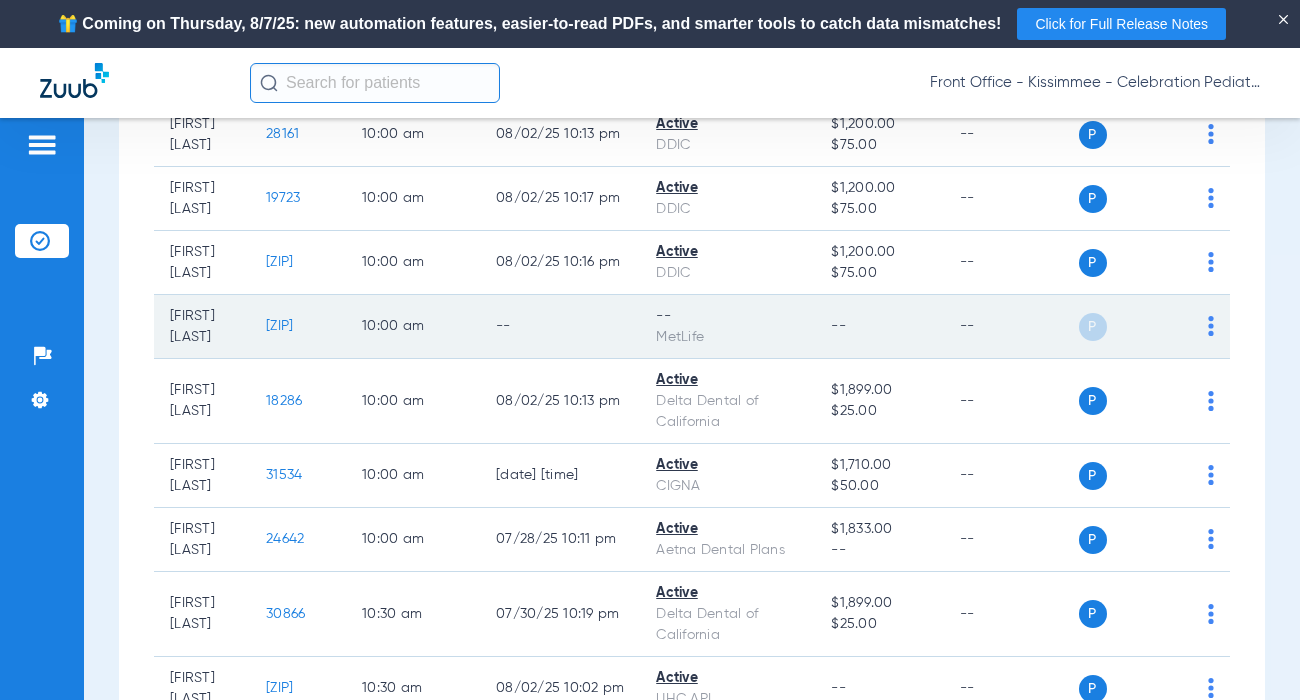scroll, scrollTop: 2300, scrollLeft: 0, axis: vertical 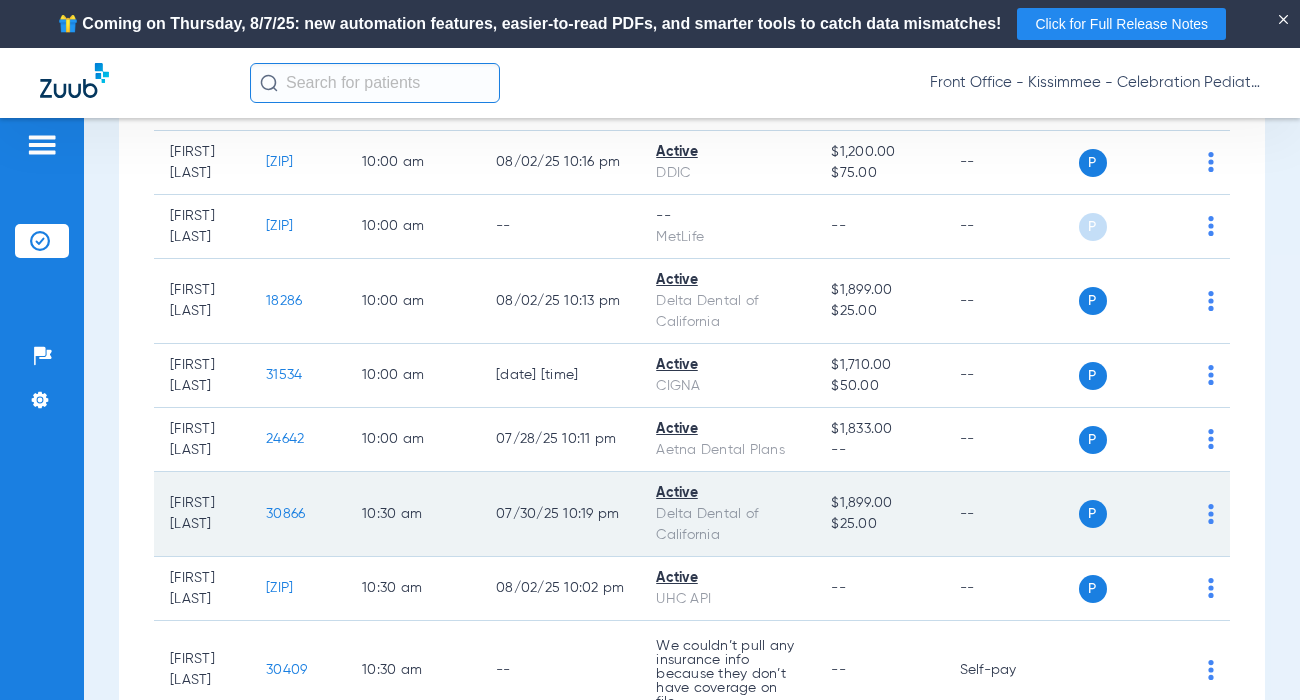 click on "30866" 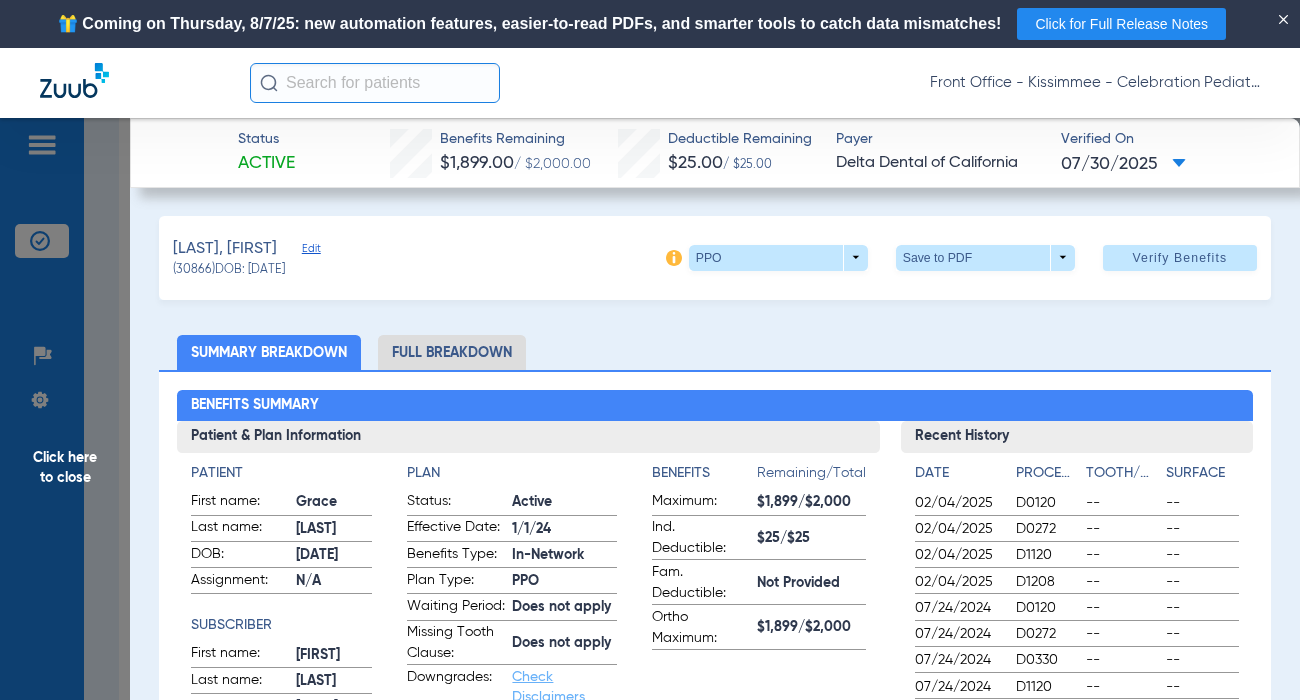 click on "Full Breakdown" 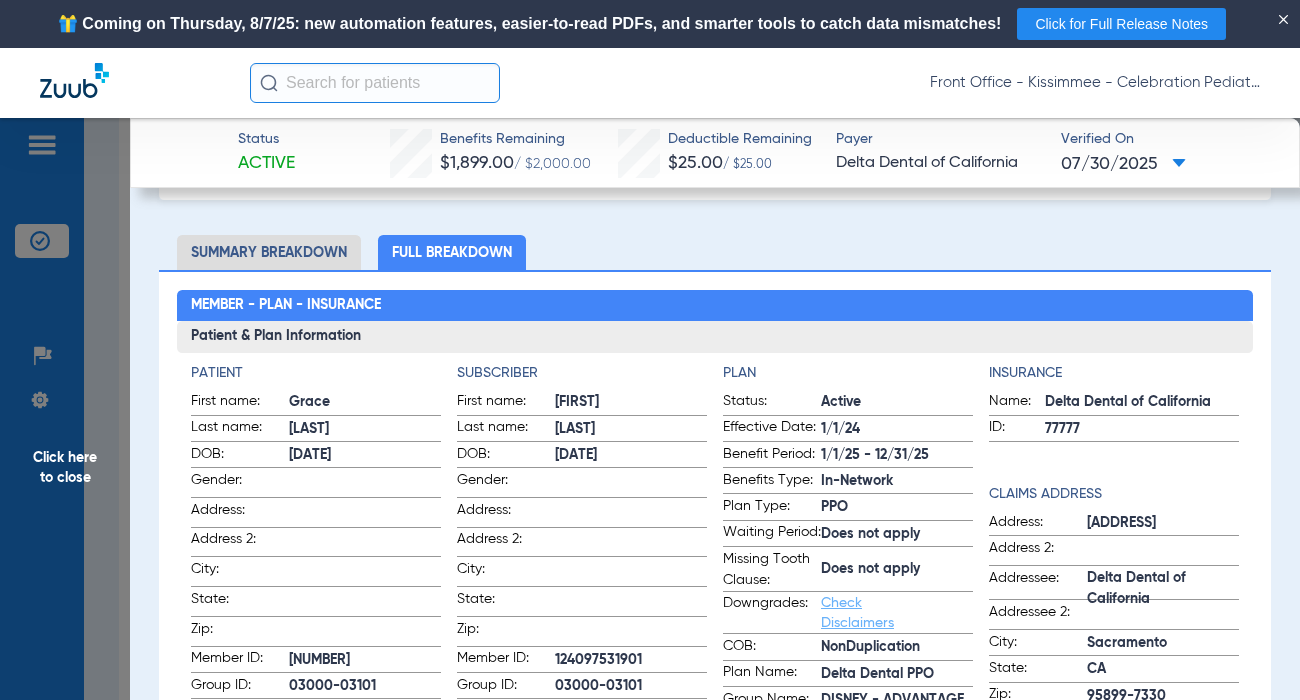 scroll, scrollTop: 200, scrollLeft: 0, axis: vertical 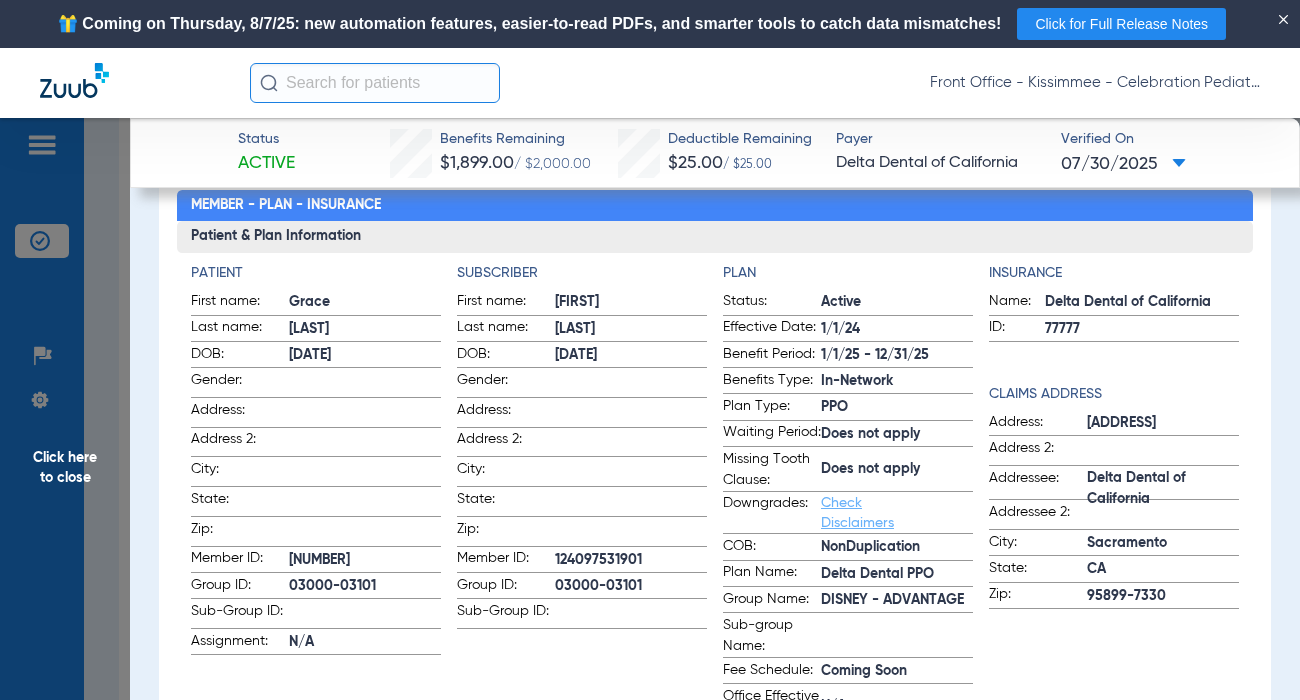 click on "Subscriber First name: [FIRST] Last name: [LAST] DOB: [DATE] Gender: Address: Address 2: City: State: Zip: Member ID: [ID] Group ID: [ID] Sub-Group ID:" 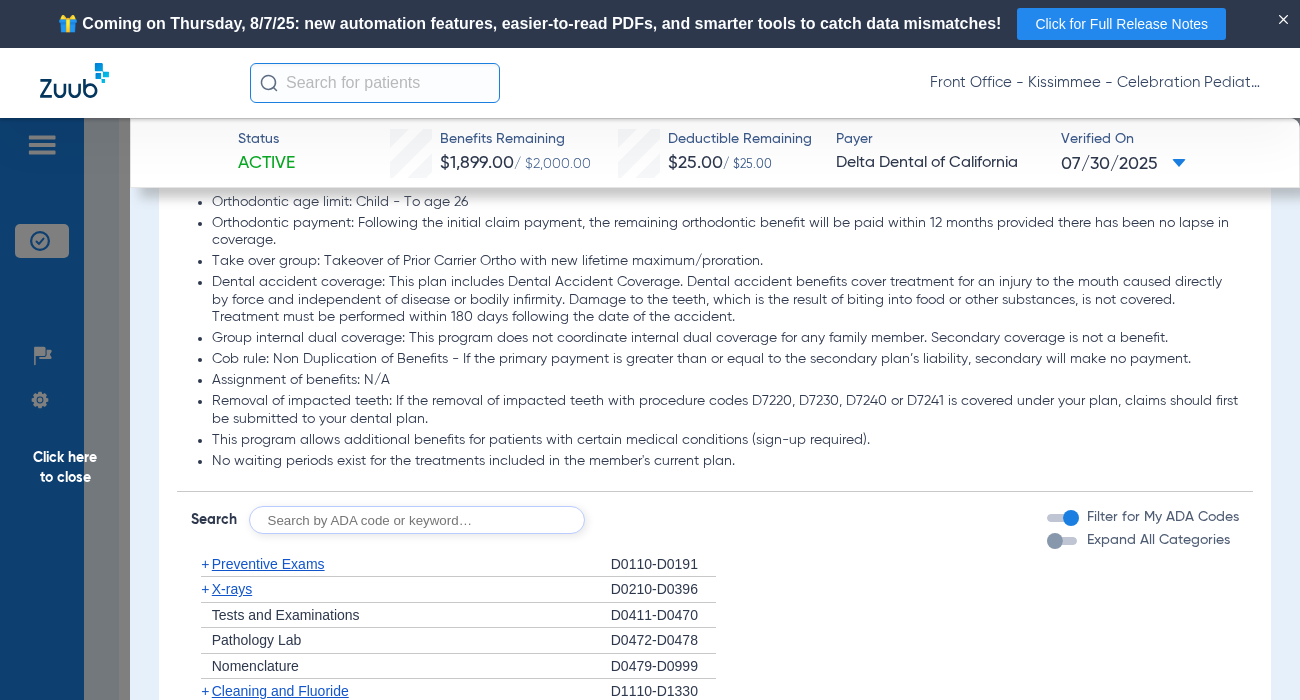 scroll, scrollTop: 2100, scrollLeft: 0, axis: vertical 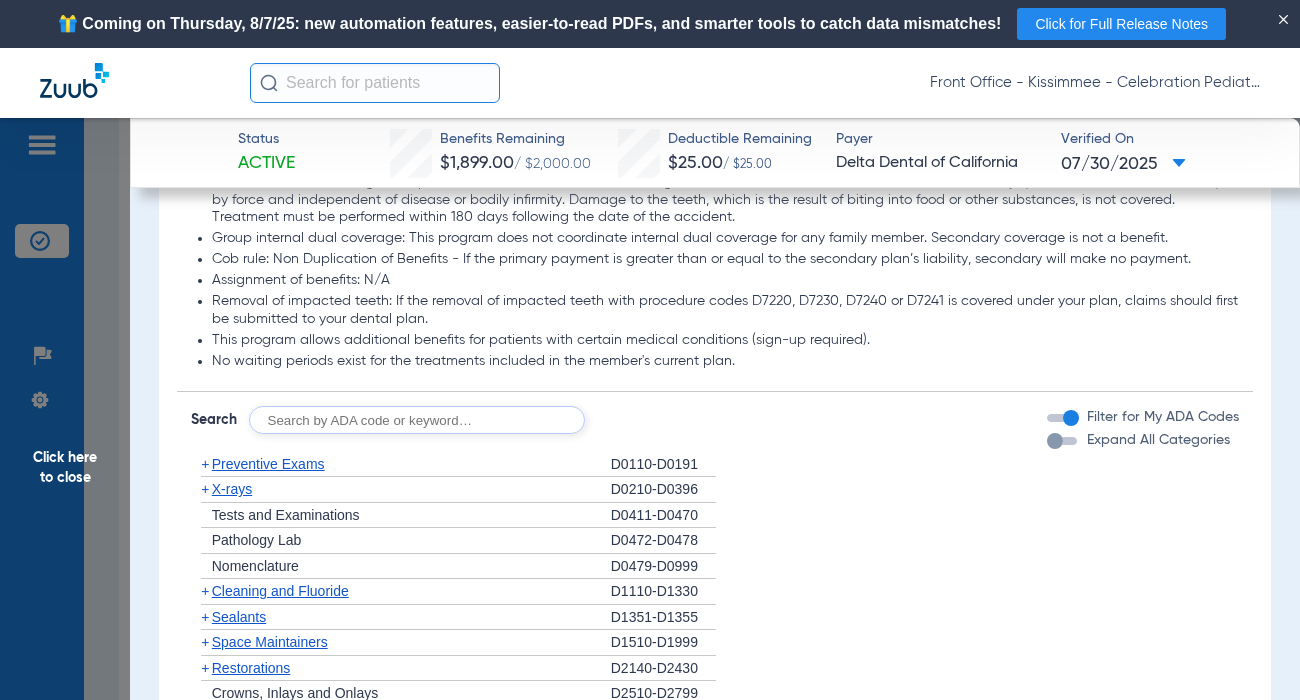 click at bounding box center (1055, 441) 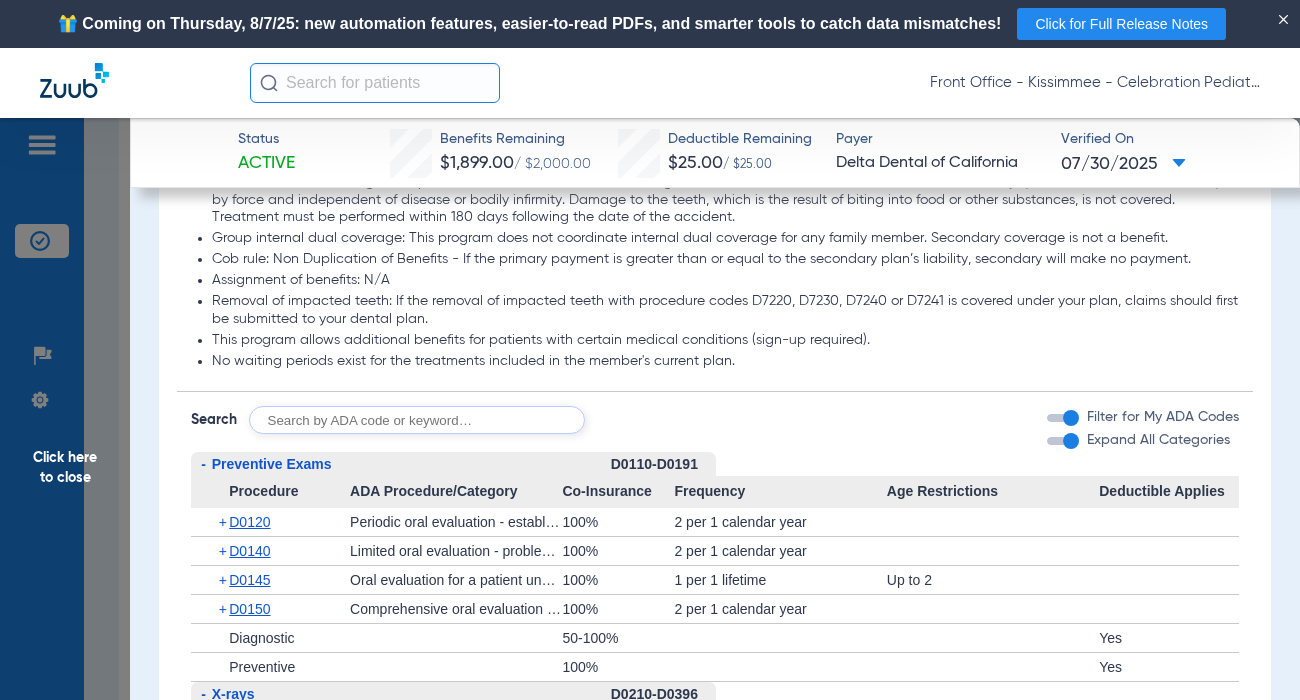 scroll, scrollTop: 2300, scrollLeft: 0, axis: vertical 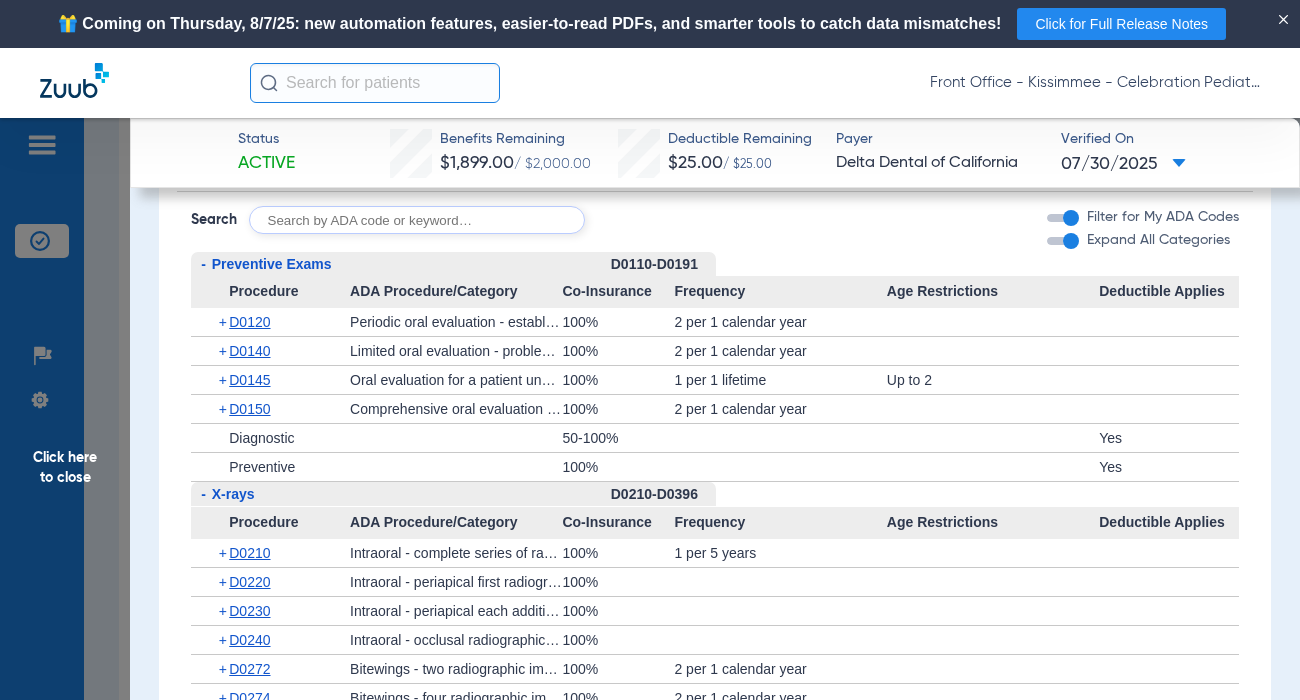 click on "D0120" 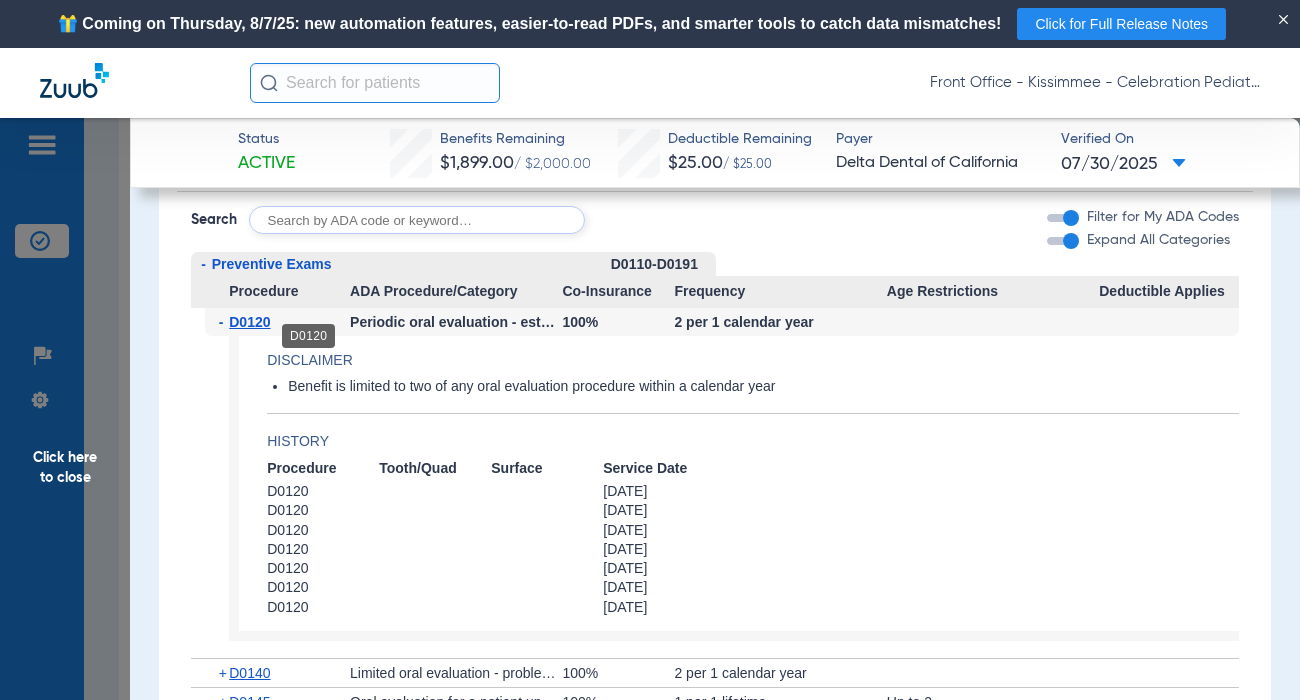 click on "D0120" 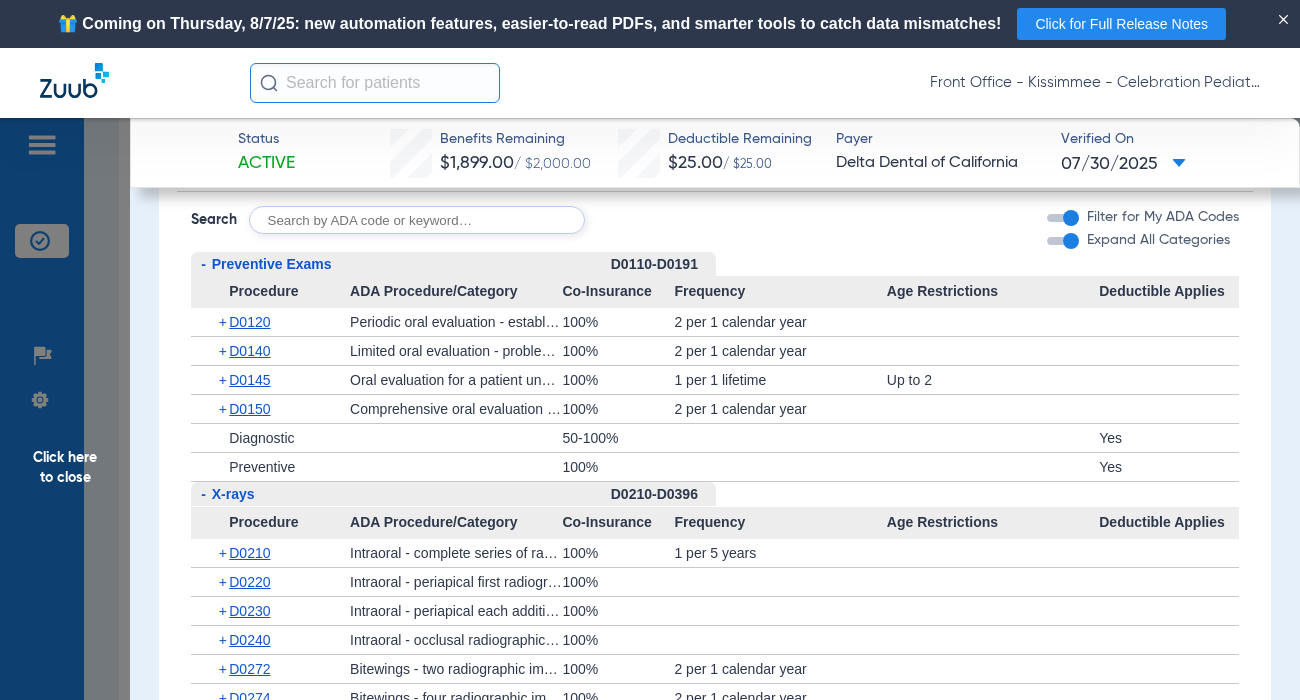 click on "D0120" 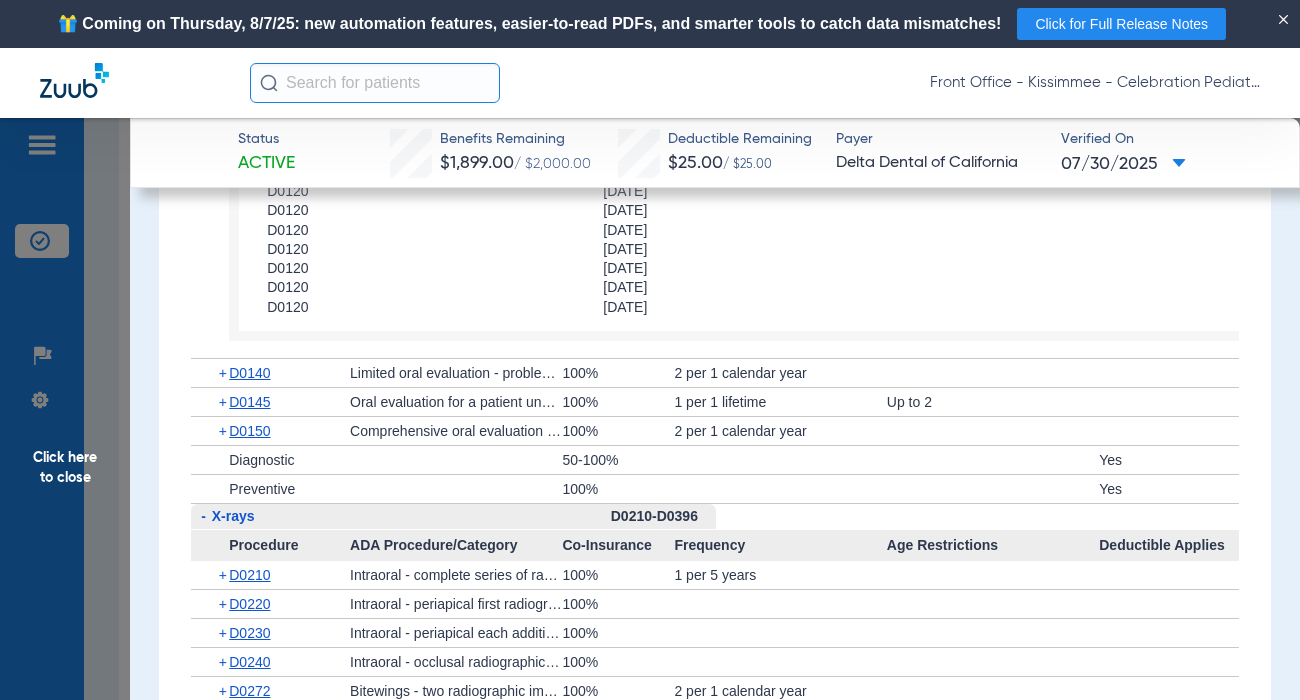 scroll, scrollTop: 2700, scrollLeft: 0, axis: vertical 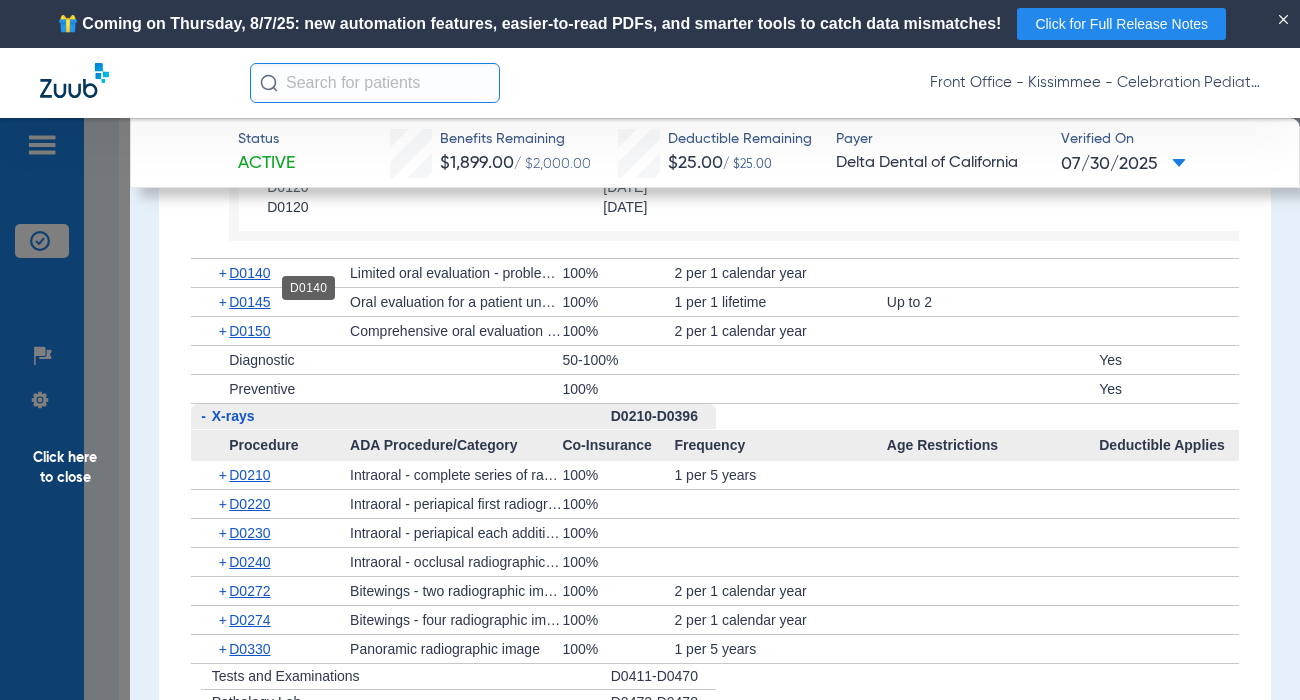 click on "D0140" 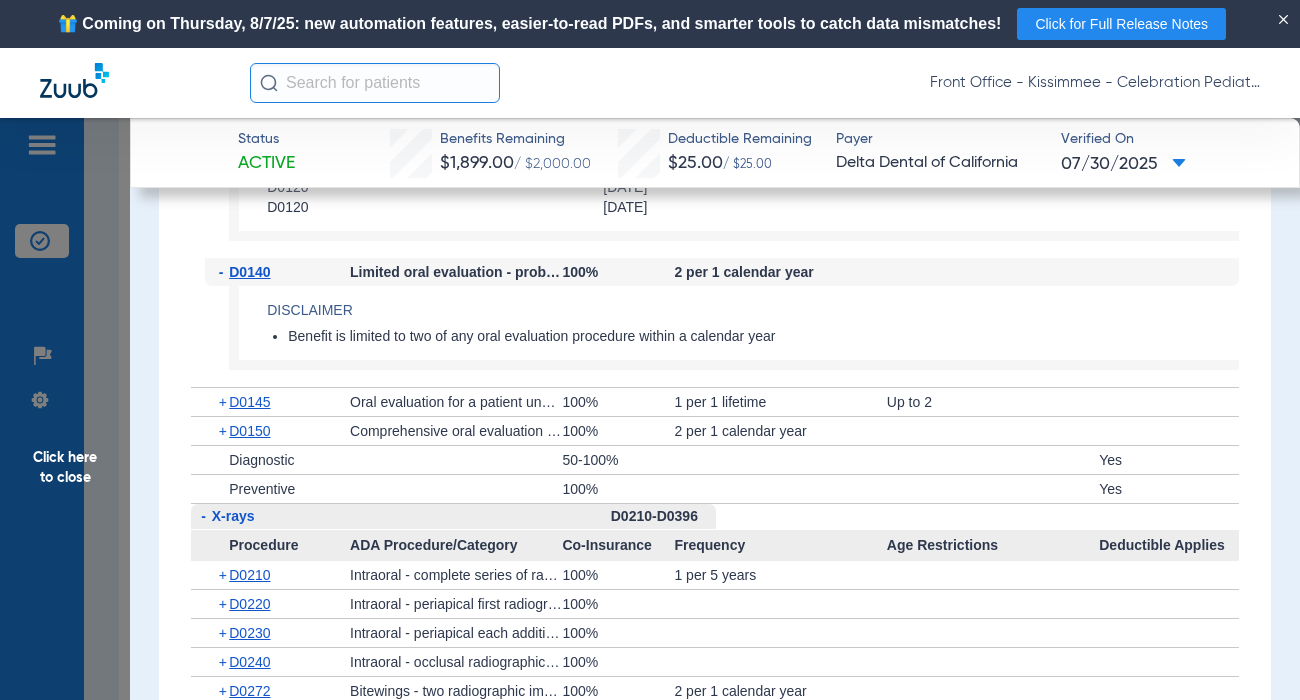 scroll, scrollTop: 2800, scrollLeft: 0, axis: vertical 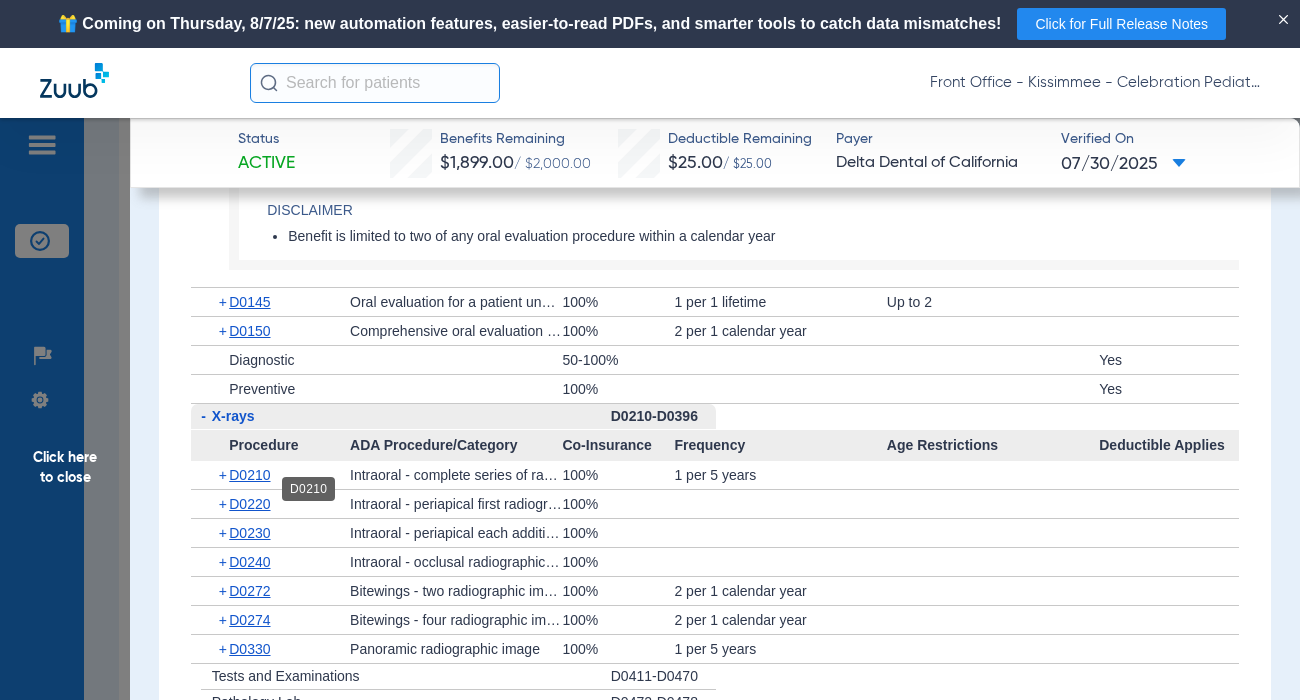 click on "D0210" 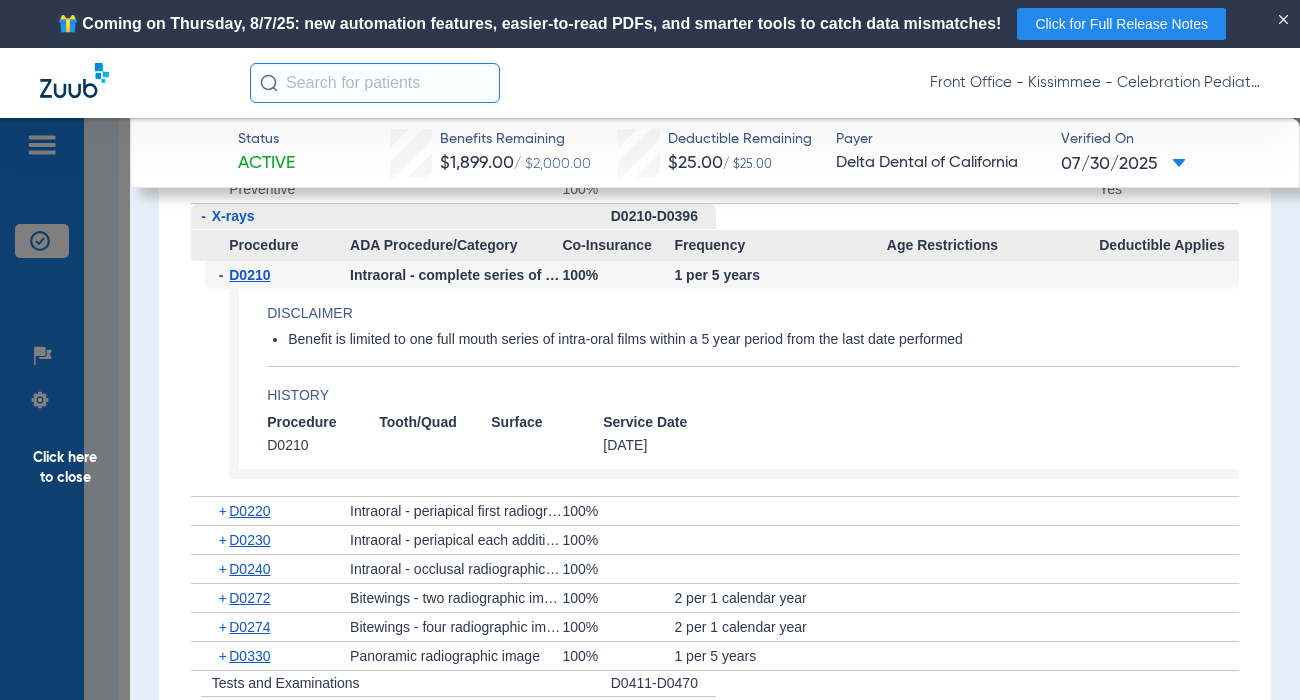 scroll, scrollTop: 3100, scrollLeft: 0, axis: vertical 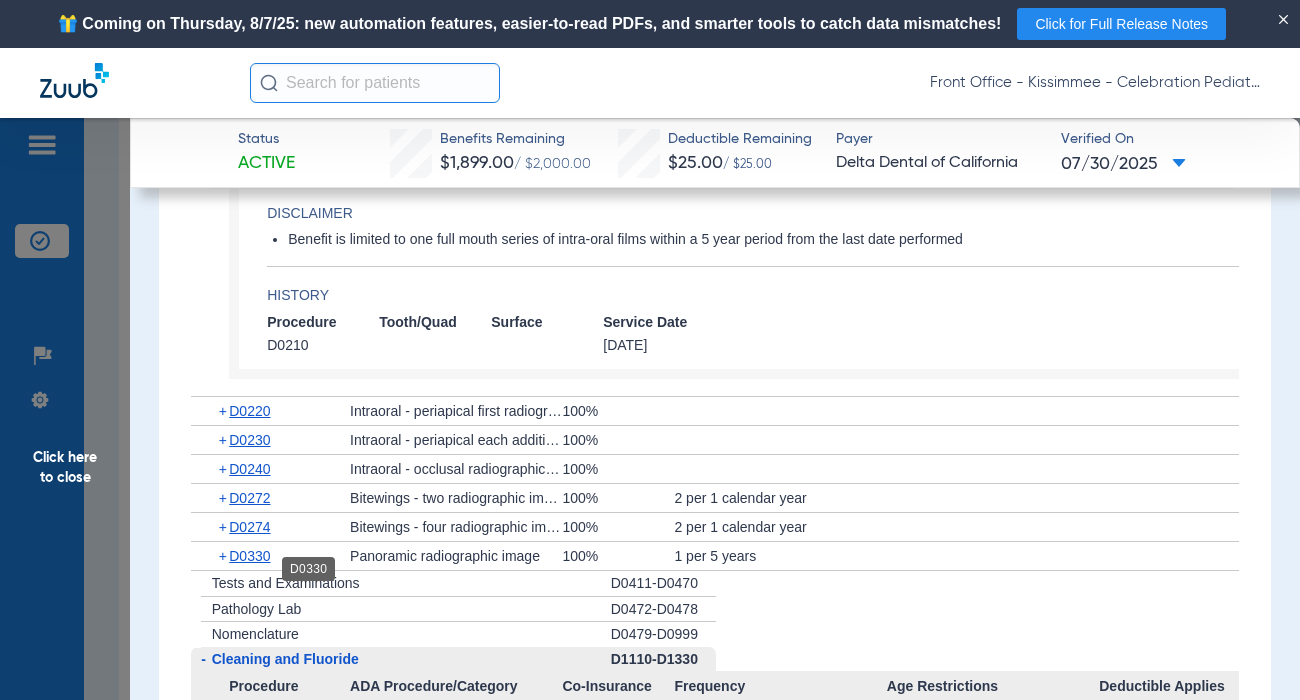 click on "D0330" 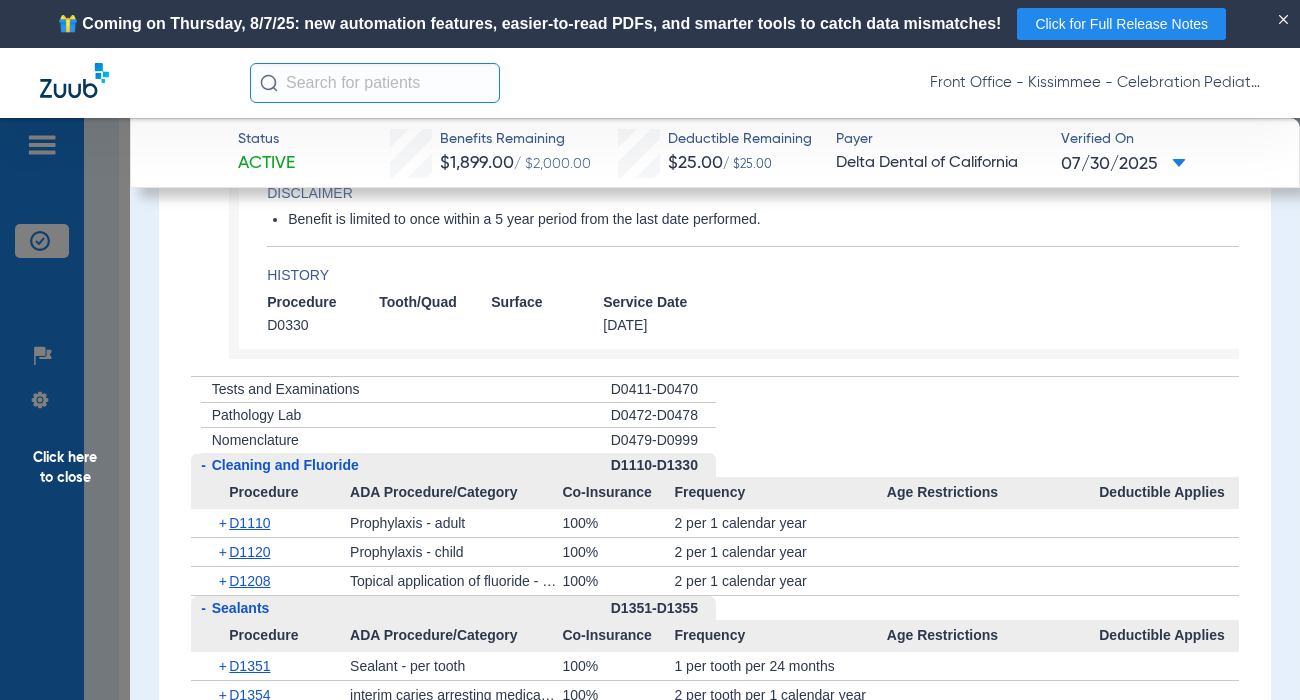 scroll, scrollTop: 3600, scrollLeft: 0, axis: vertical 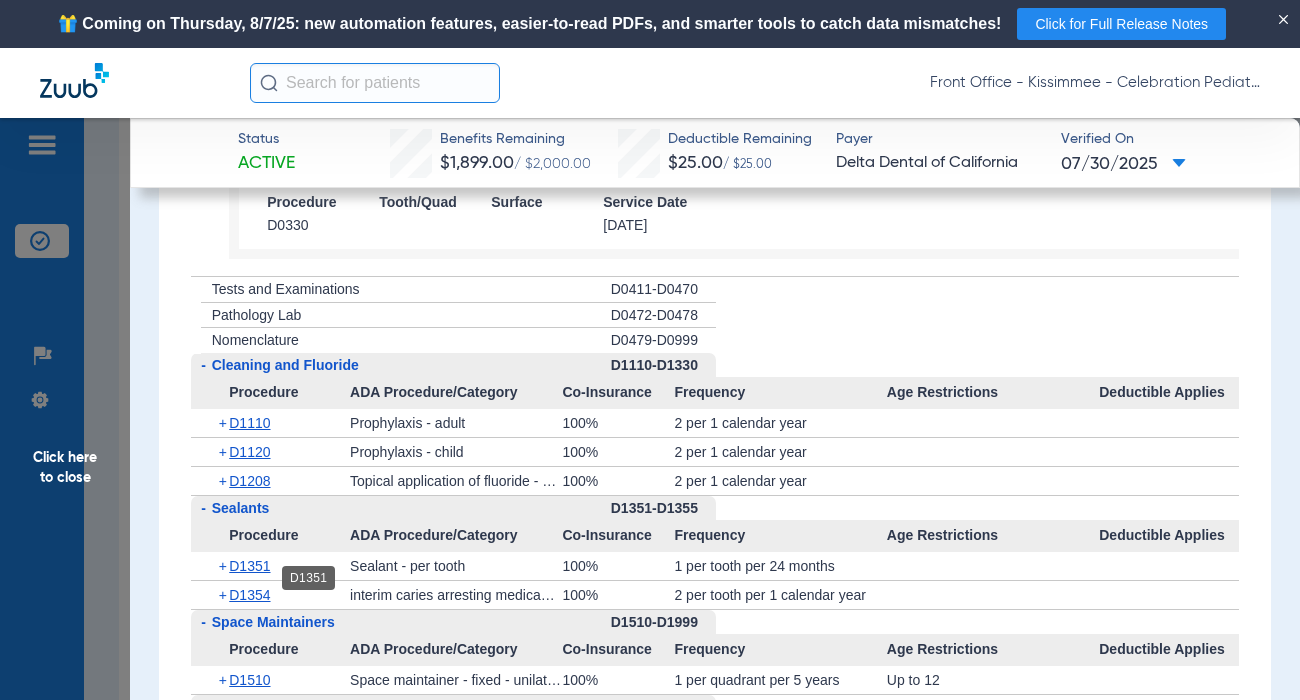 click on "D1351" 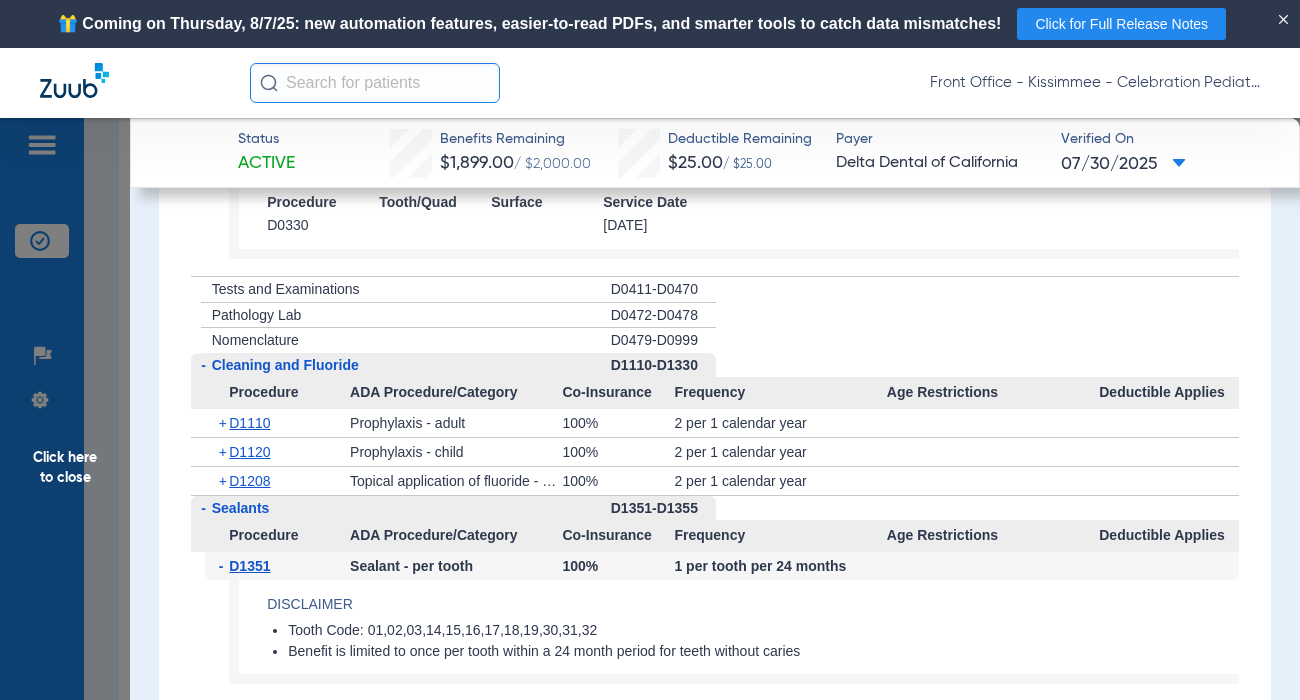 scroll, scrollTop: 3700, scrollLeft: 0, axis: vertical 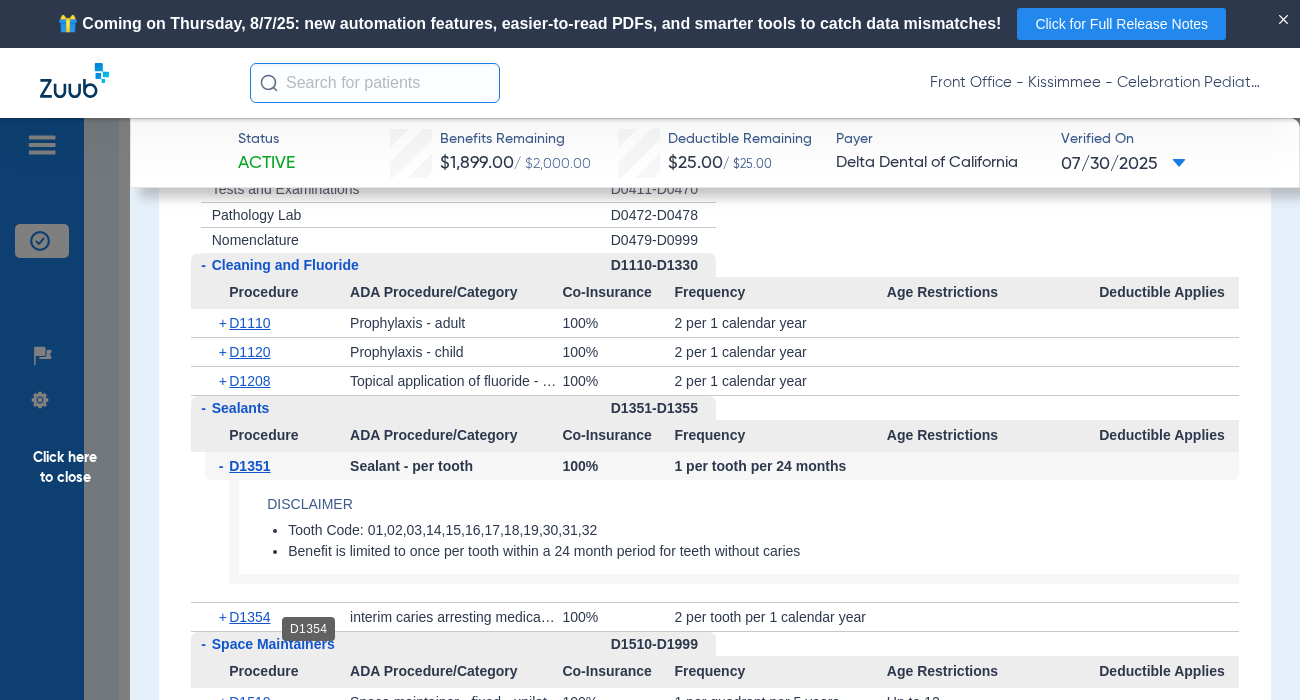 click on "D1354" 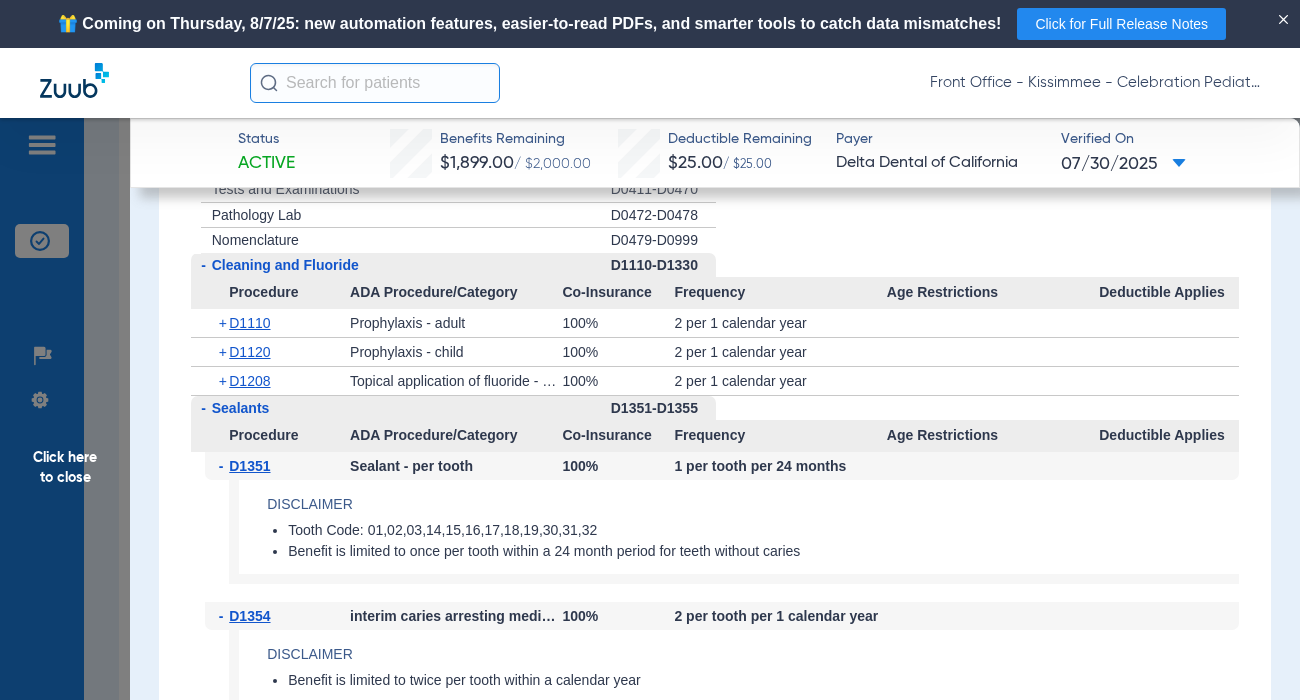 scroll, scrollTop: 3800, scrollLeft: 0, axis: vertical 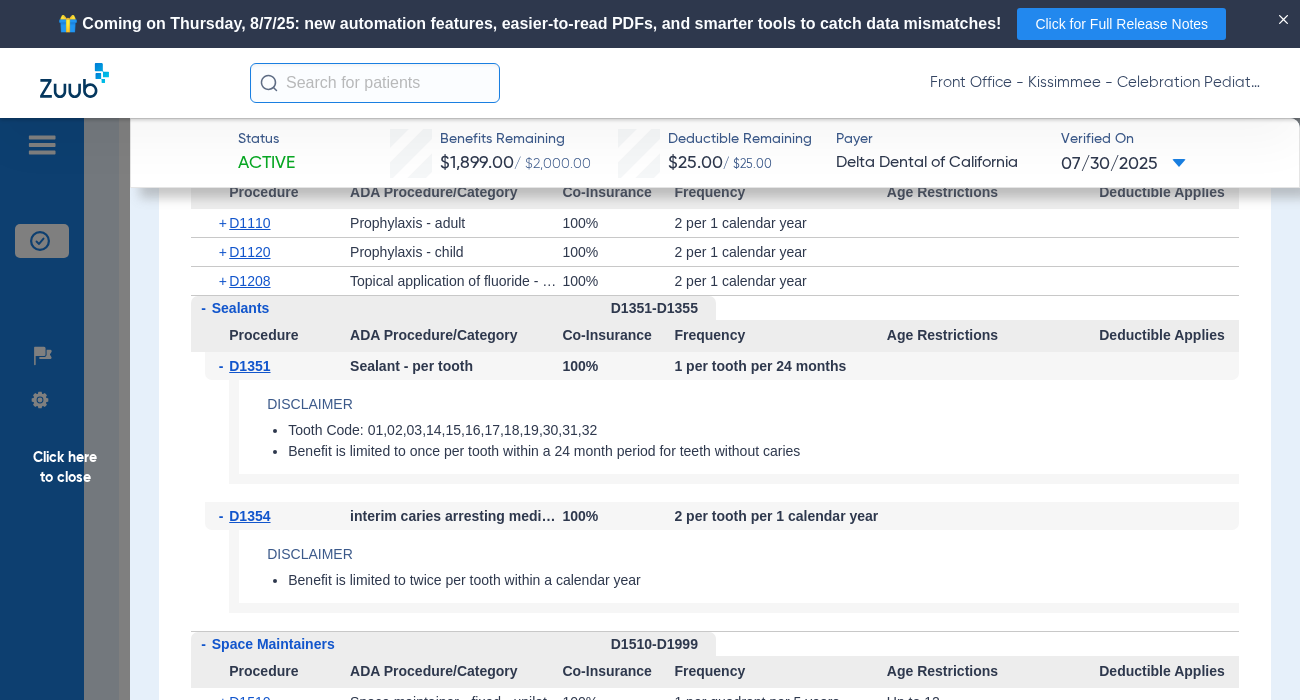 click on "Front Office - Kissimmee - Celebration Pediatric Dentistry" 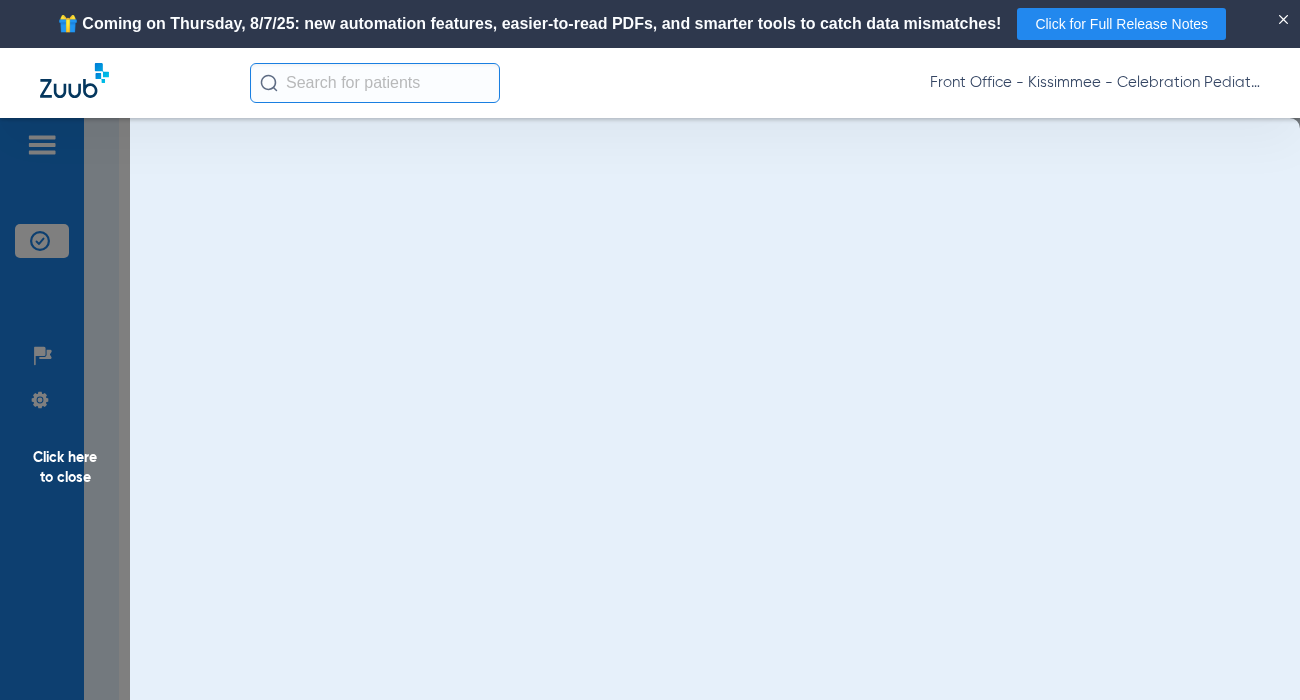 scroll, scrollTop: 0, scrollLeft: 0, axis: both 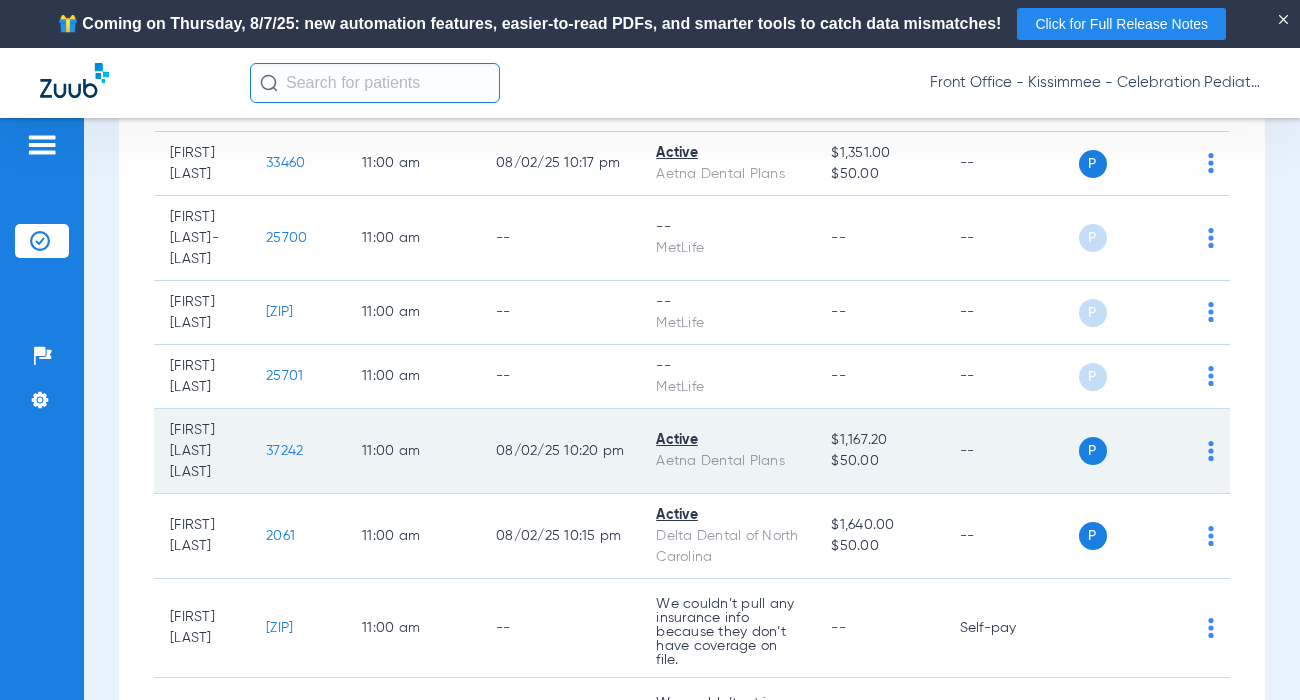 click on "37242" 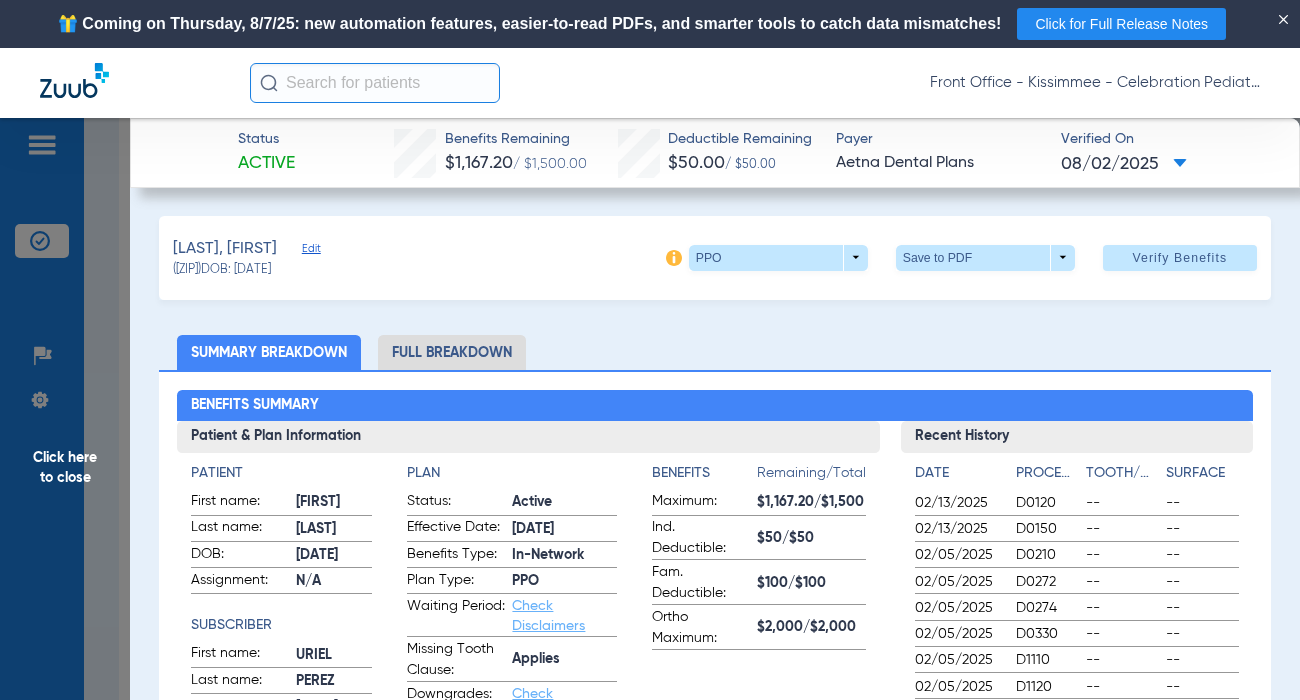 click on "Full Breakdown" 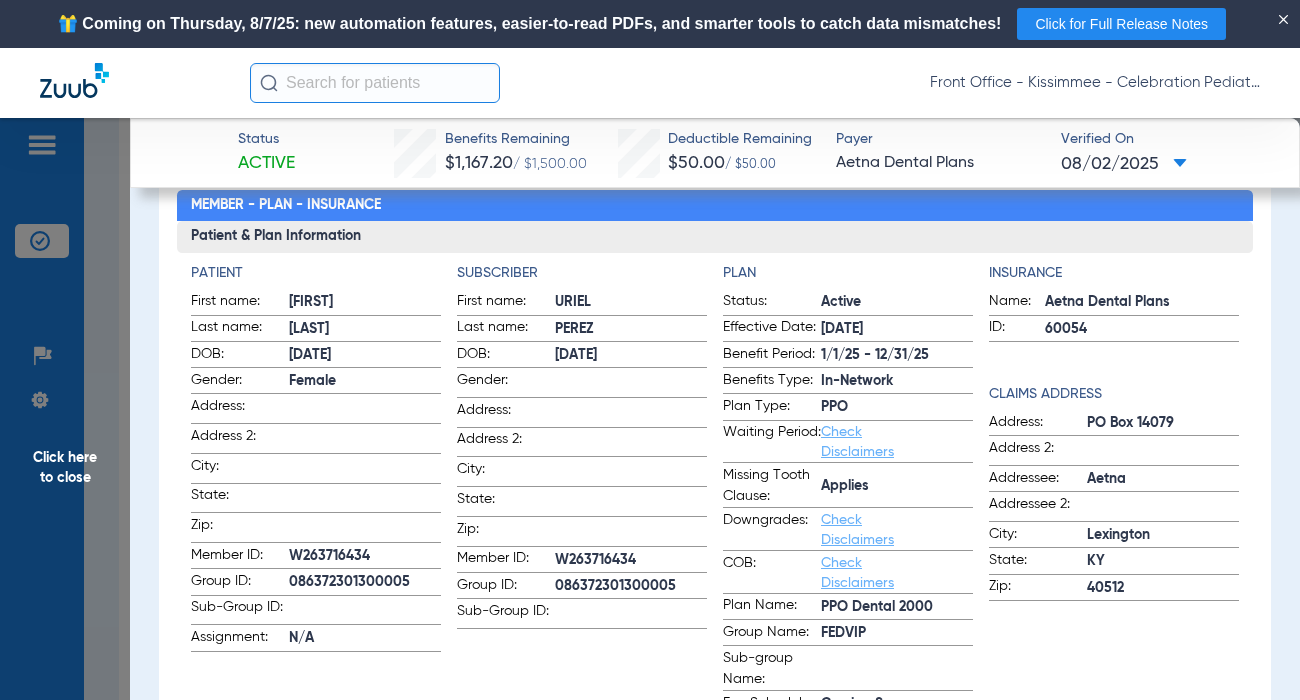 scroll, scrollTop: 300, scrollLeft: 0, axis: vertical 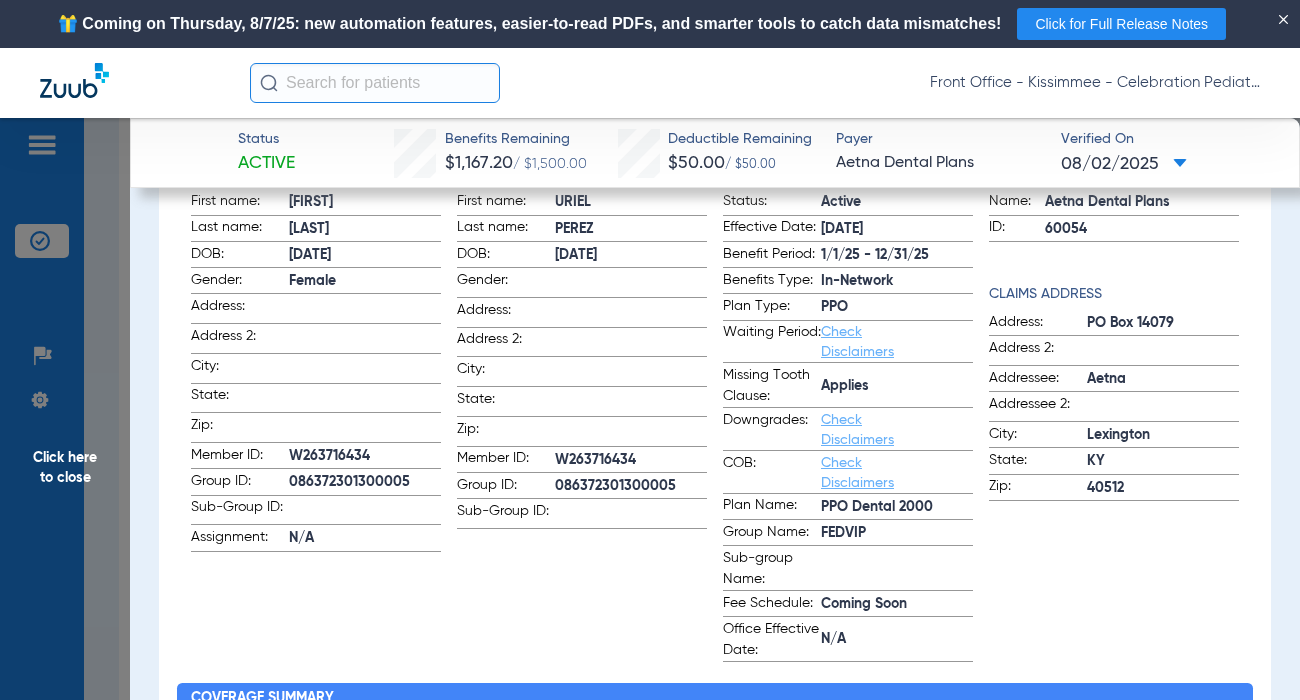 drag, startPoint x: 616, startPoint y: 619, endPoint x: 671, endPoint y: 602, distance: 57.567352 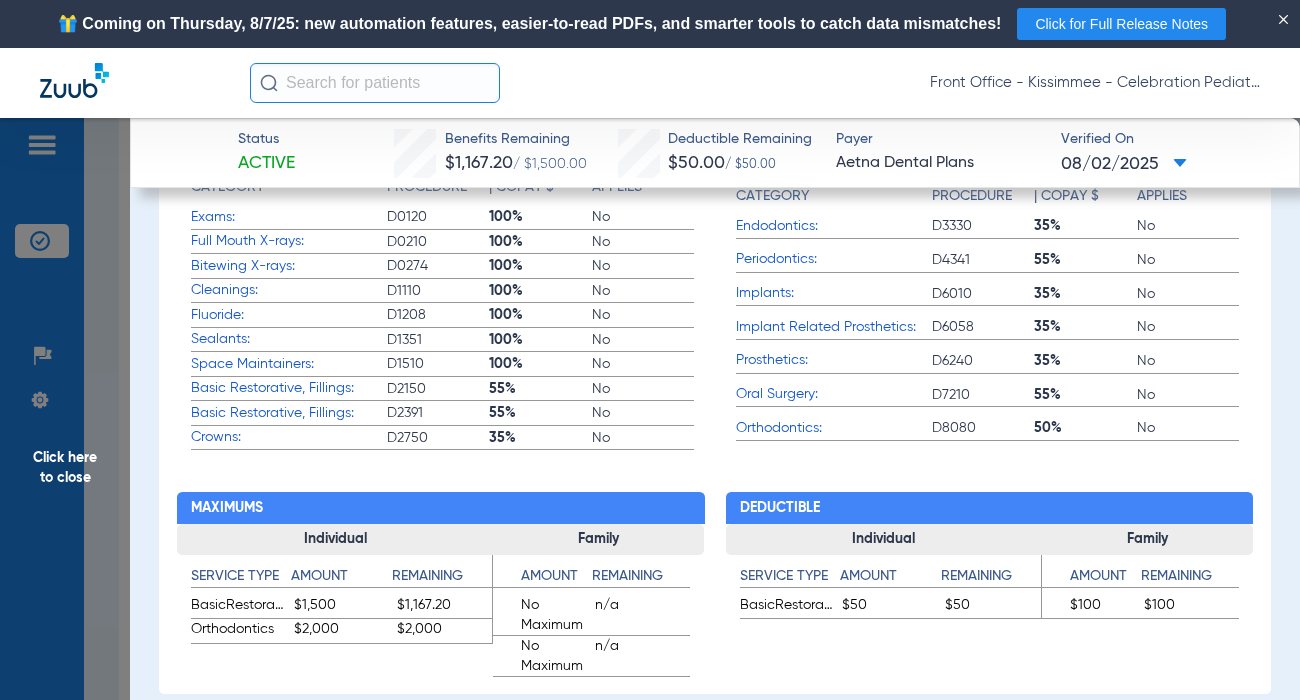 scroll, scrollTop: 800, scrollLeft: 0, axis: vertical 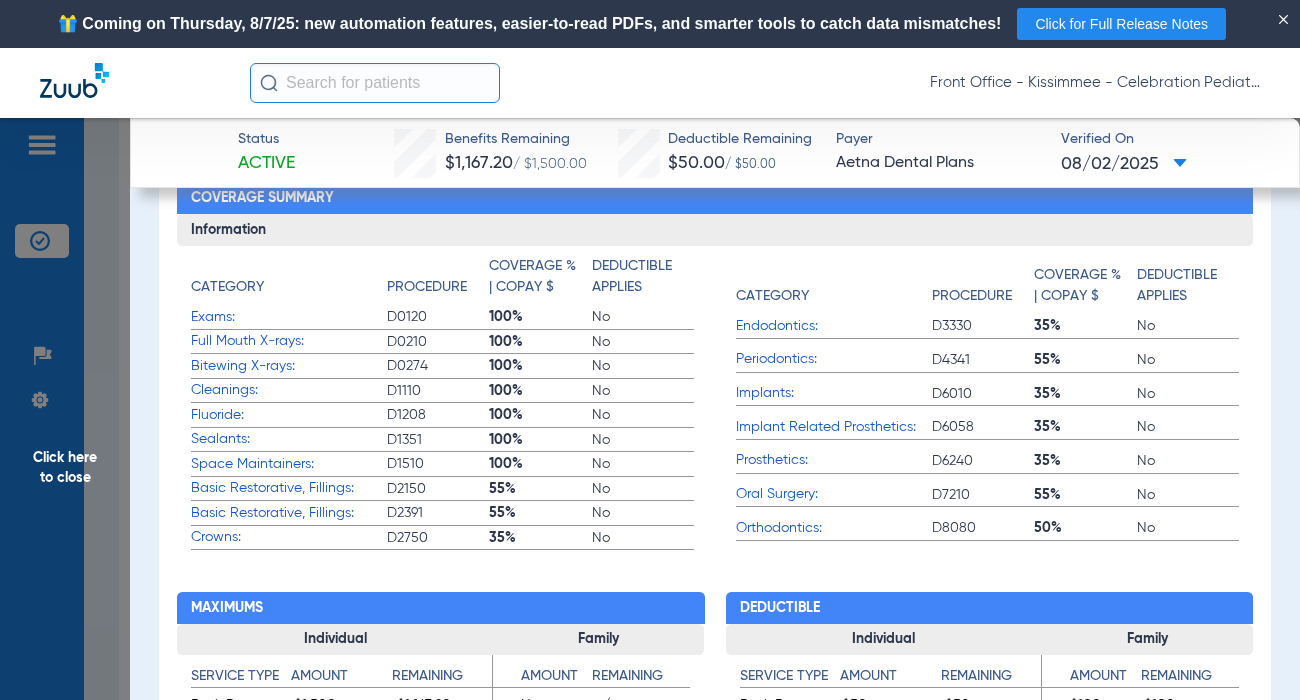 click on "Orthodontics: D8080 50% No" 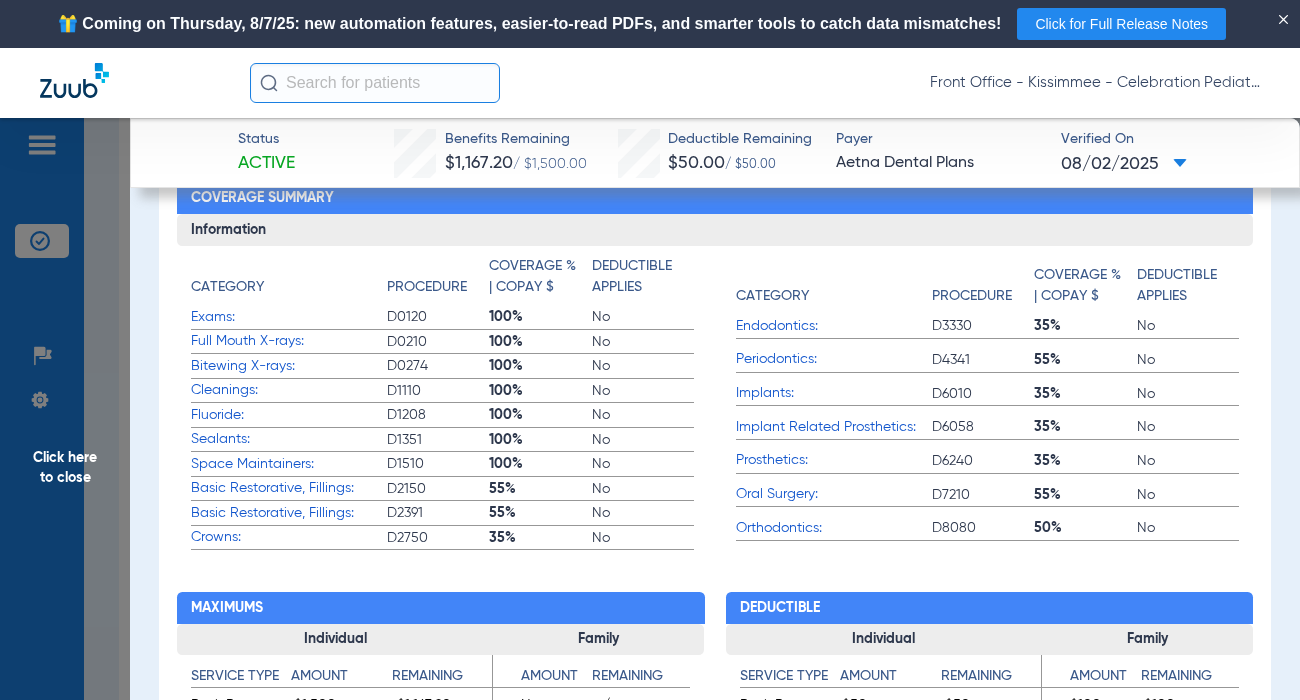 click on "Deductible Individual Service Type Amount Remaining BasicRestorative $50 $50 Family Service Type Amount Remaining BasicRestorative $100 $100" 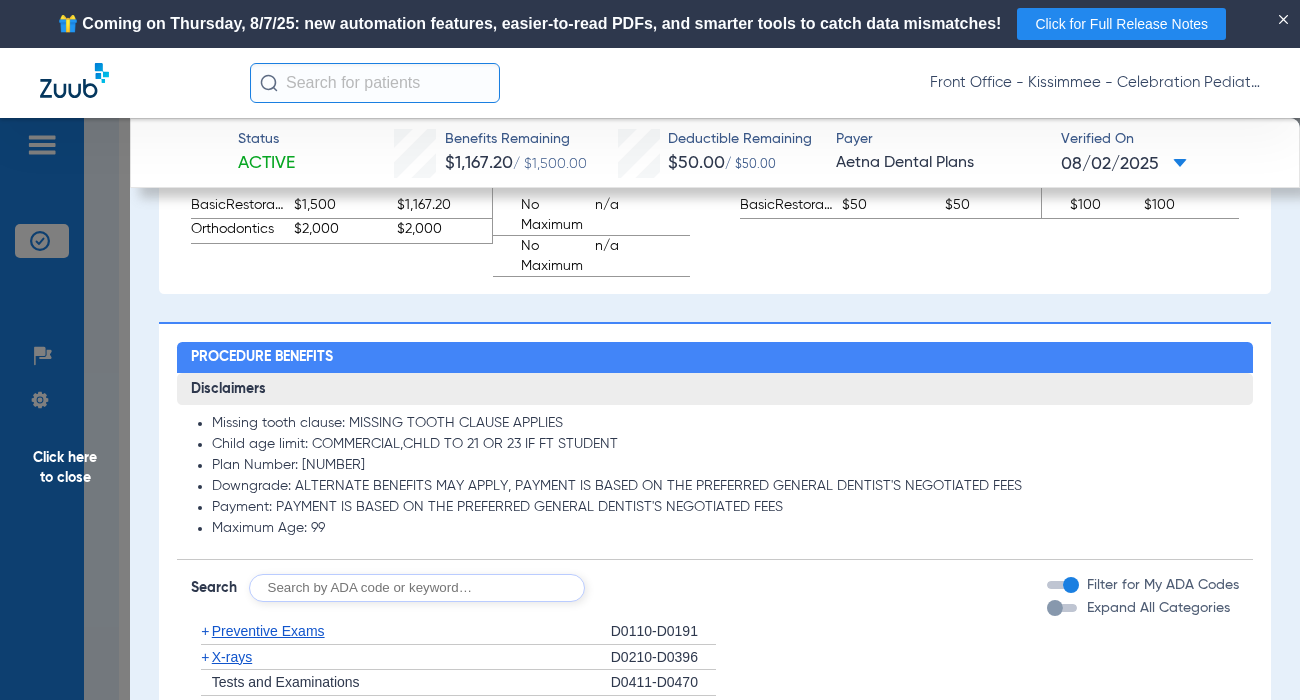 scroll, scrollTop: 1600, scrollLeft: 0, axis: vertical 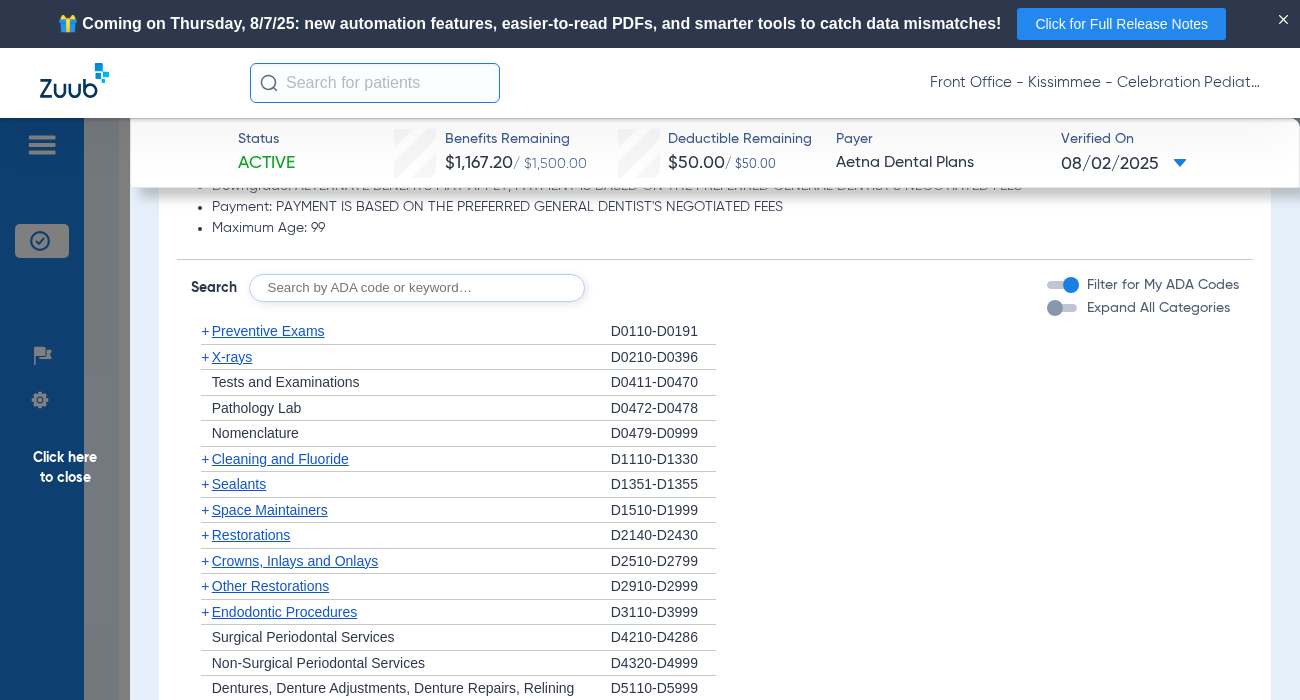 click at bounding box center [1055, 308] 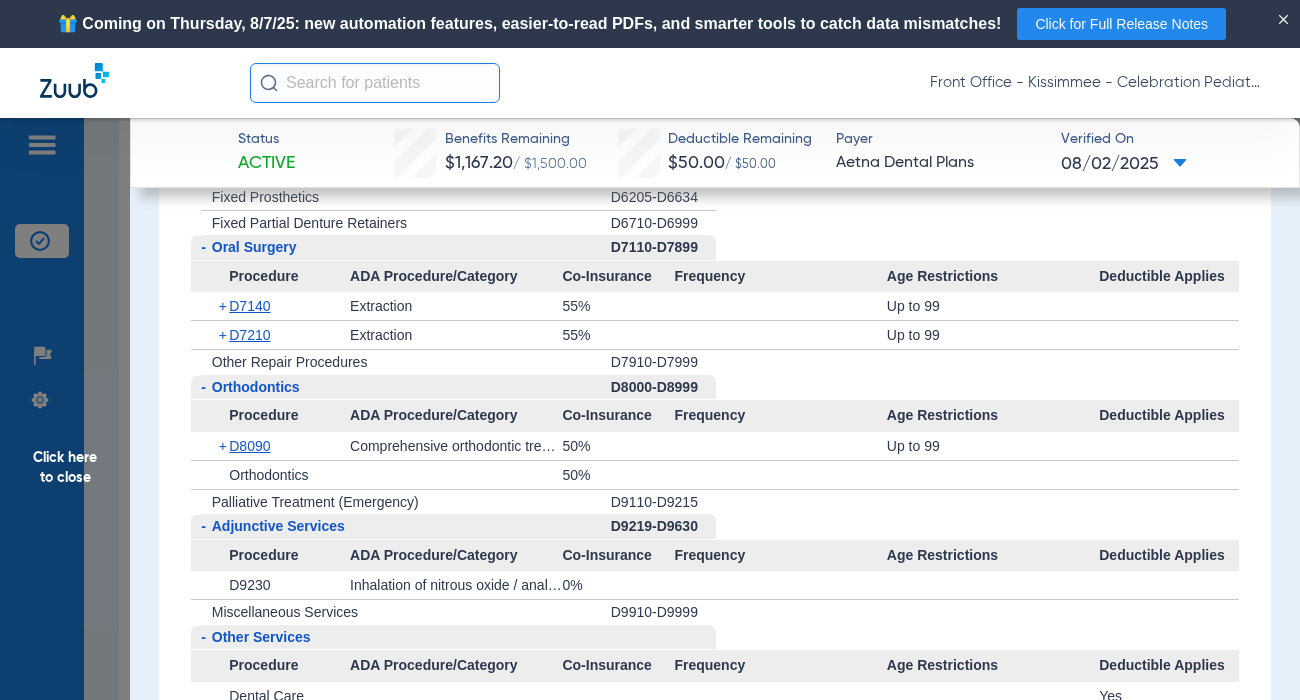scroll, scrollTop: 3500, scrollLeft: 0, axis: vertical 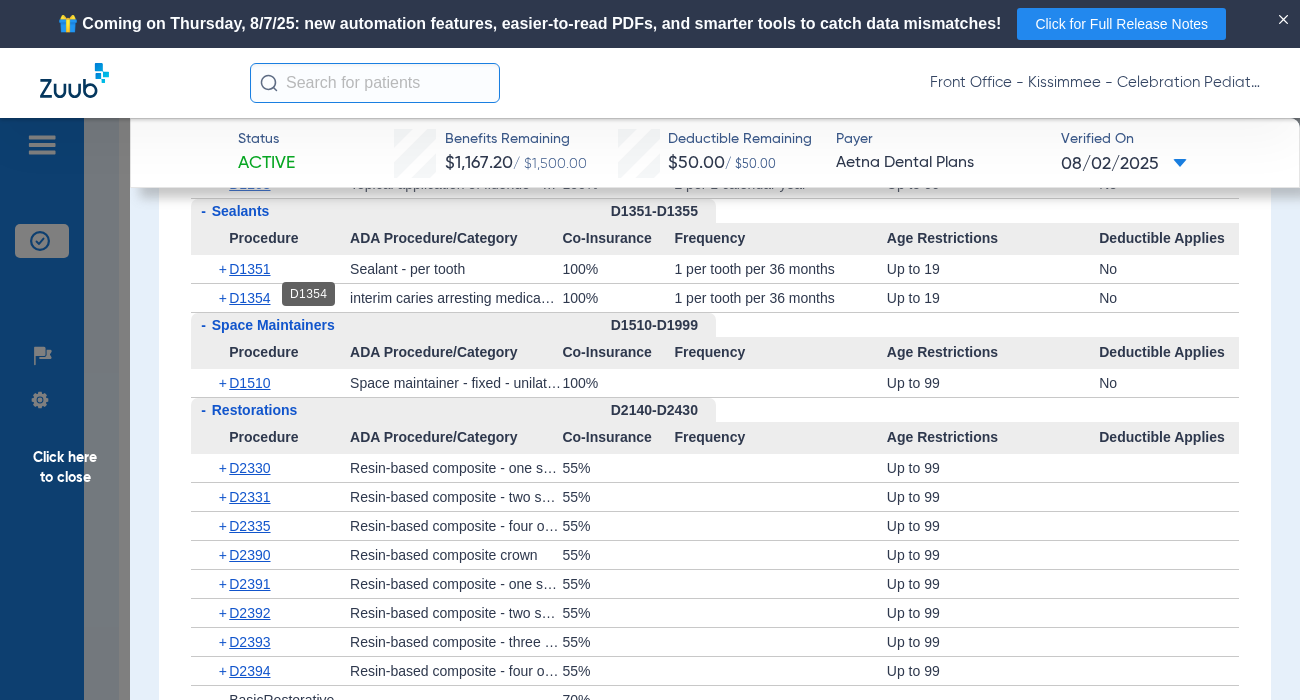 click on "D1354" 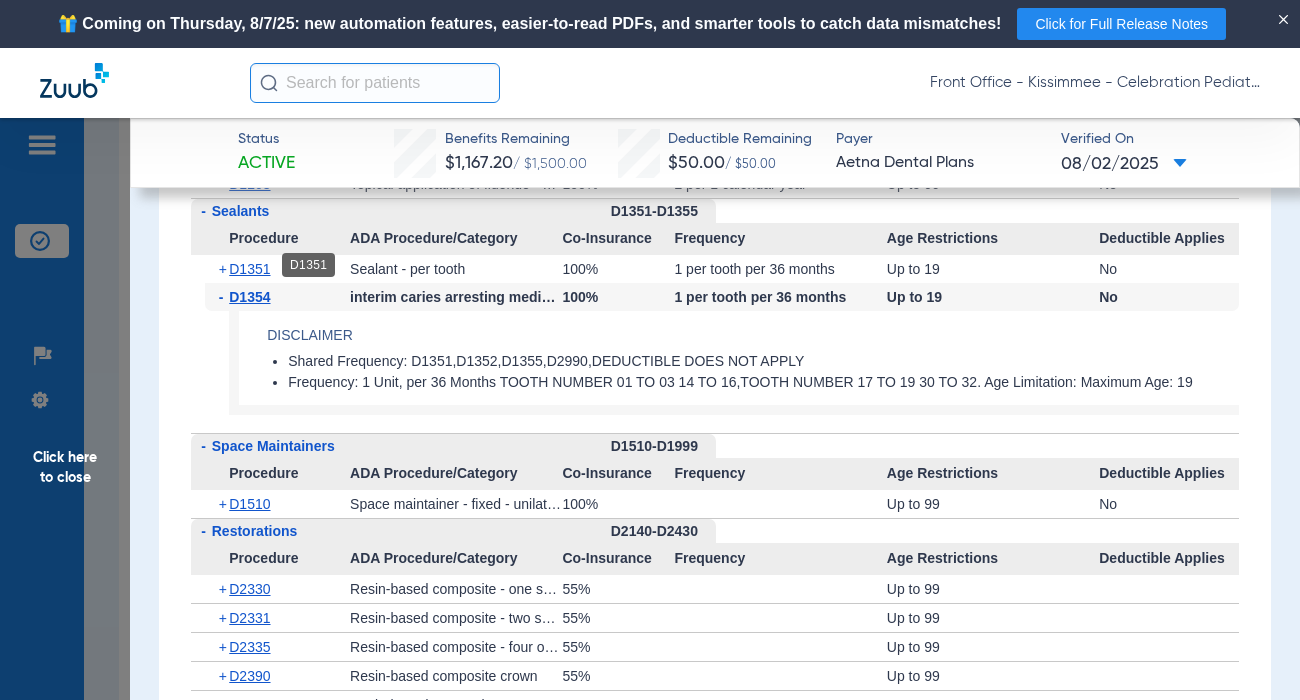 click on "D1351" 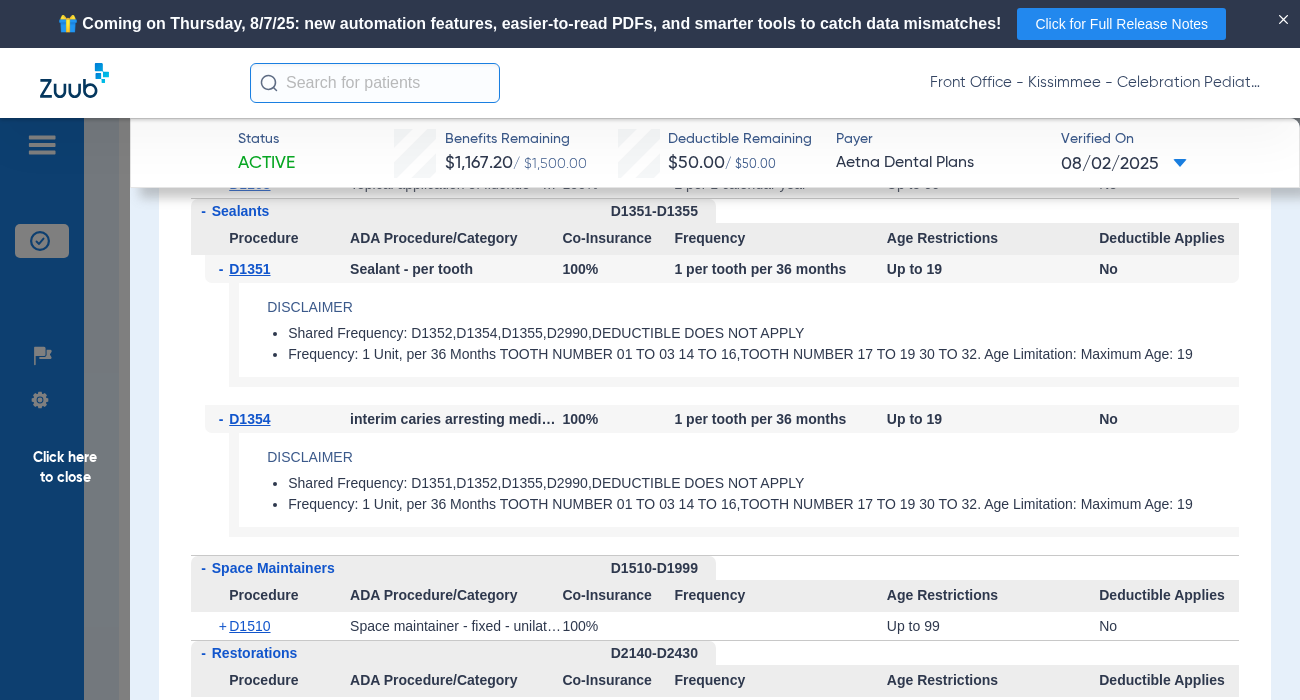 scroll, scrollTop: 2200, scrollLeft: 0, axis: vertical 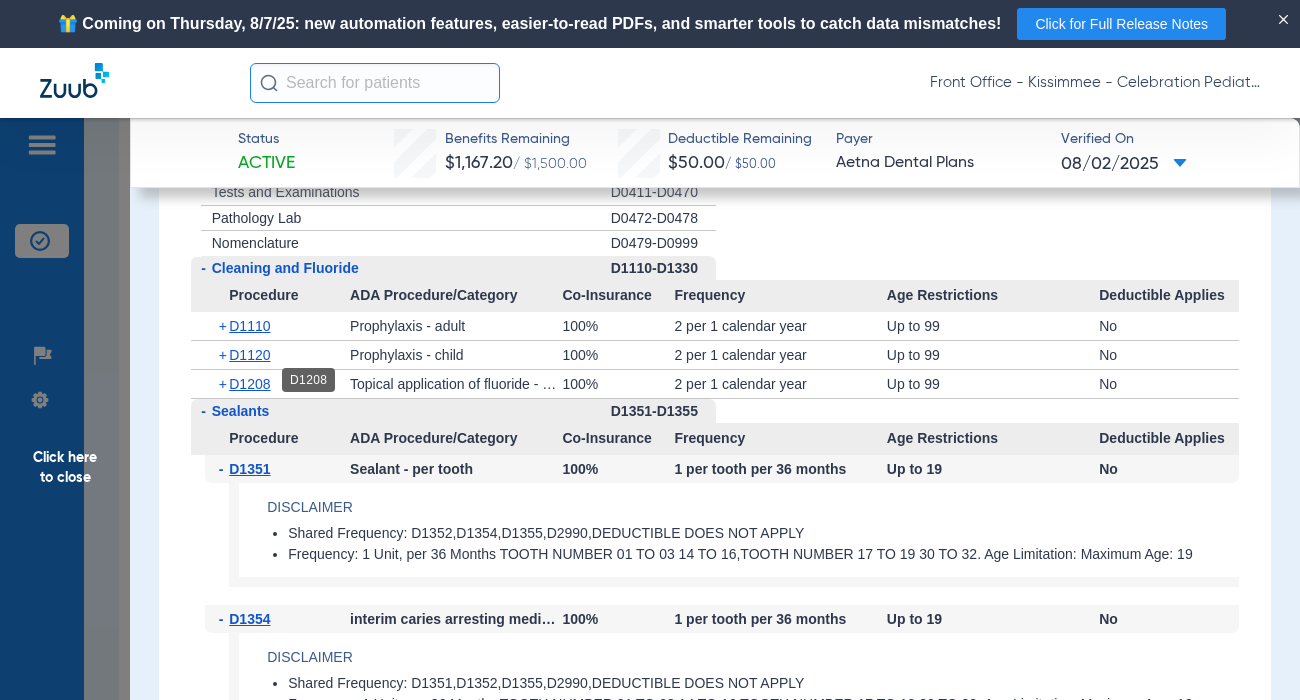 click on "D1208" 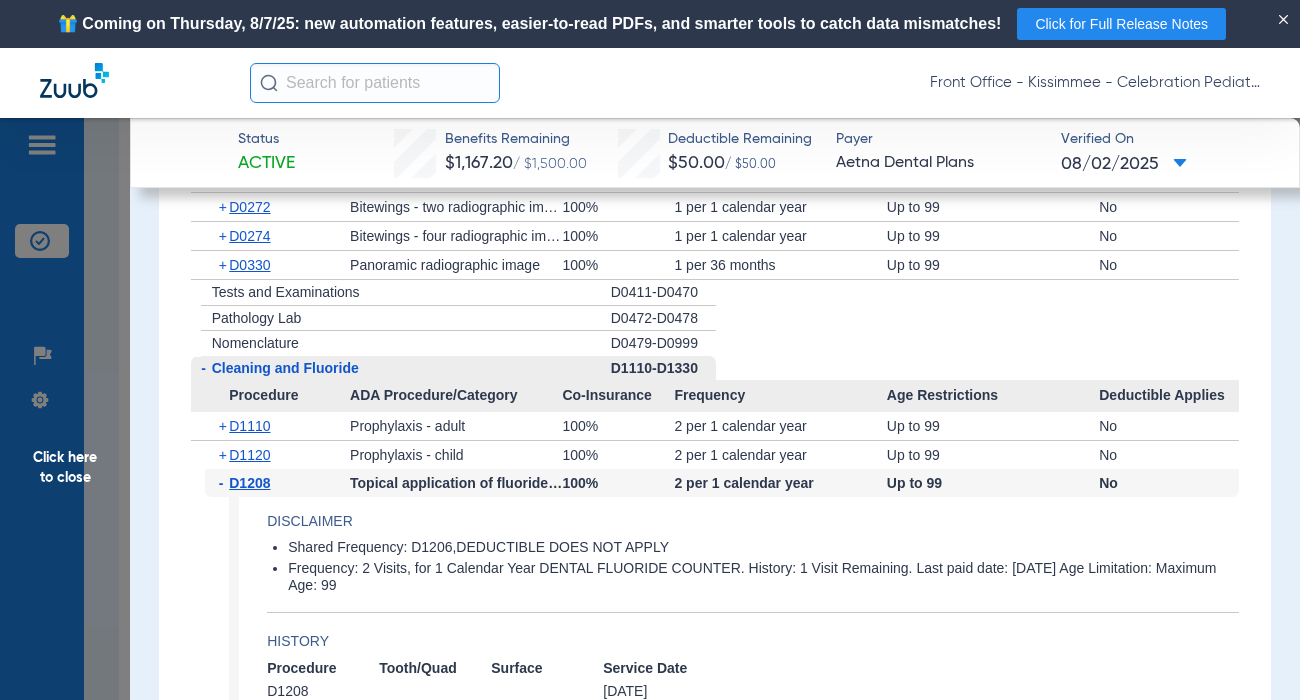 scroll, scrollTop: 2000, scrollLeft: 0, axis: vertical 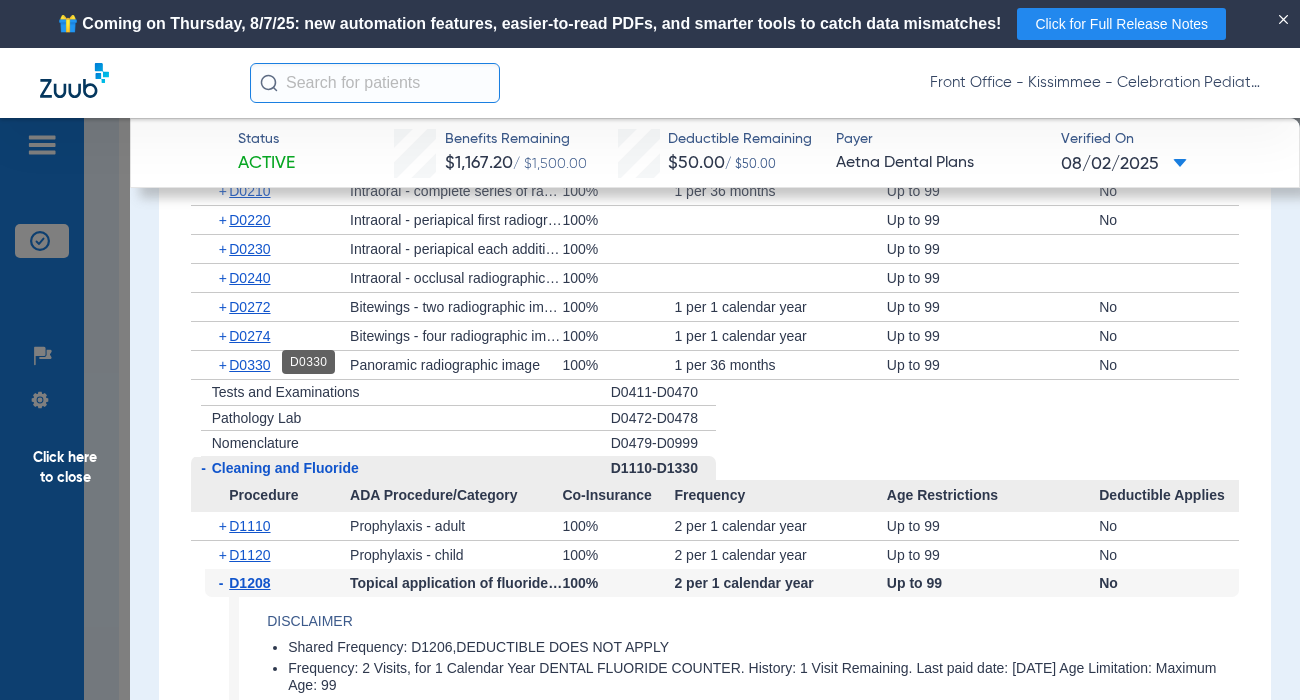 click on "D0330" 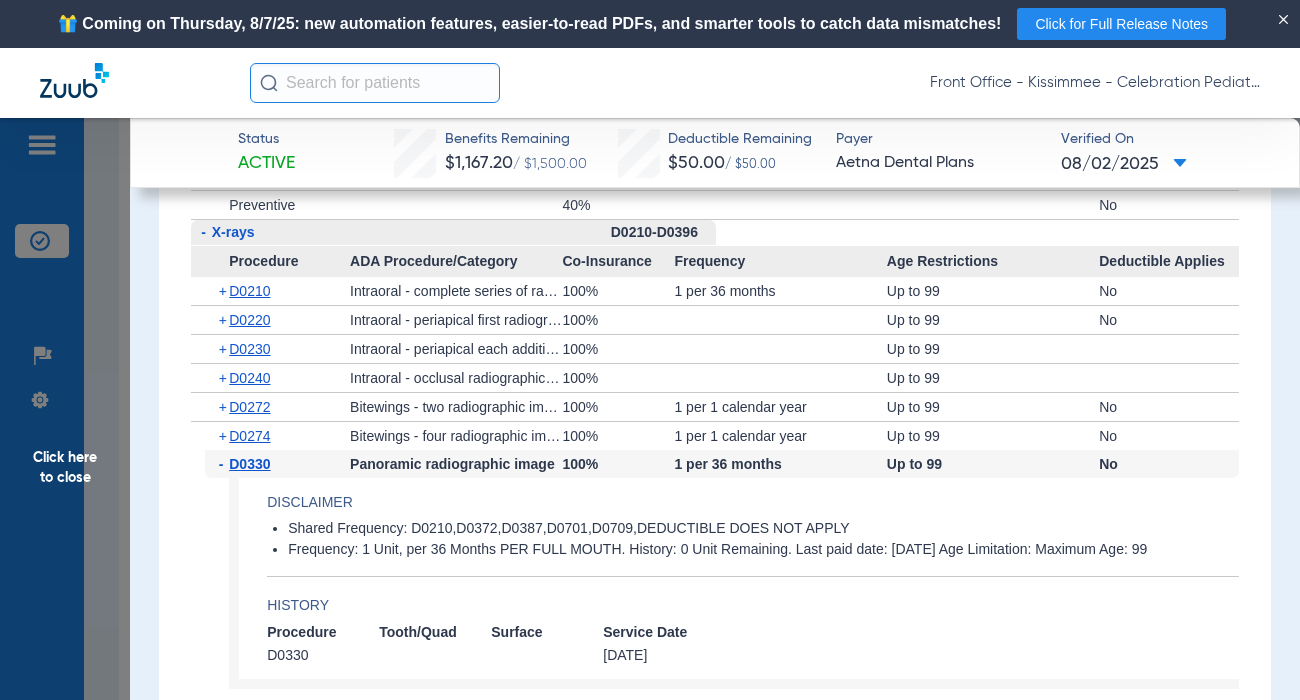 scroll, scrollTop: 1800, scrollLeft: 0, axis: vertical 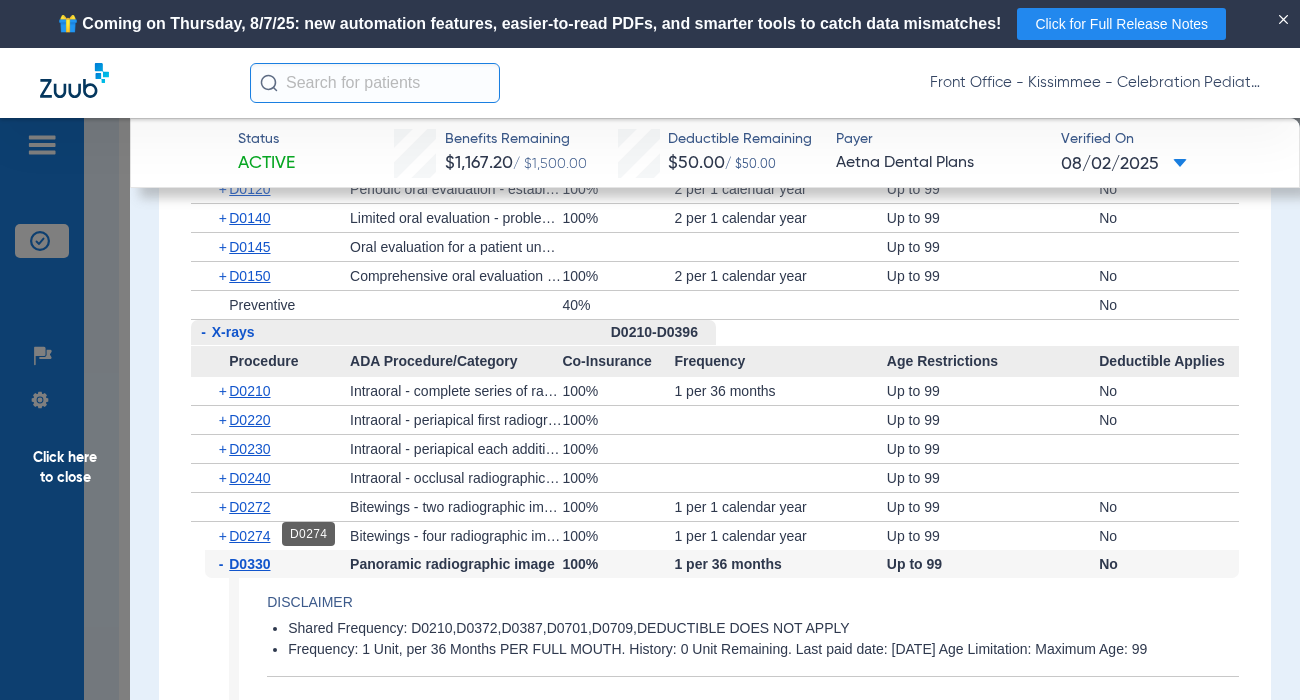 click on "D0274" 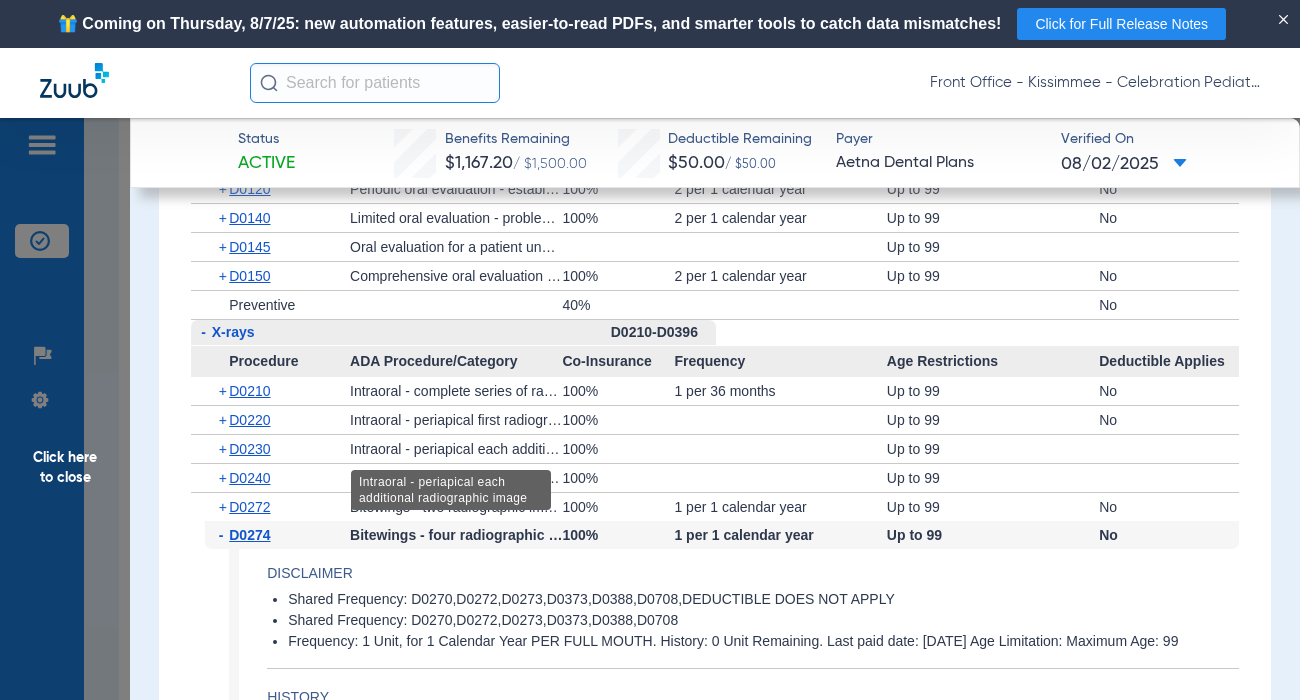 scroll, scrollTop: 1700, scrollLeft: 0, axis: vertical 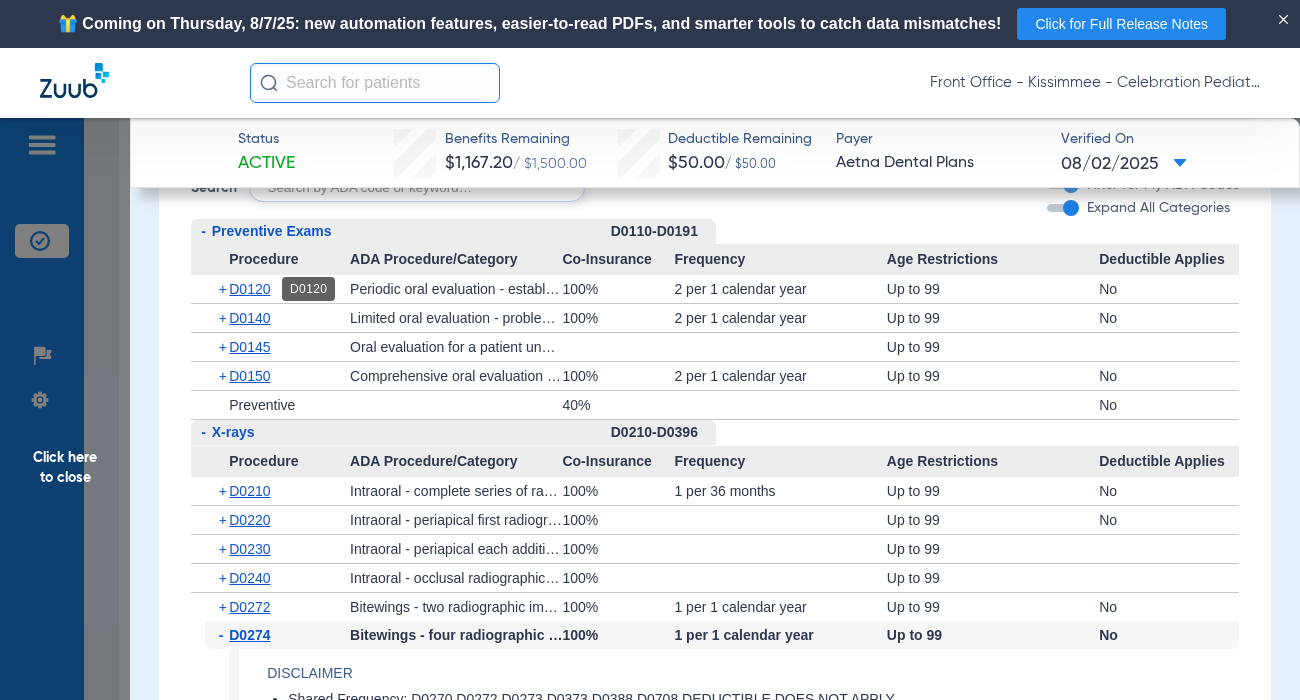 click on "D0120" 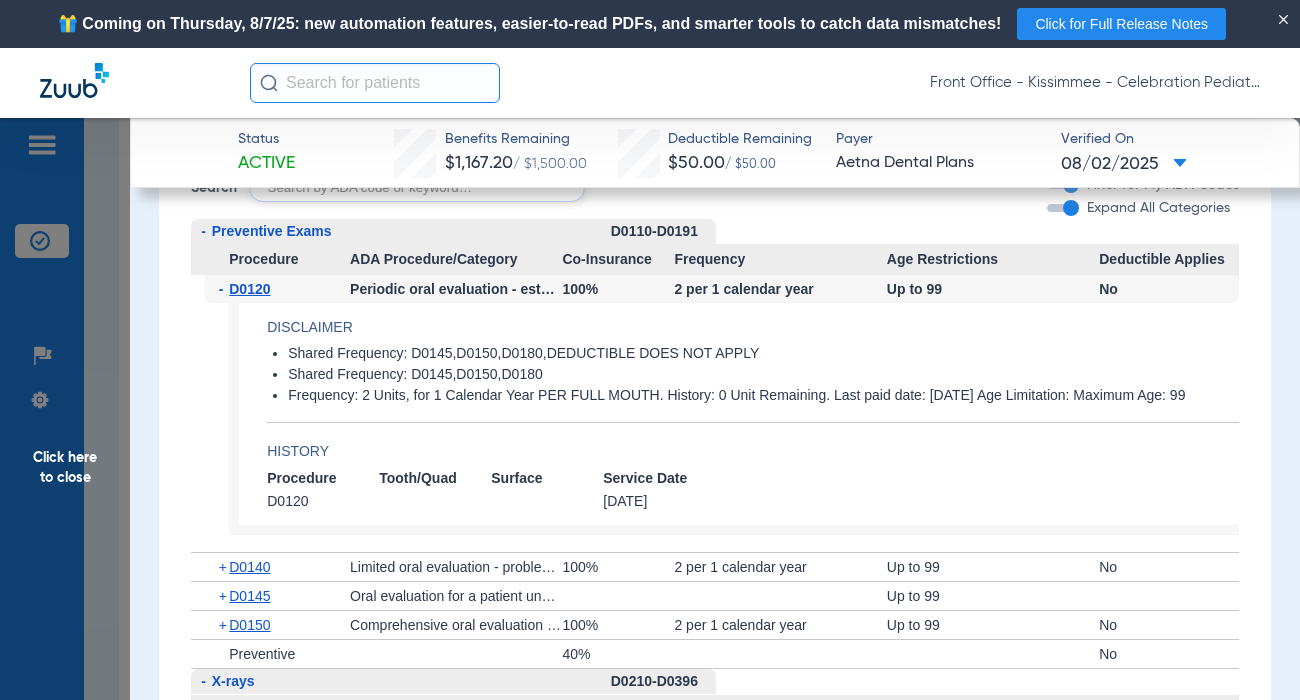 scroll, scrollTop: 1800, scrollLeft: 0, axis: vertical 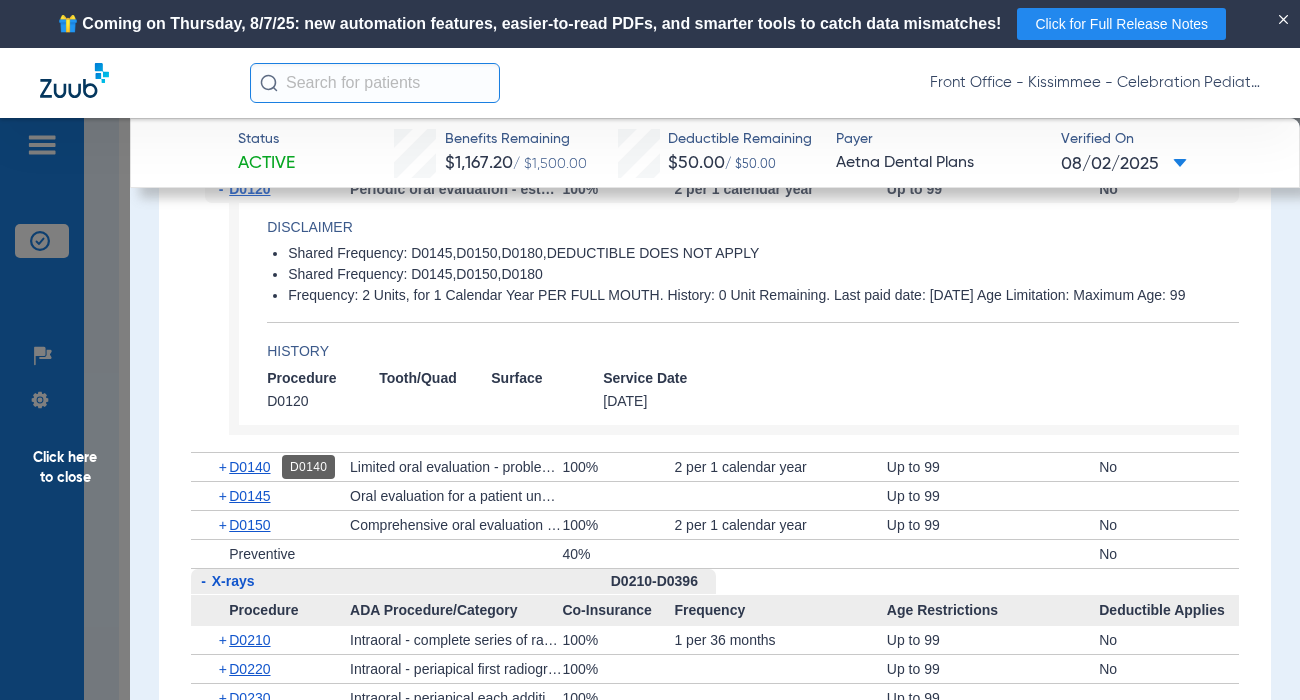 click on "D0140" 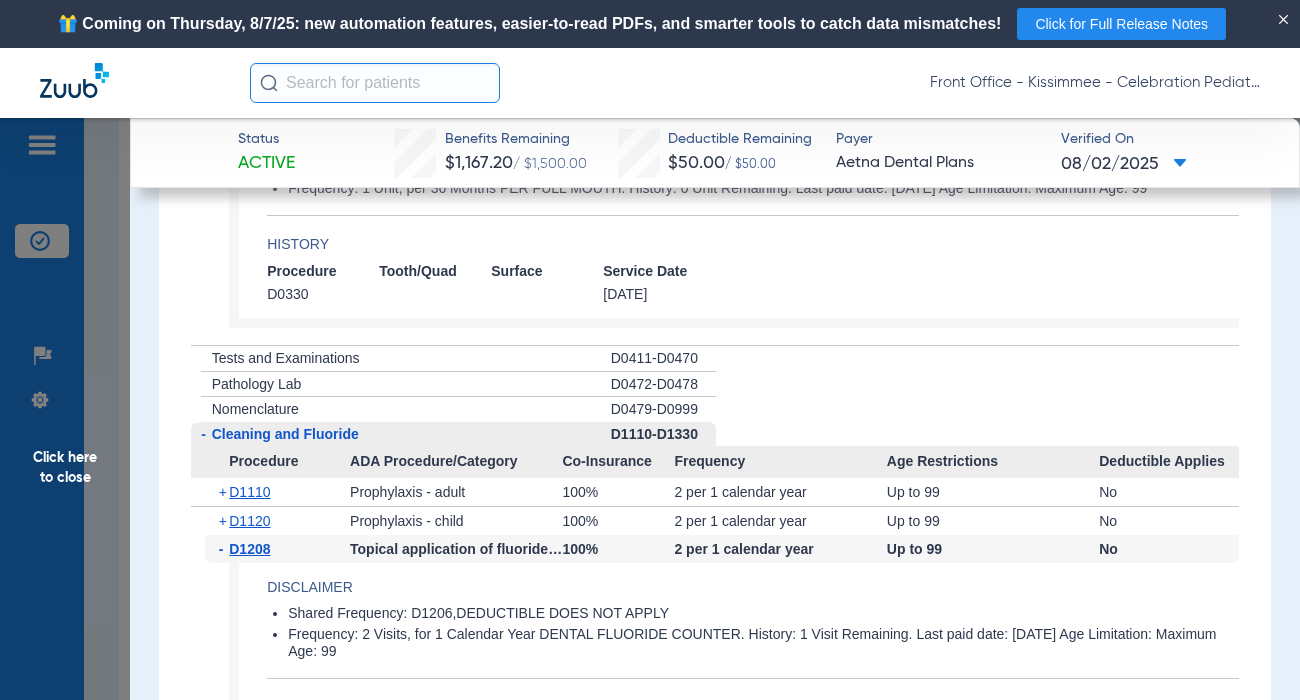 scroll, scrollTop: 3000, scrollLeft: 0, axis: vertical 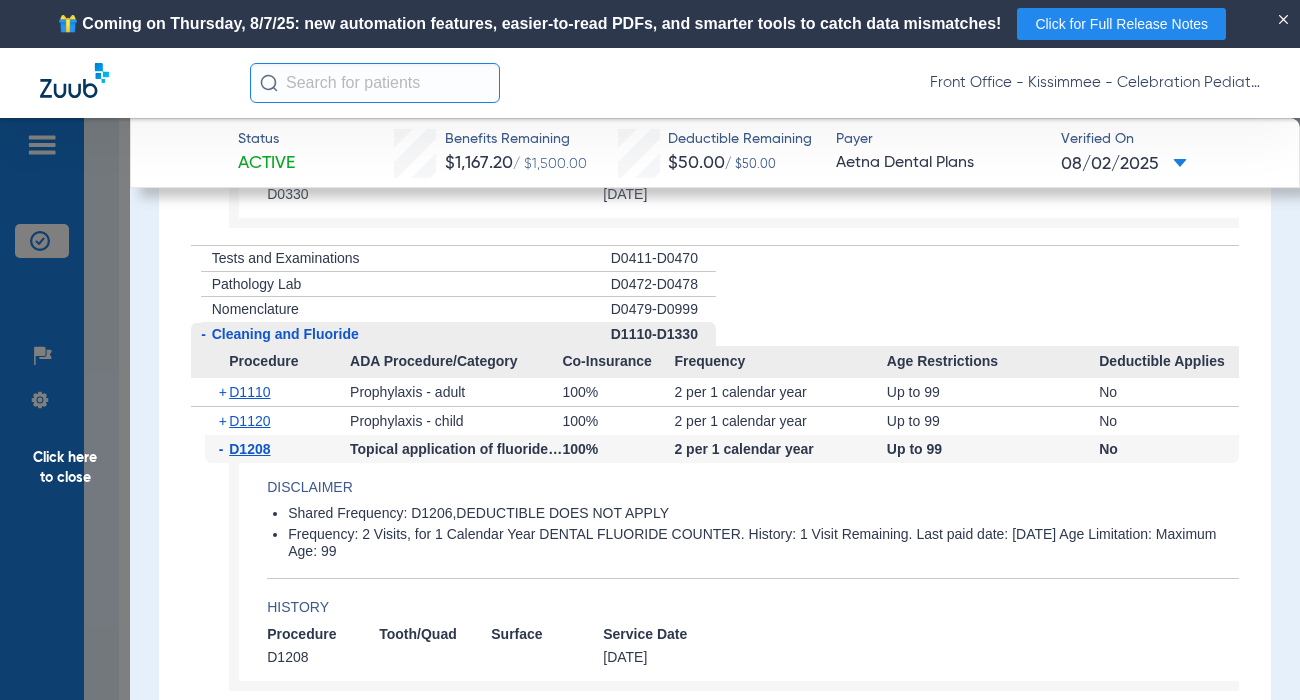 click on "Click here to close" 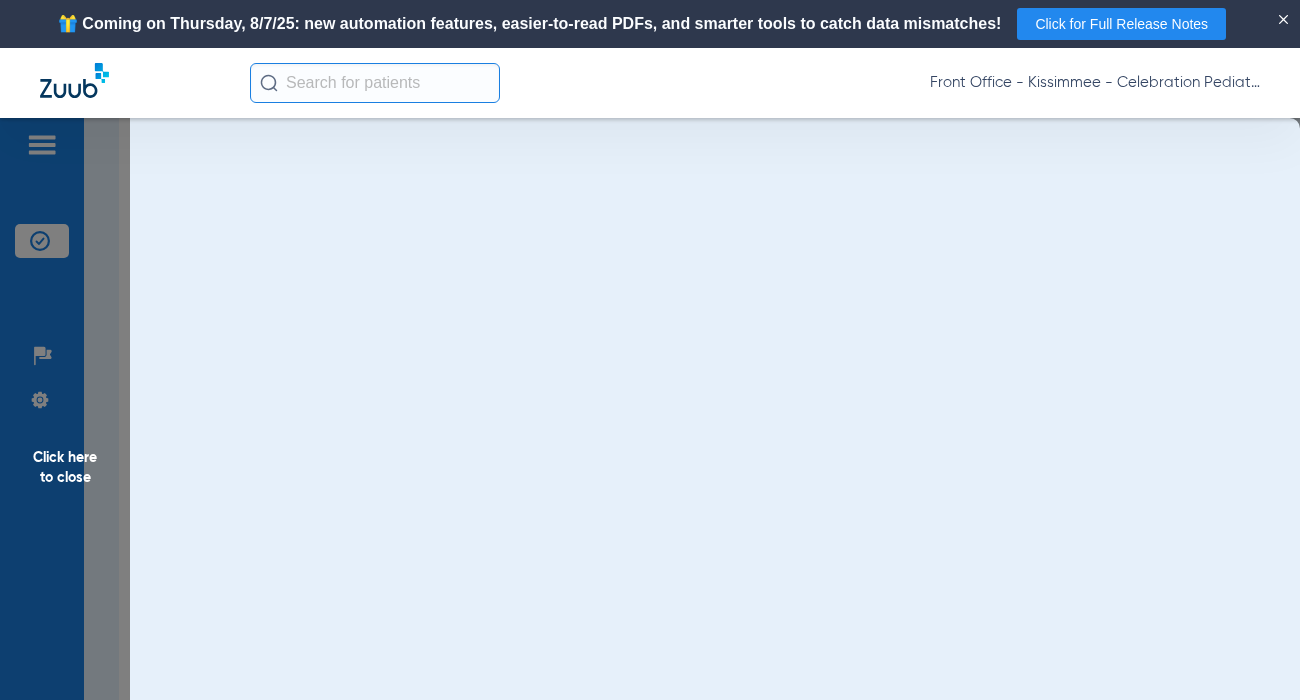 scroll, scrollTop: 0, scrollLeft: 0, axis: both 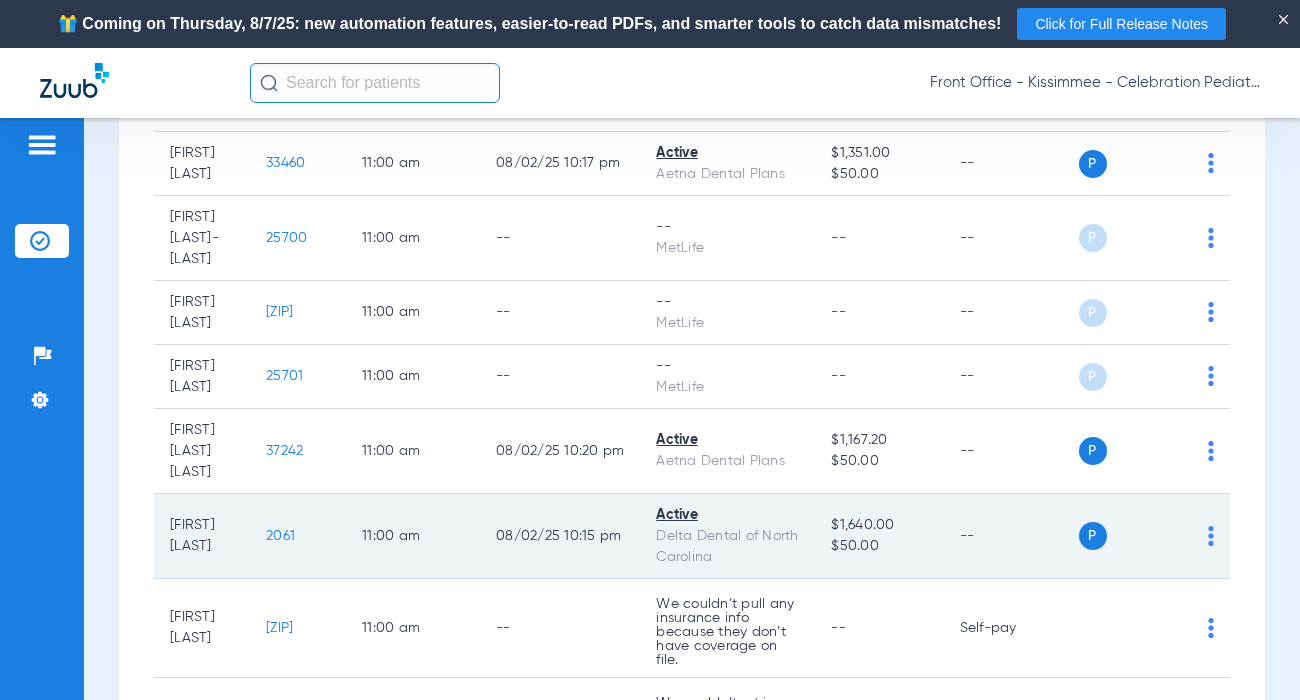 click on "2061" 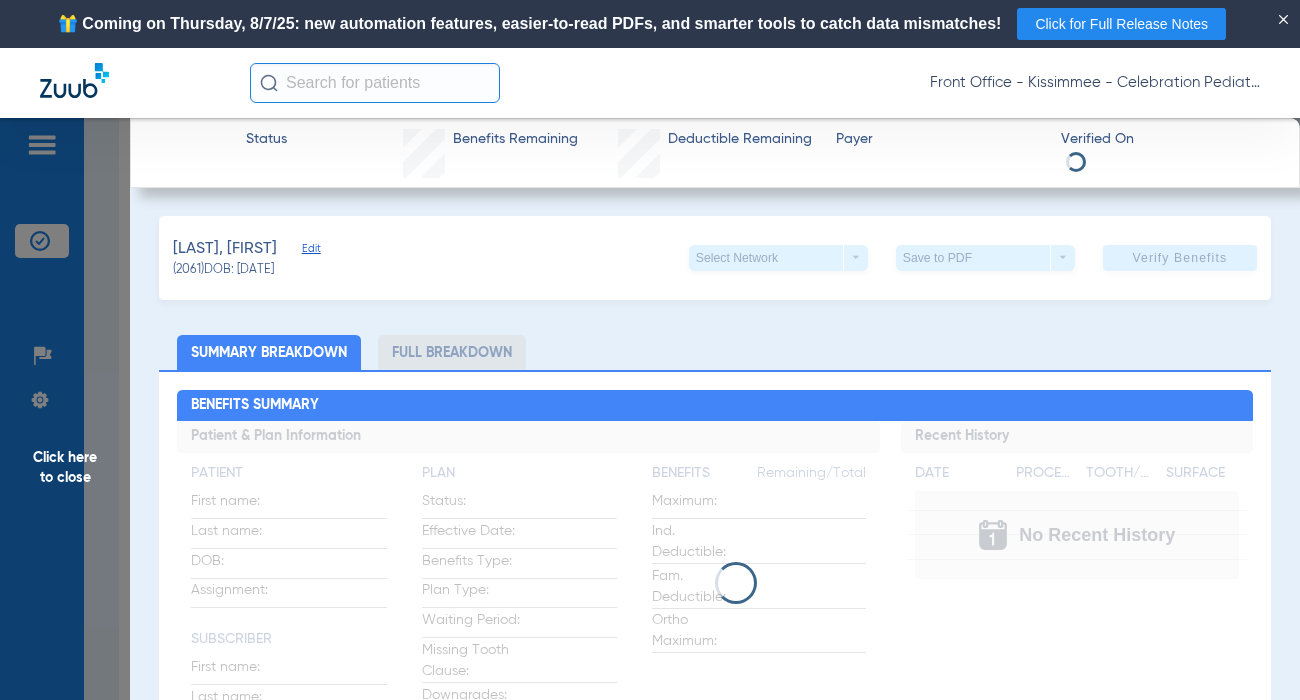click on "Full Breakdown" 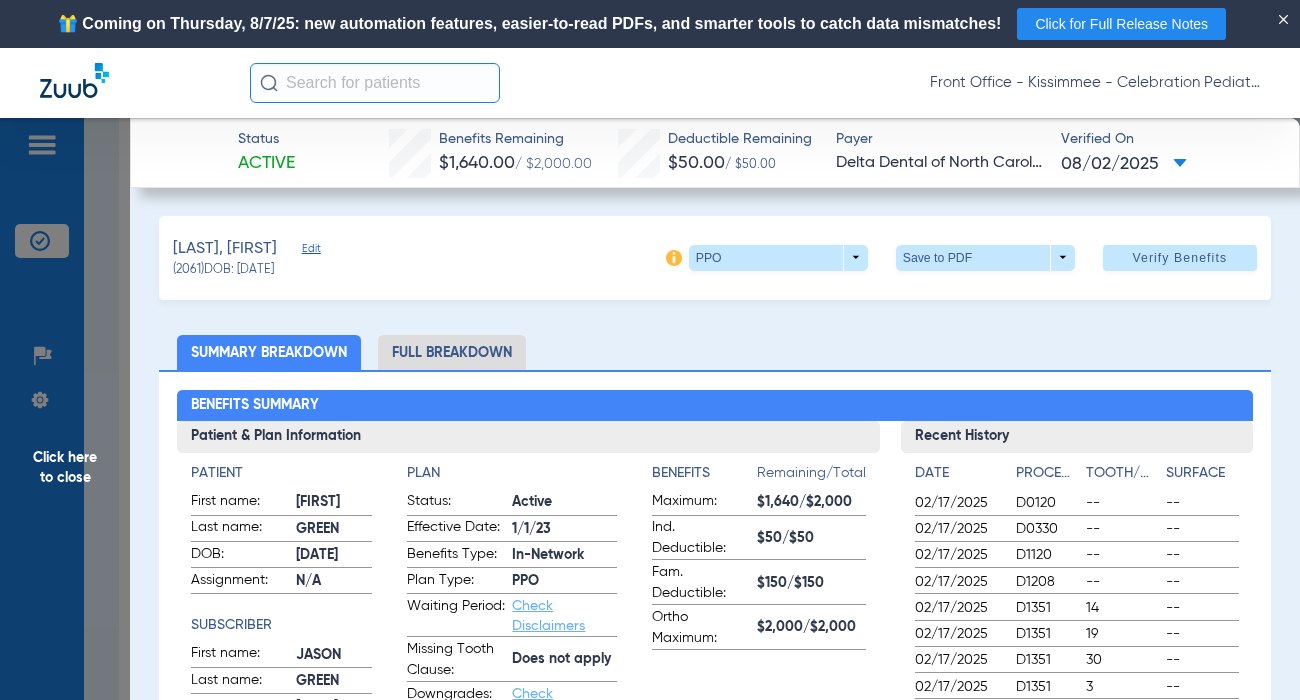 click on "Full Breakdown" 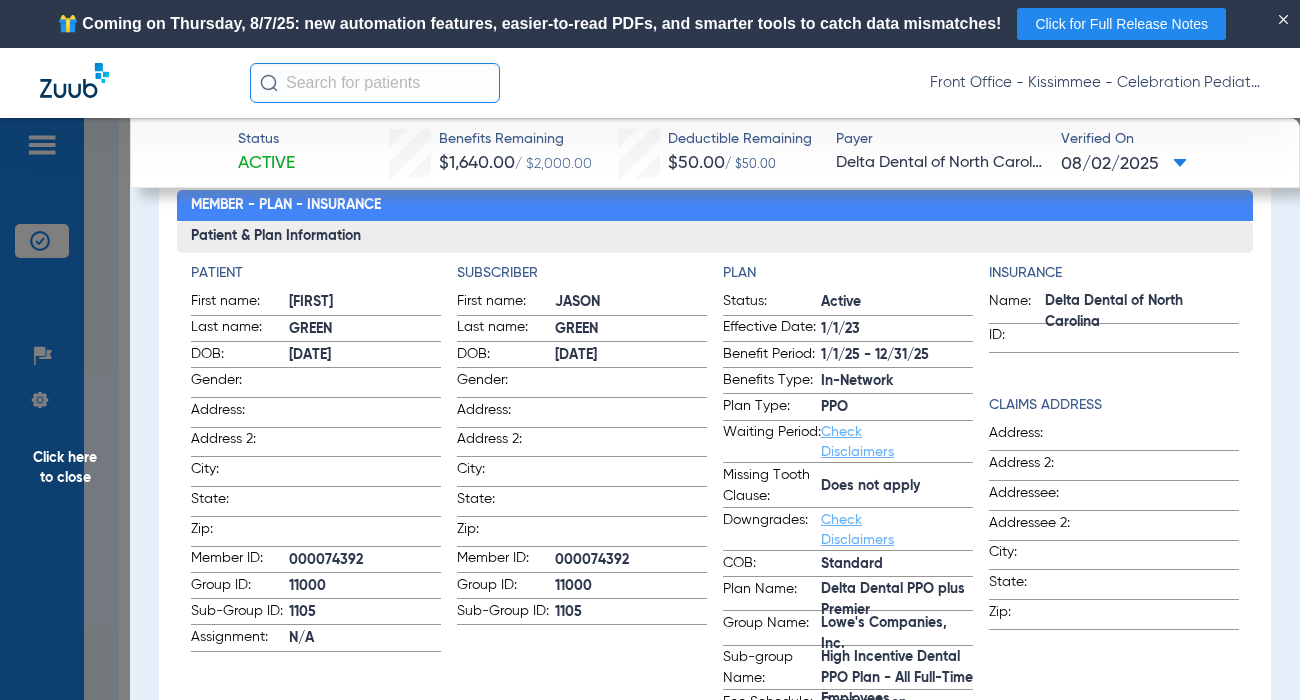 scroll, scrollTop: 300, scrollLeft: 0, axis: vertical 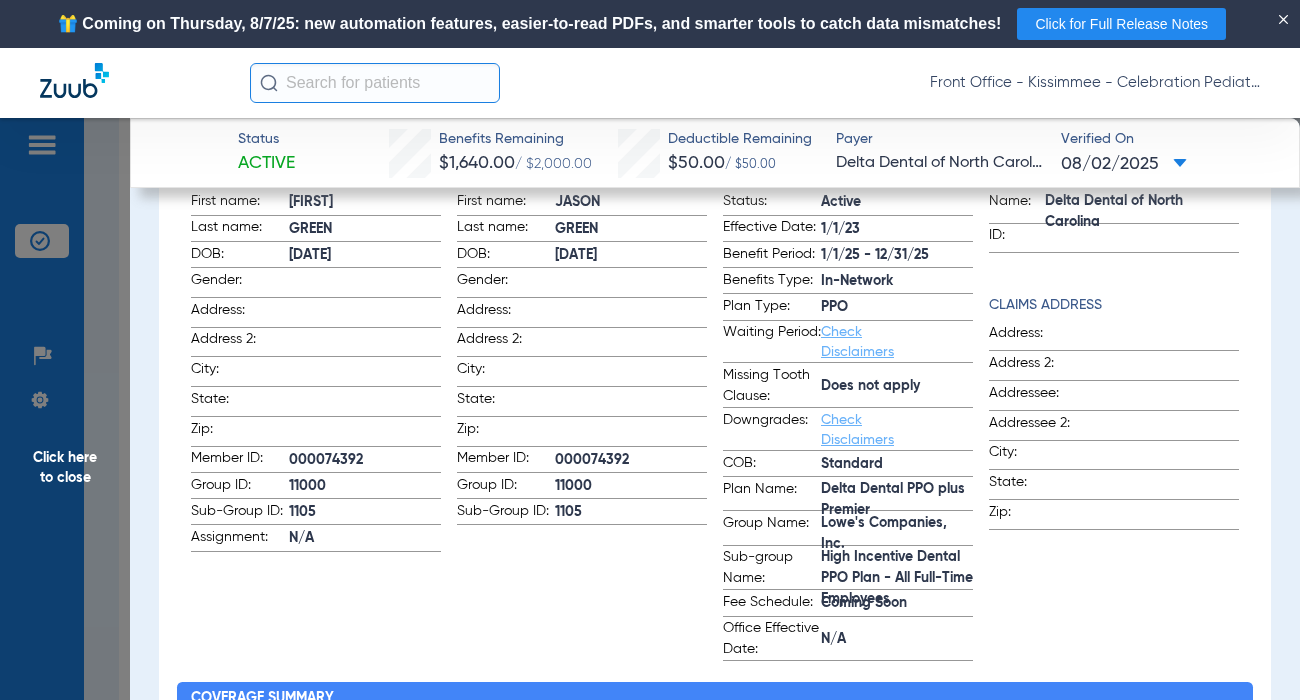 click on "Patient First name: [FIRST] Last name: [LAST] DOB: [DATE] Gender: Address: Address 2: City: State: Zip: Member ID: [ID] Group ID: [ID] Sub-Group ID: [ID] Assignment: N/A" 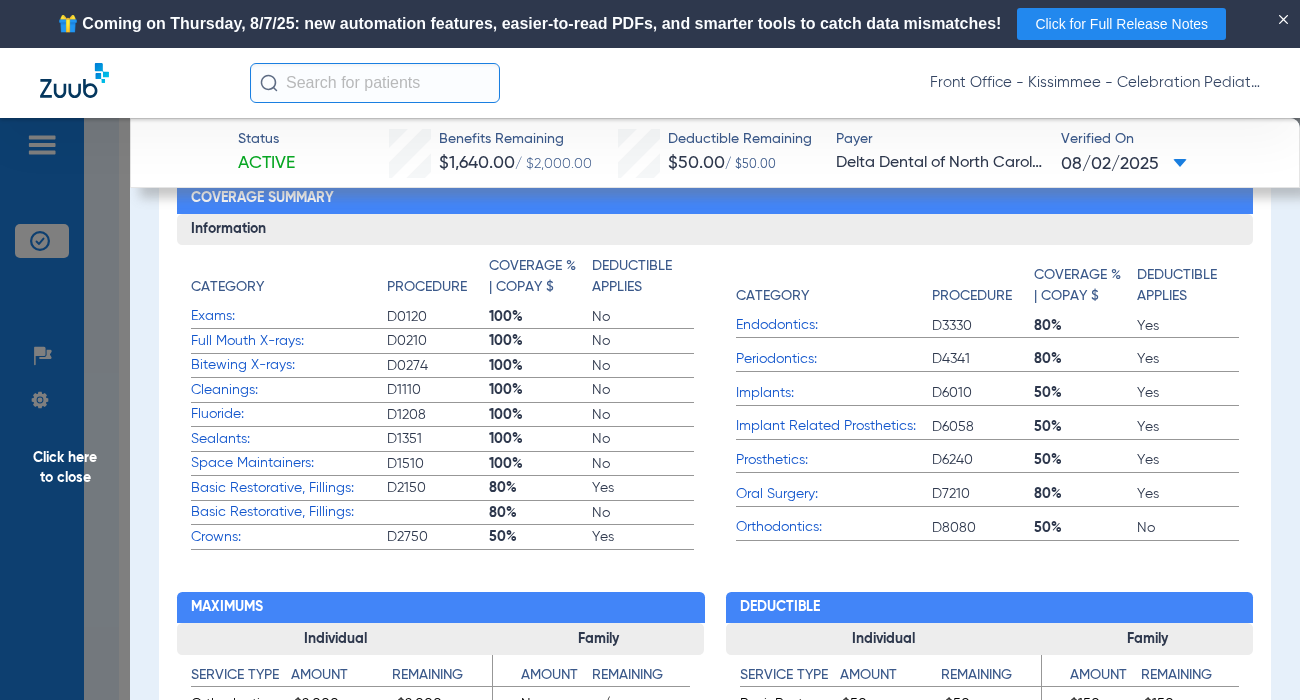 scroll, scrollTop: 900, scrollLeft: 0, axis: vertical 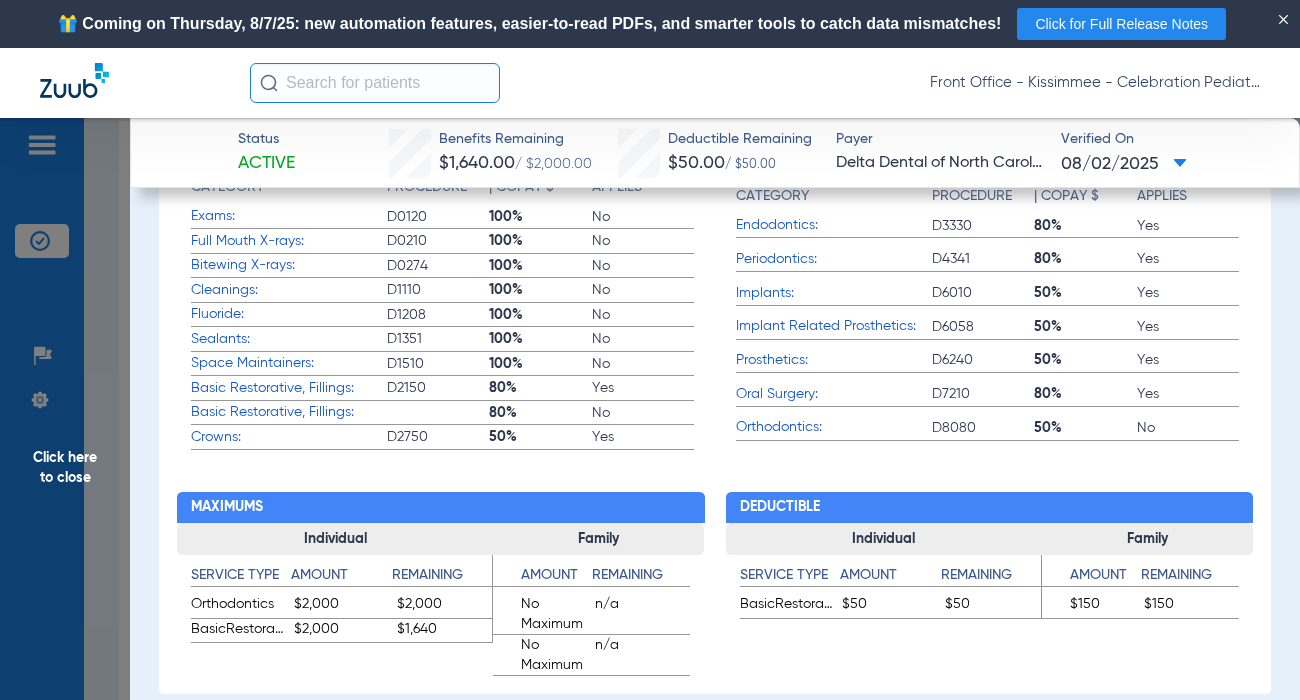 click on "Procedure Benefits" 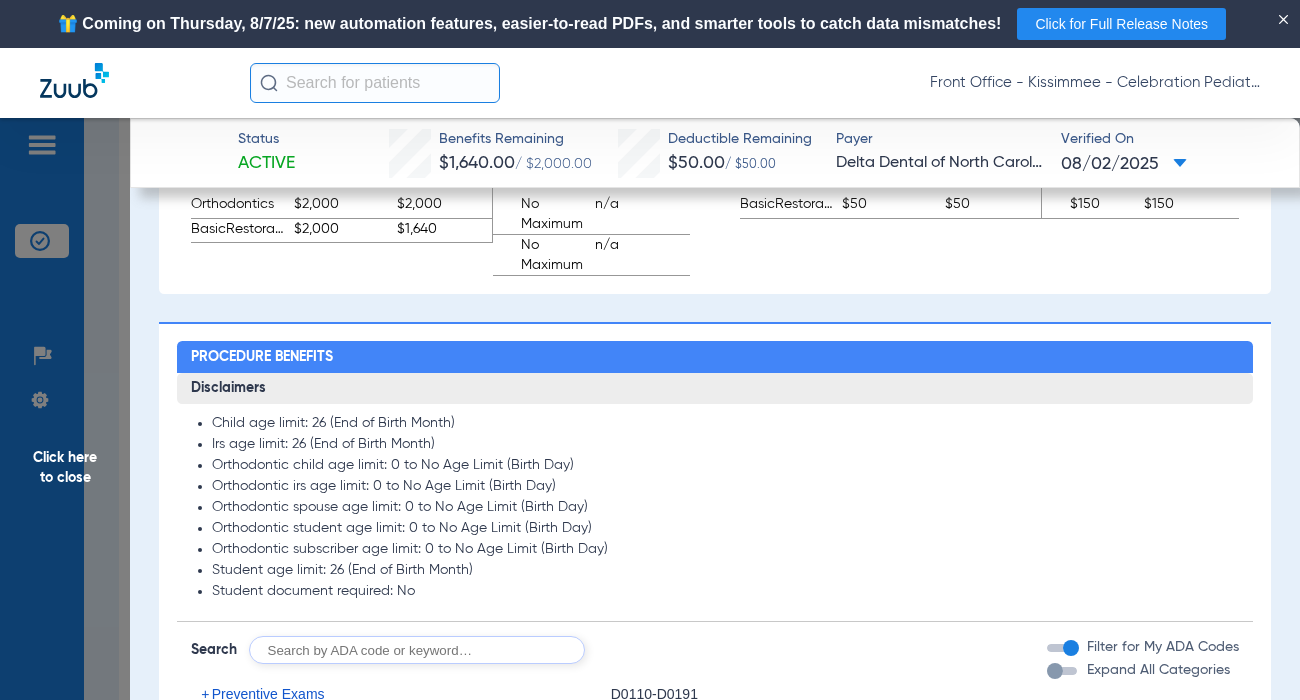 scroll, scrollTop: 1500, scrollLeft: 0, axis: vertical 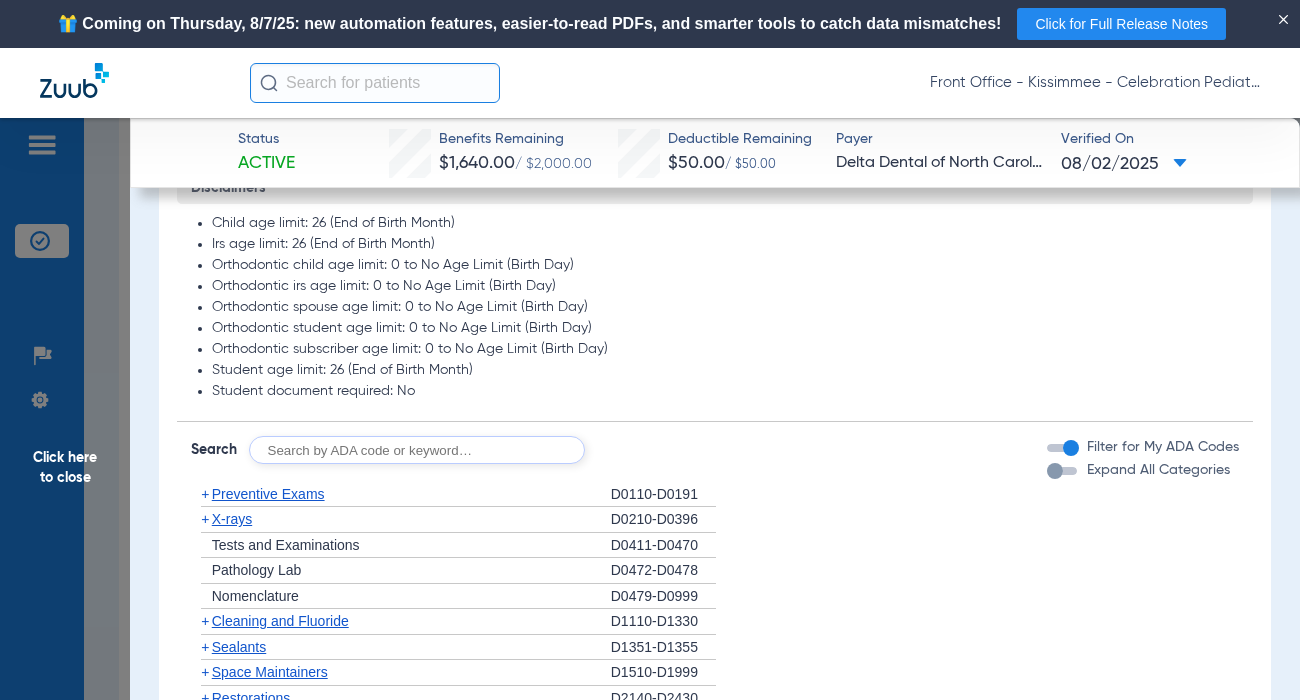 click at bounding box center (1055, 471) 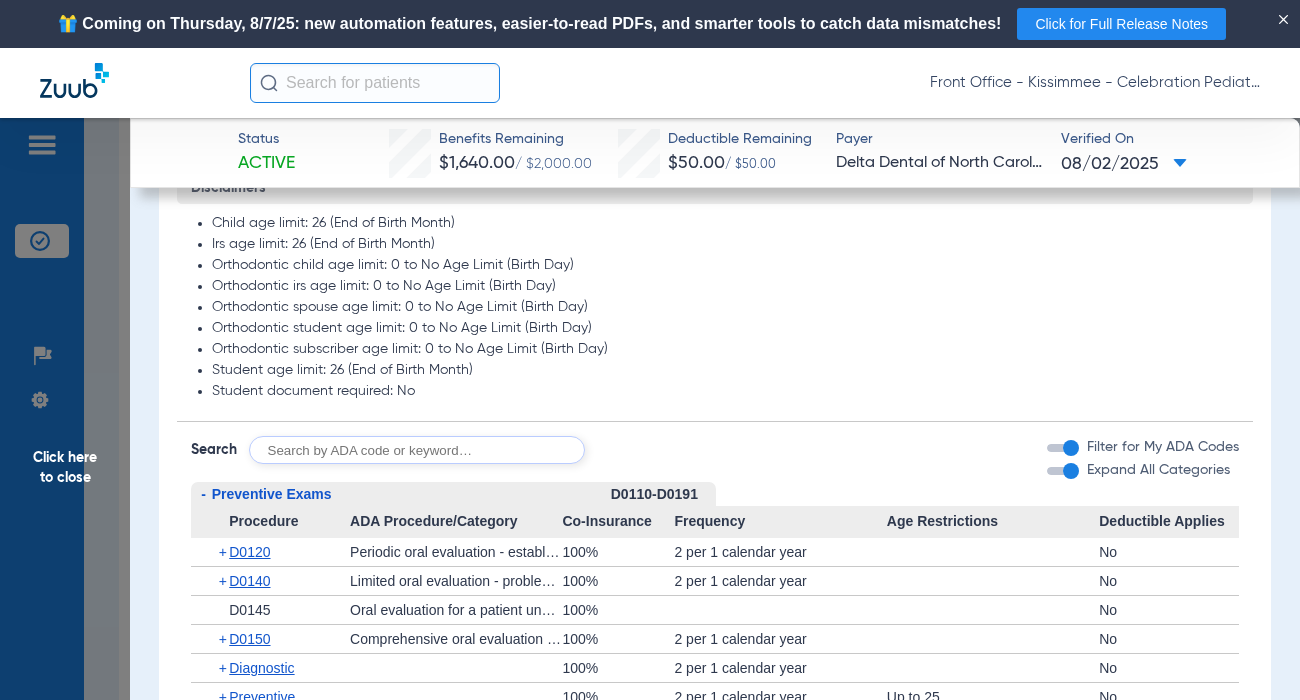 scroll, scrollTop: 1700, scrollLeft: 0, axis: vertical 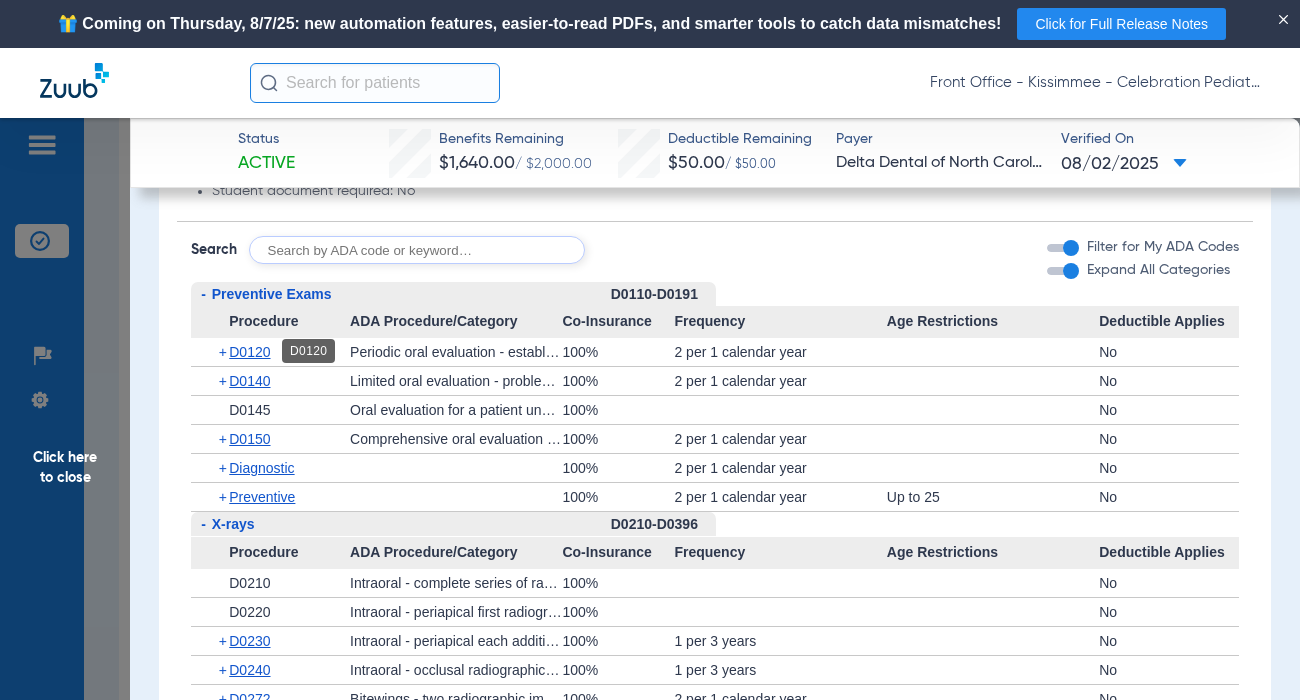 click on "D0120" 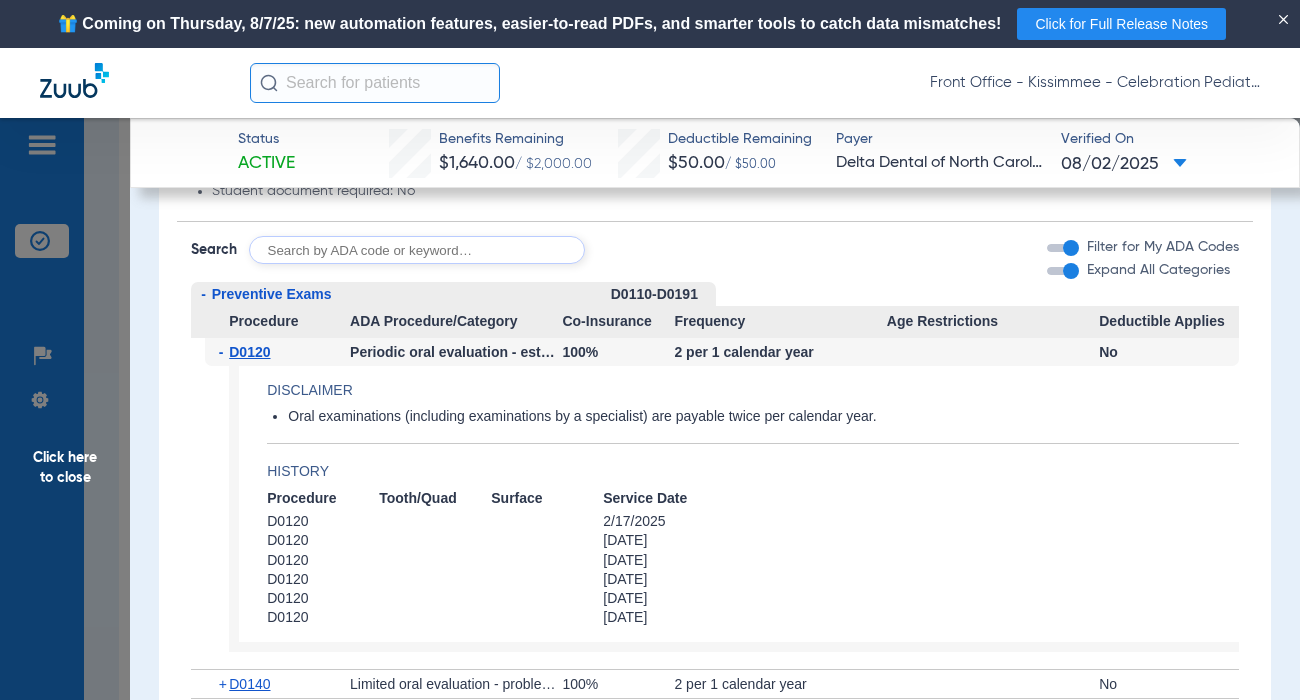 scroll, scrollTop: 1900, scrollLeft: 0, axis: vertical 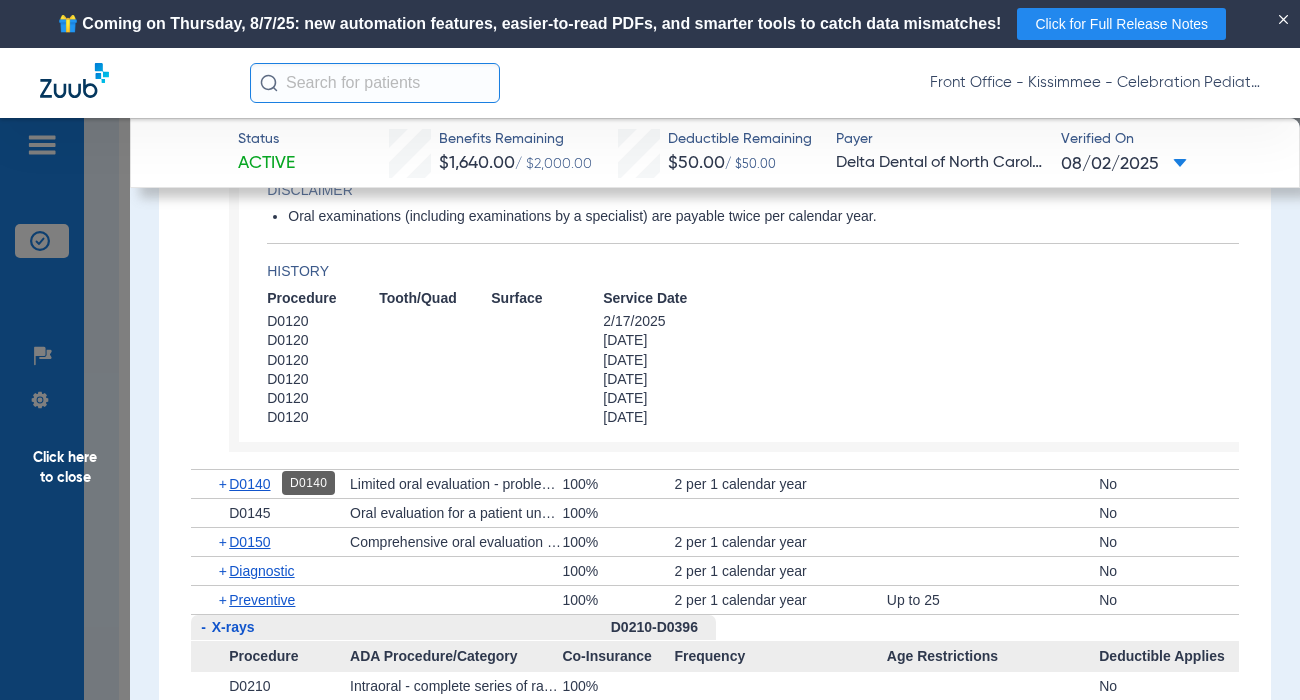 click on "D0140" 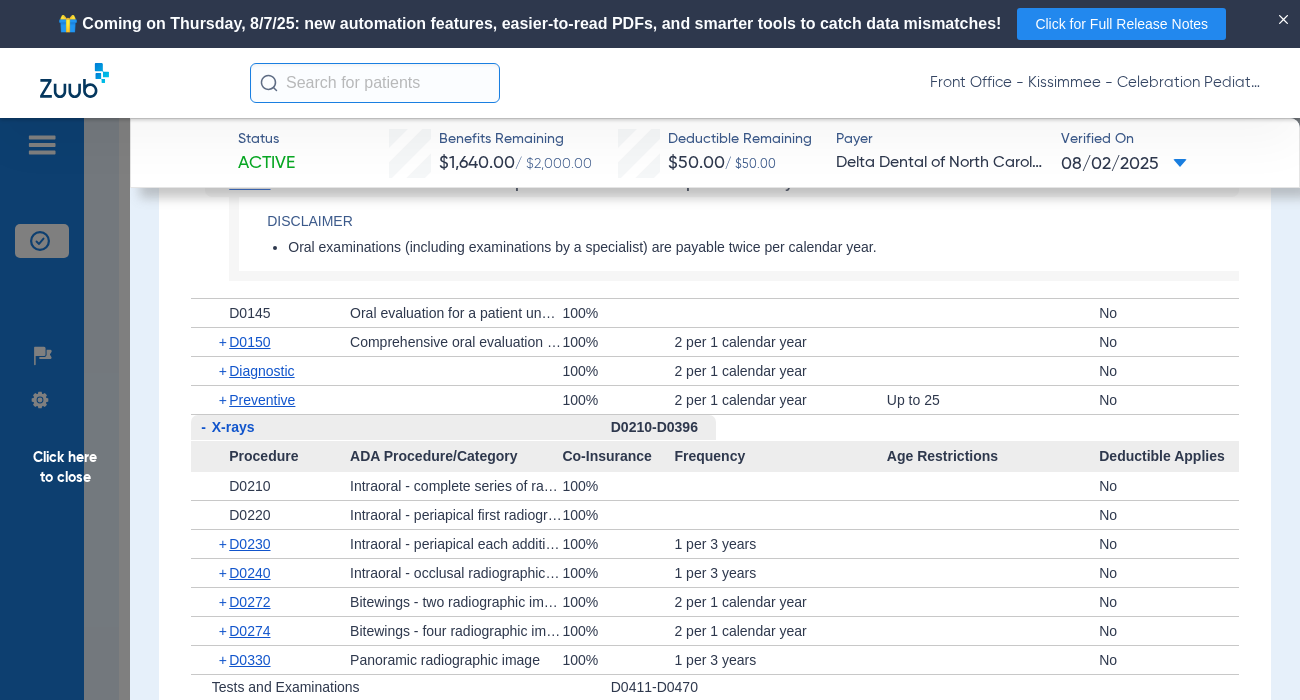 scroll, scrollTop: 2300, scrollLeft: 0, axis: vertical 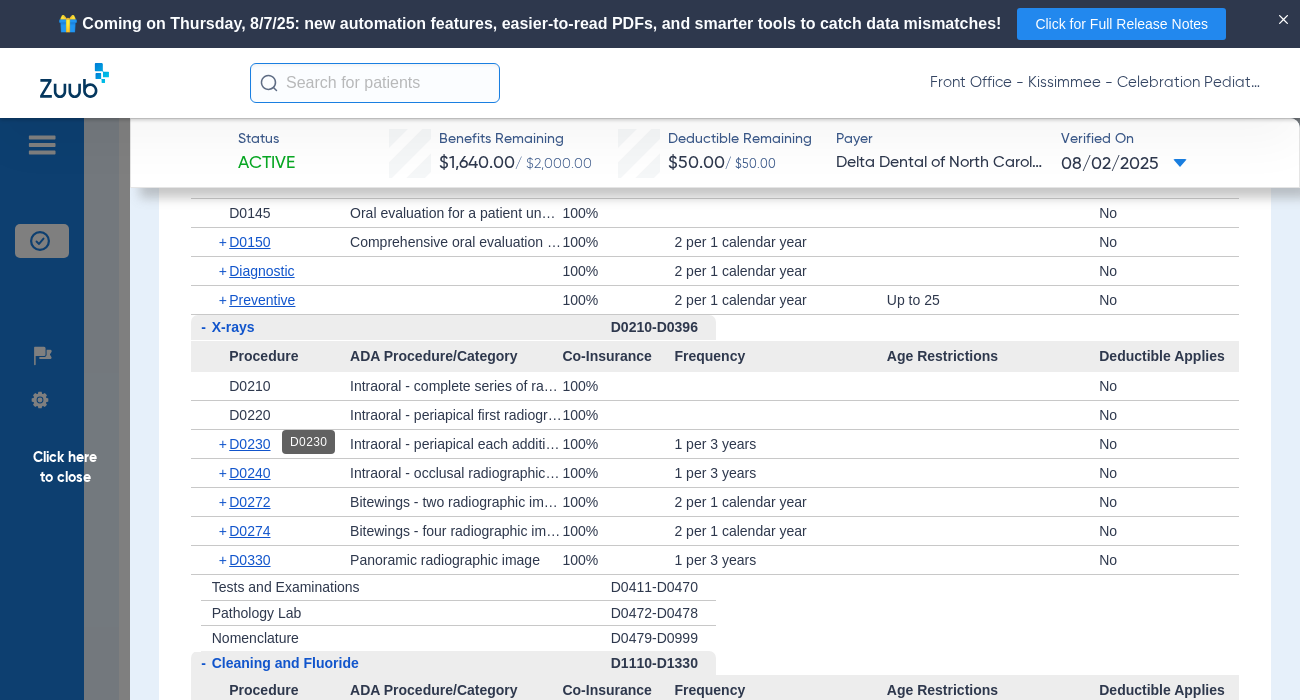click on "D0230" 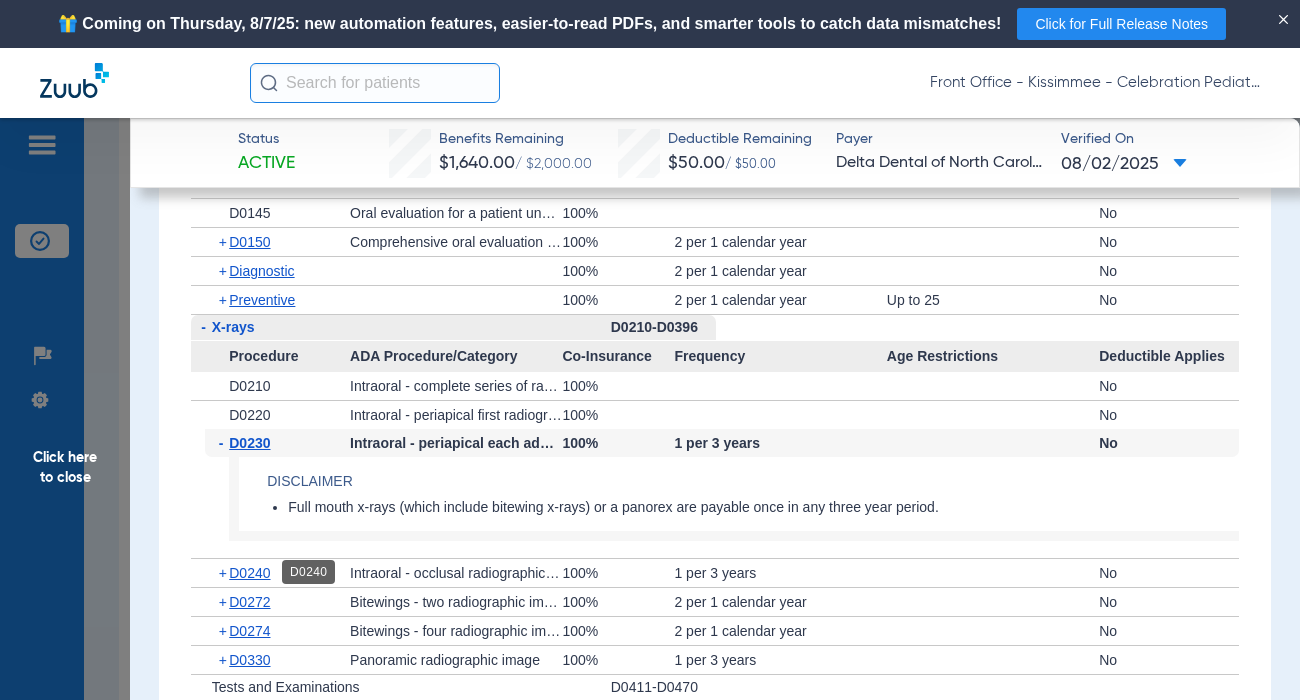 click on "D0240" 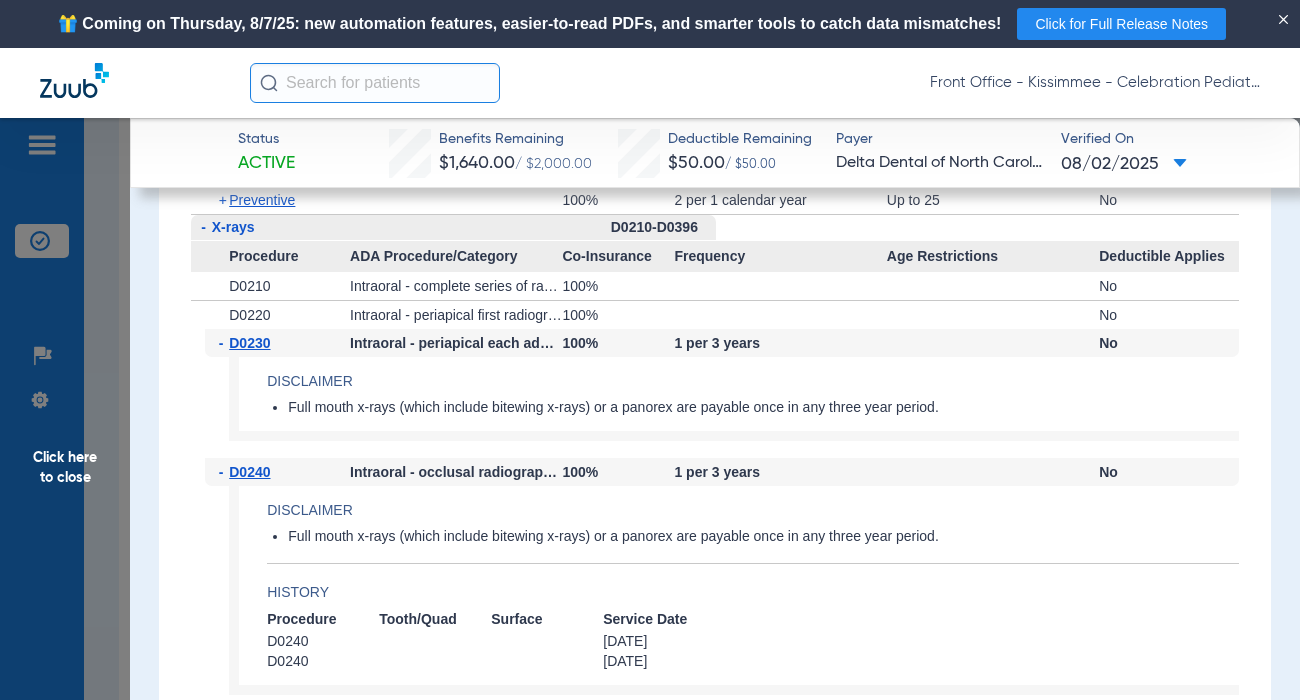 scroll, scrollTop: 2500, scrollLeft: 0, axis: vertical 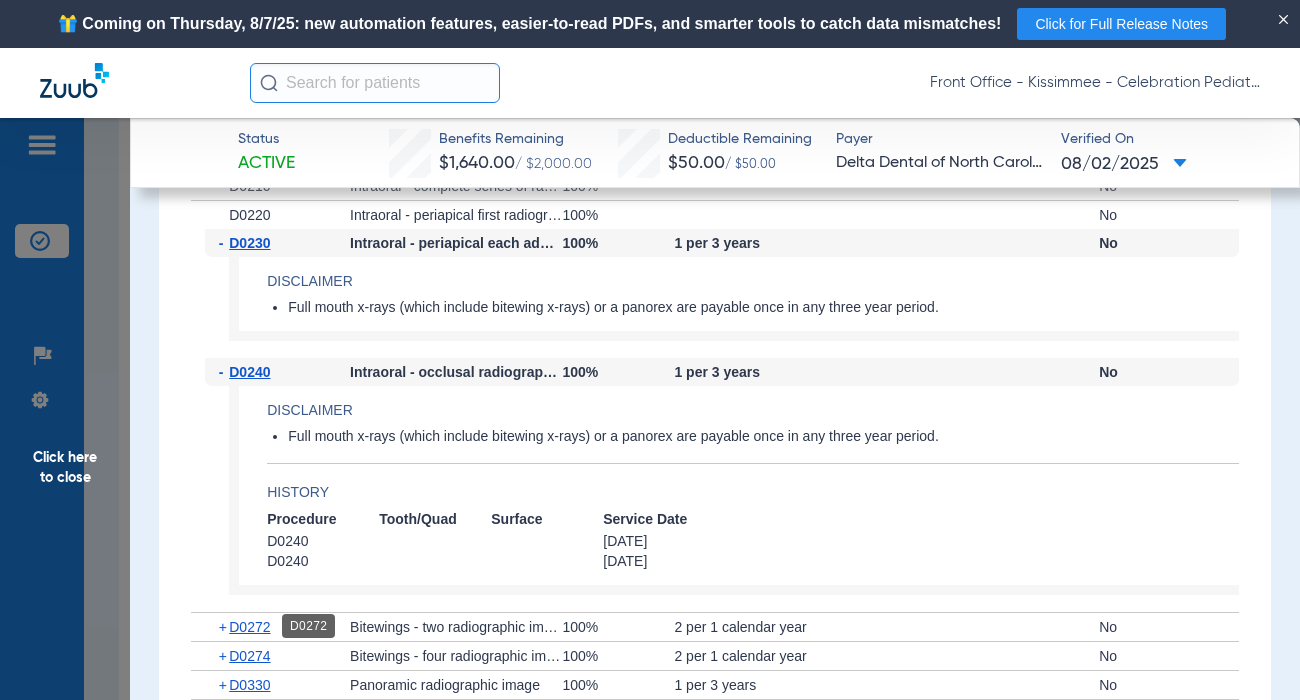 click on "D0272" 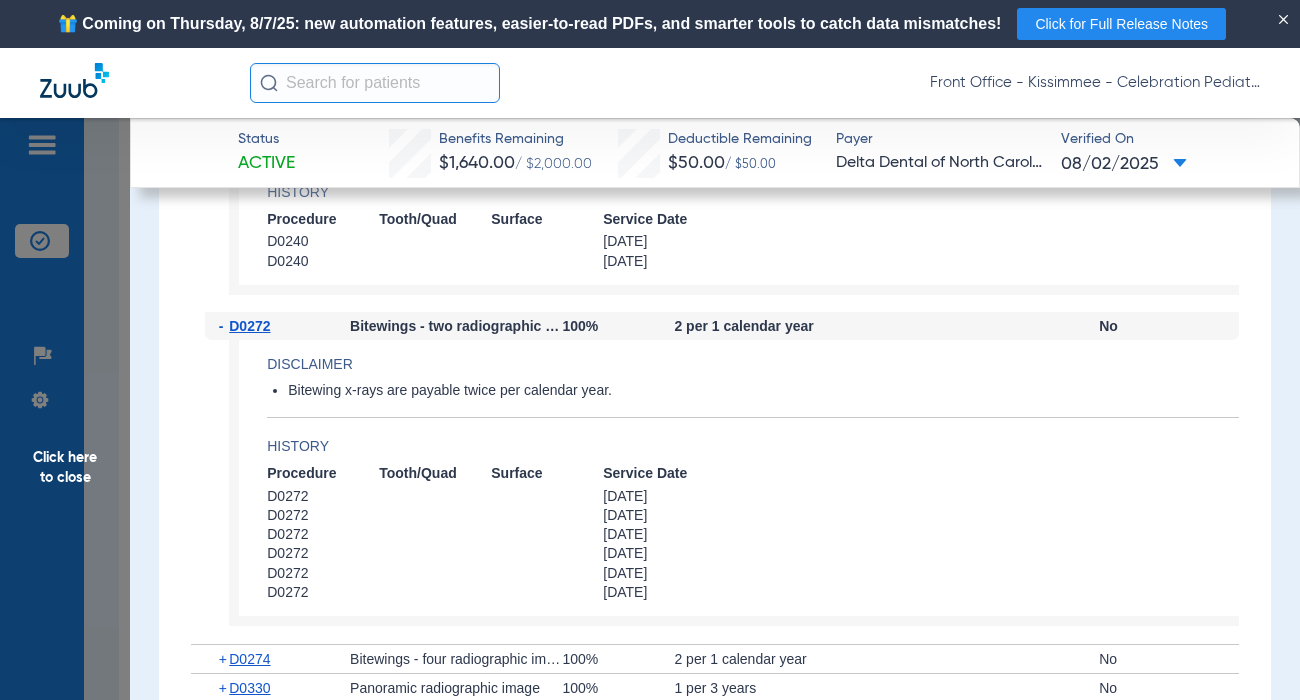 scroll, scrollTop: 3000, scrollLeft: 0, axis: vertical 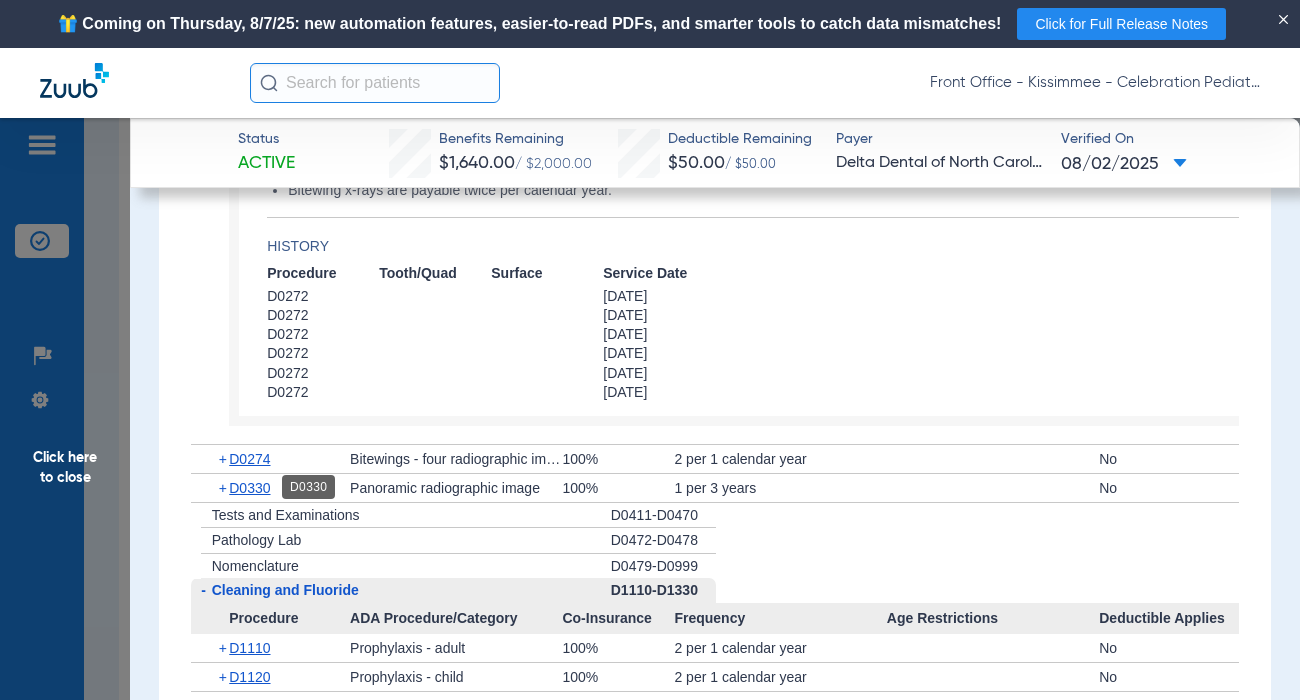 click on "D0330" 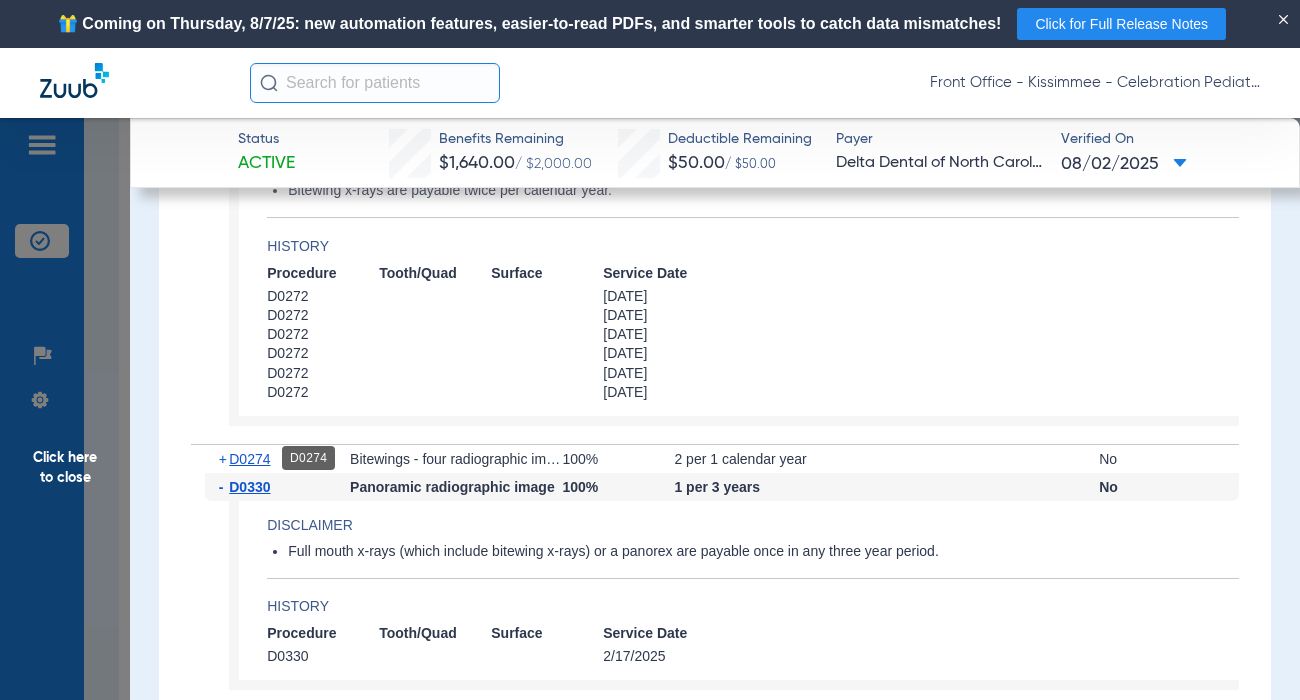 click on "D0274" 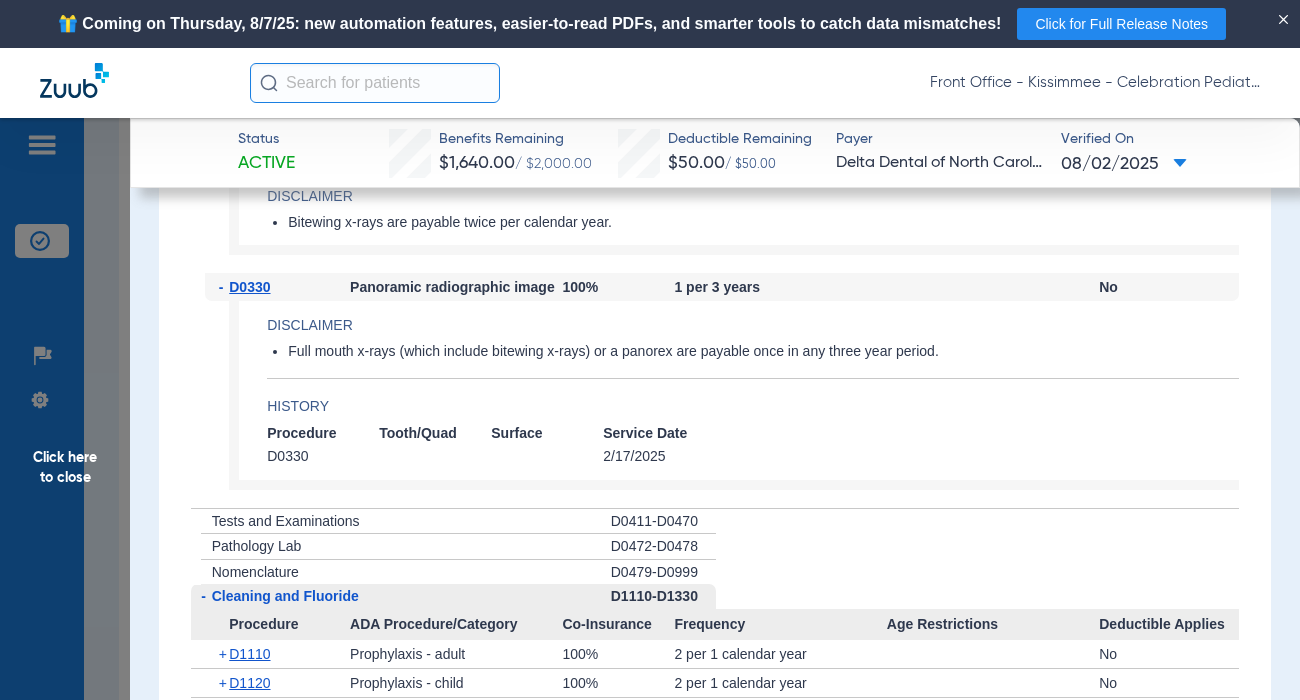 scroll, scrollTop: 3500, scrollLeft: 0, axis: vertical 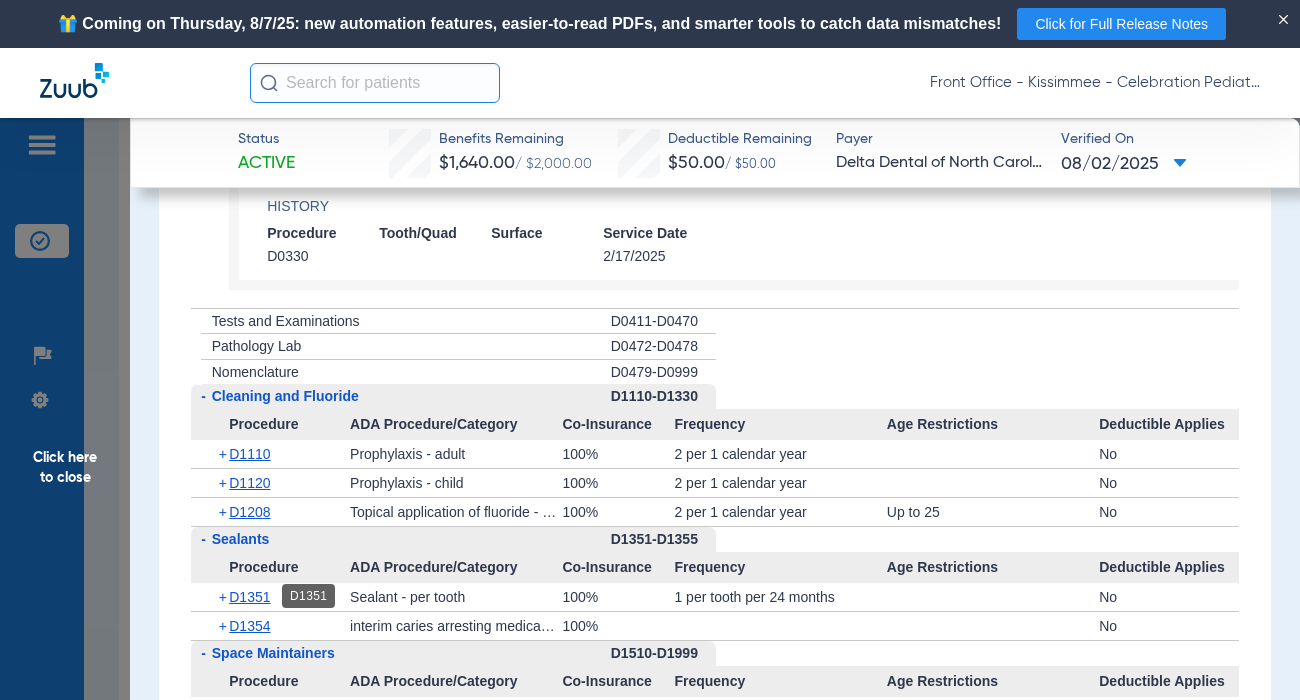 click on "D1351" 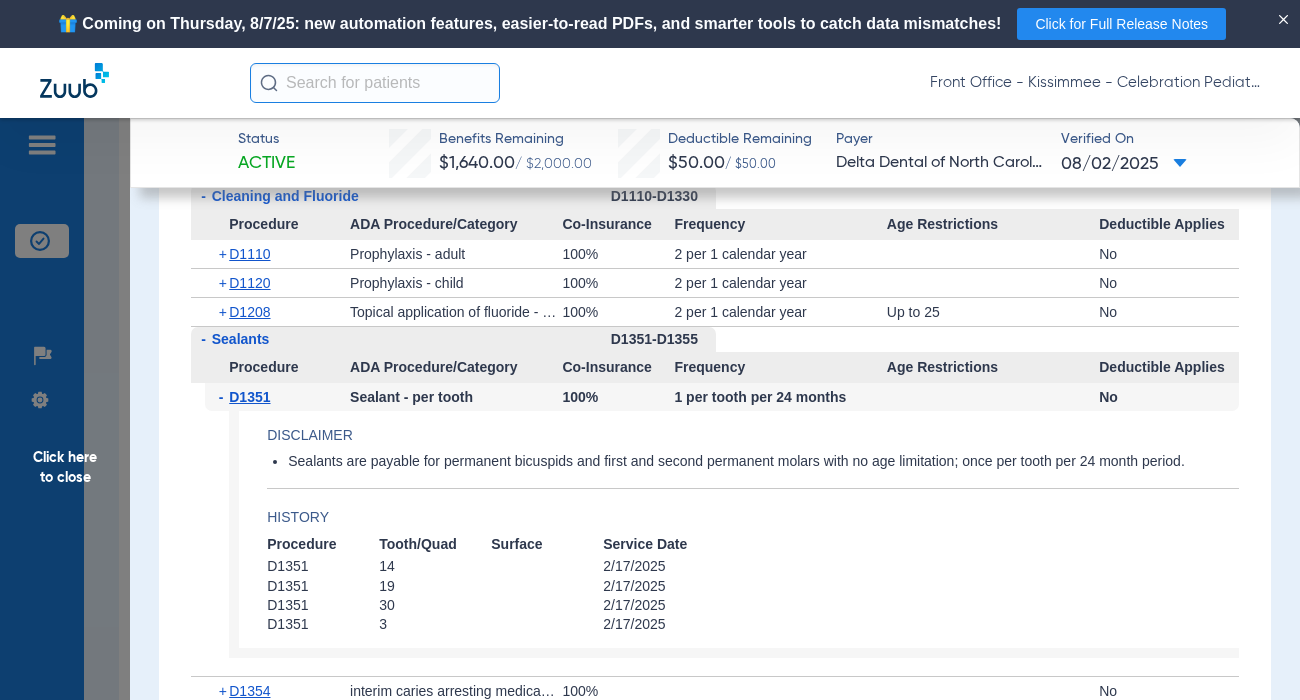 scroll, scrollTop: 3800, scrollLeft: 0, axis: vertical 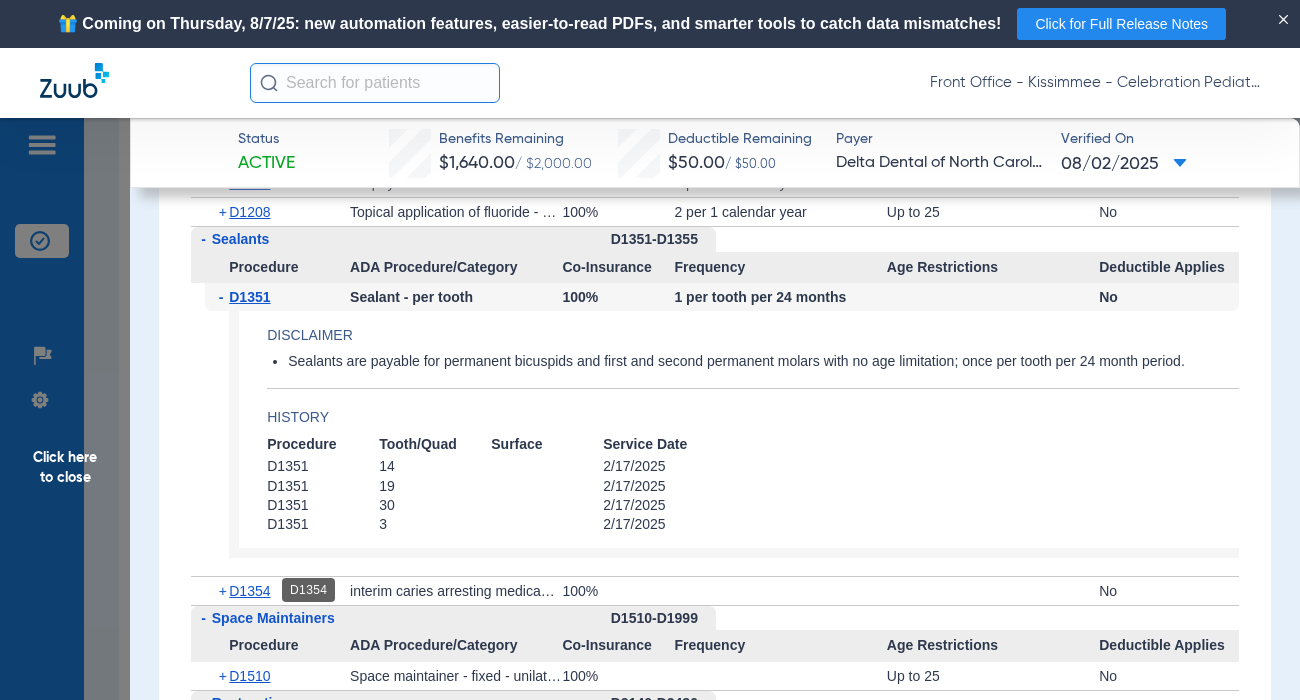 click on "D1354" 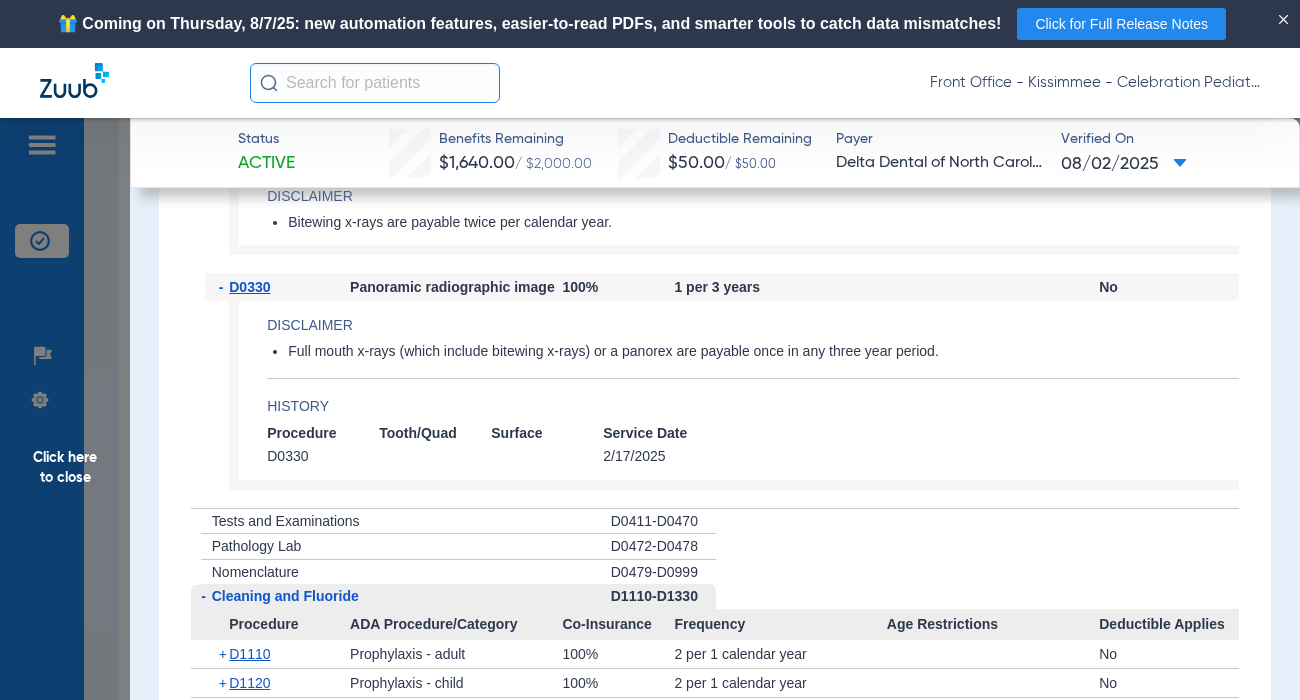 scroll, scrollTop: 3400, scrollLeft: 0, axis: vertical 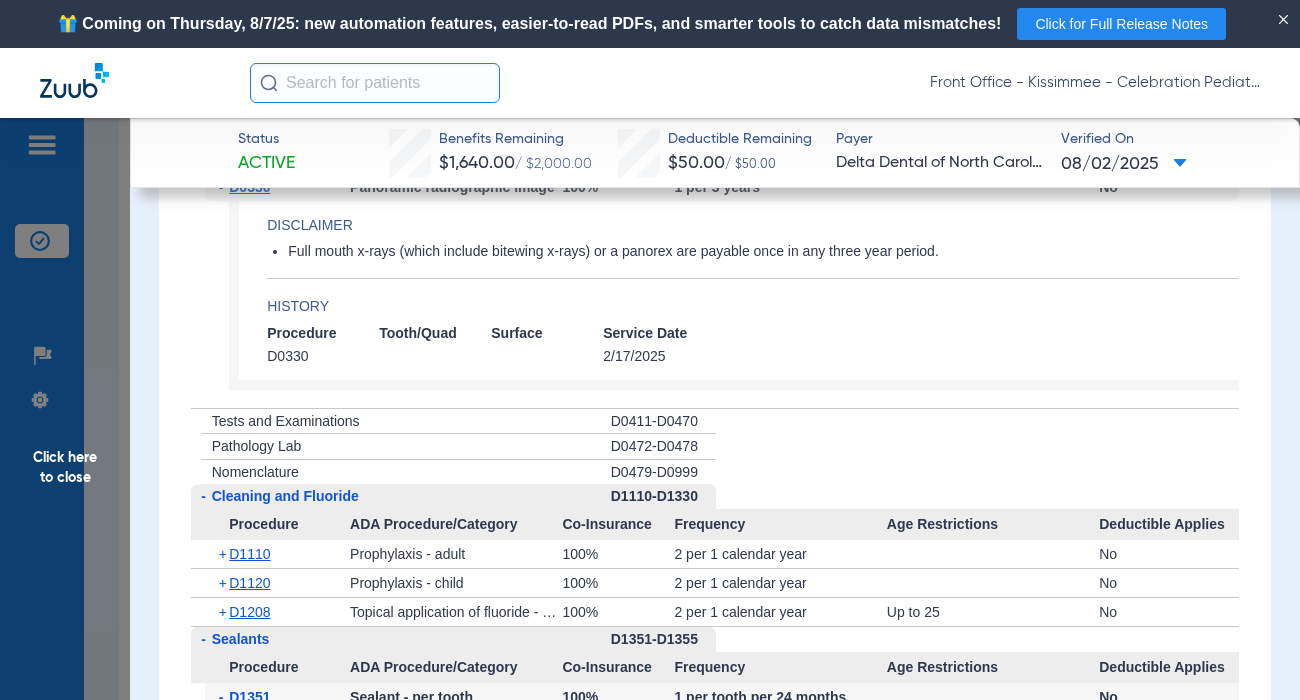 click on "- Preventive Exams D0110-D0191 Procedure ADA Procedure/Category Co-Insurance Frequency Age Restrictions Deductible Applies - D0120 Periodic oral evaluation - established patient 100% 2 per 1 calendar year No Disclaimer Oral examinations (including examinations by a specialist) are payable twice per calendar year. History Procedure Tooth/Quad Surface Service Date D0120 [DATE] D0120 [DATE] D0120 [DATE] D0120 [DATE] D0120 [DATE] D0120 [DATE] - D0140 Limited oral evaluation - problem focused 100% 2 per 1 calendar year No Disclaimer Oral examinations (including examinations by a specialist) are payable twice per calendar year. + D0145 Oral evaluation for a patient under three years of age and counseling with primary caregiver 100% No + D0150 Comprehensive oral evaluation - new or established patient 100% 2 per 1 calendar year No + Diagnostic 100% 2 per 1 calendar year No + Preventive 100% Up to 25 No" 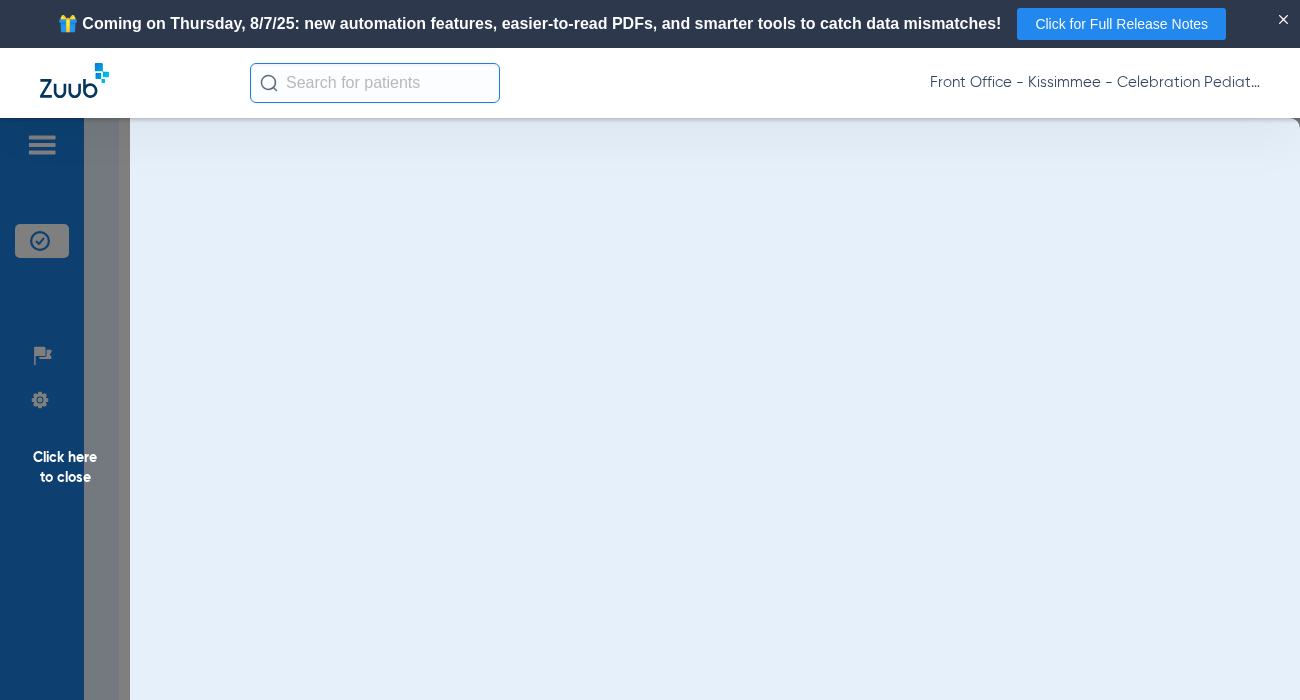 scroll, scrollTop: 0, scrollLeft: 0, axis: both 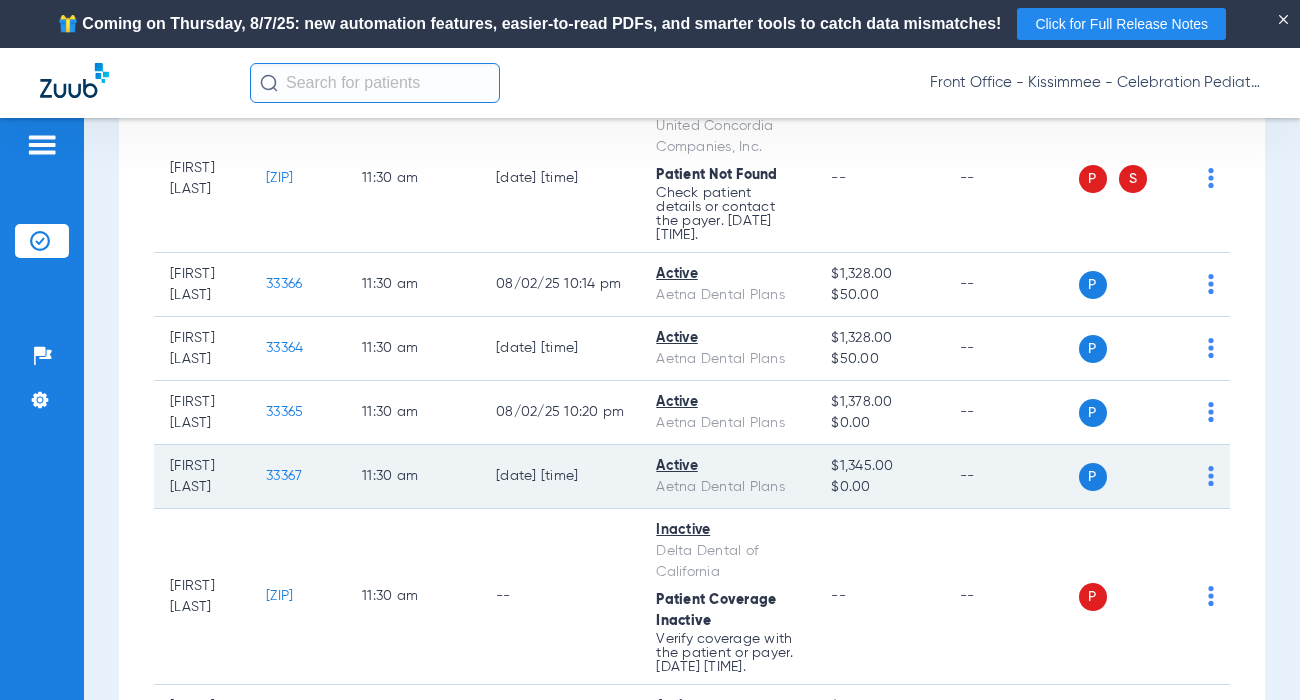 click on "33367" 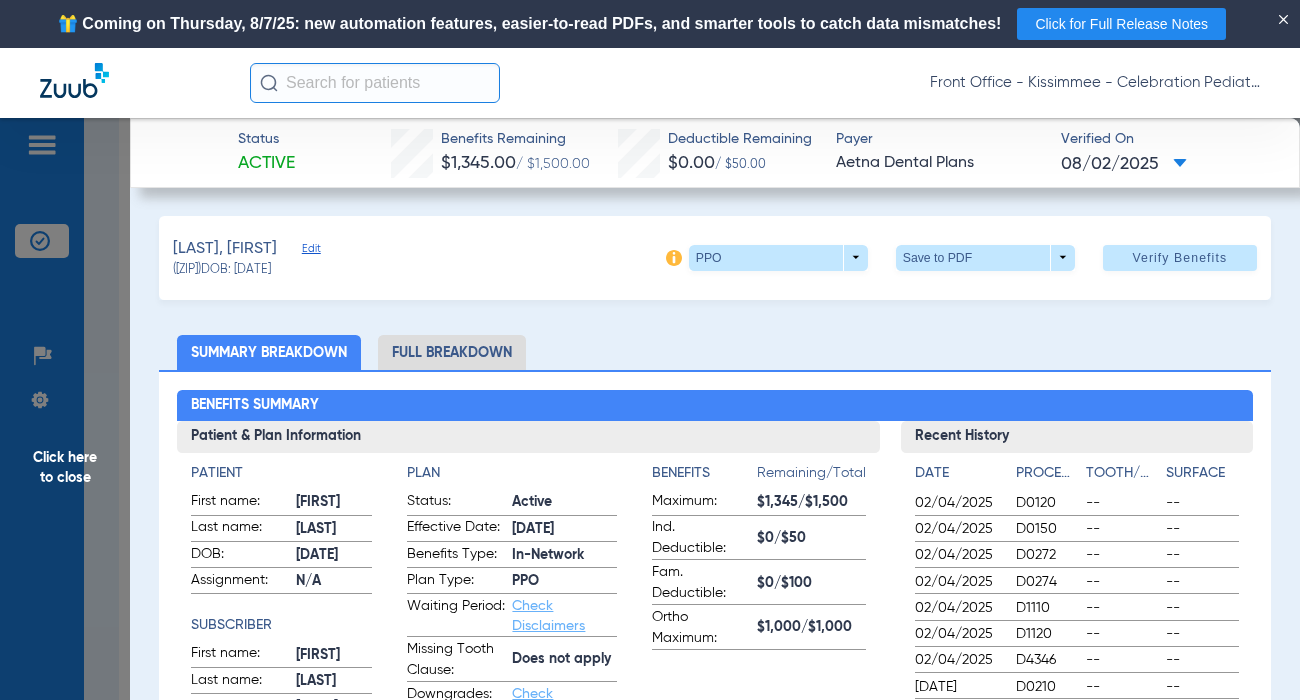 click on "Full Breakdown" 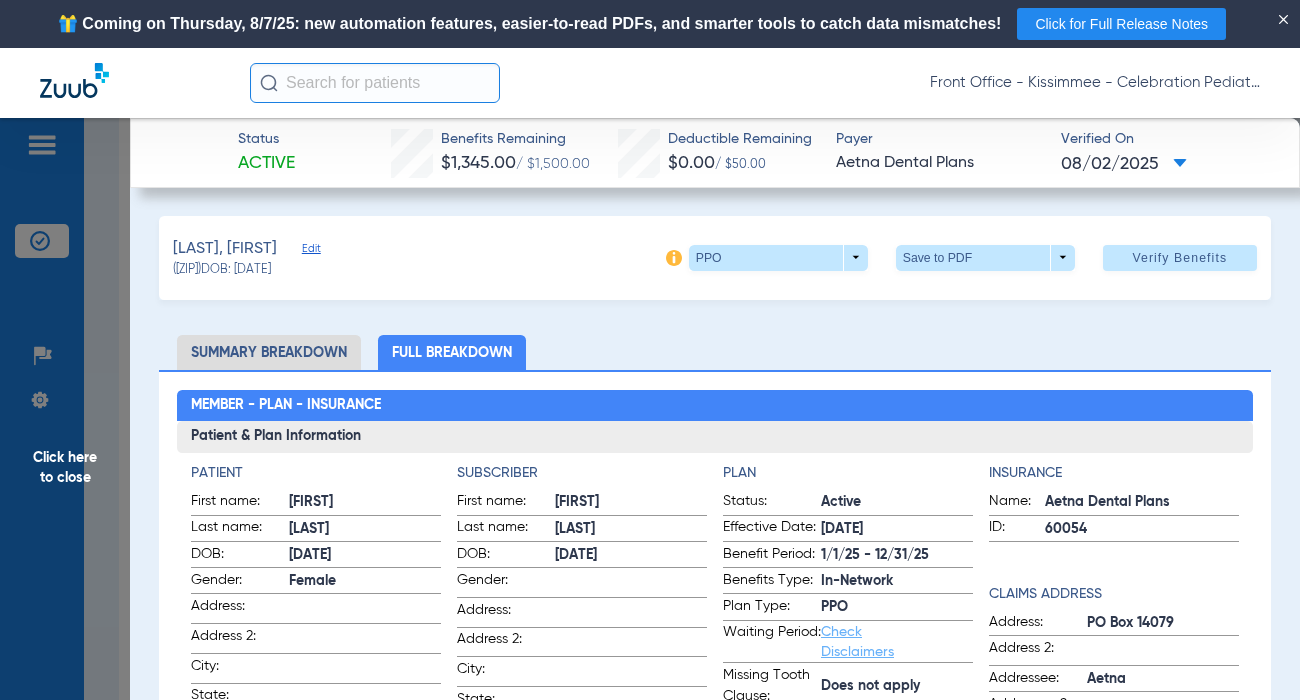 click on "Summary Breakdown   Full Breakdown" 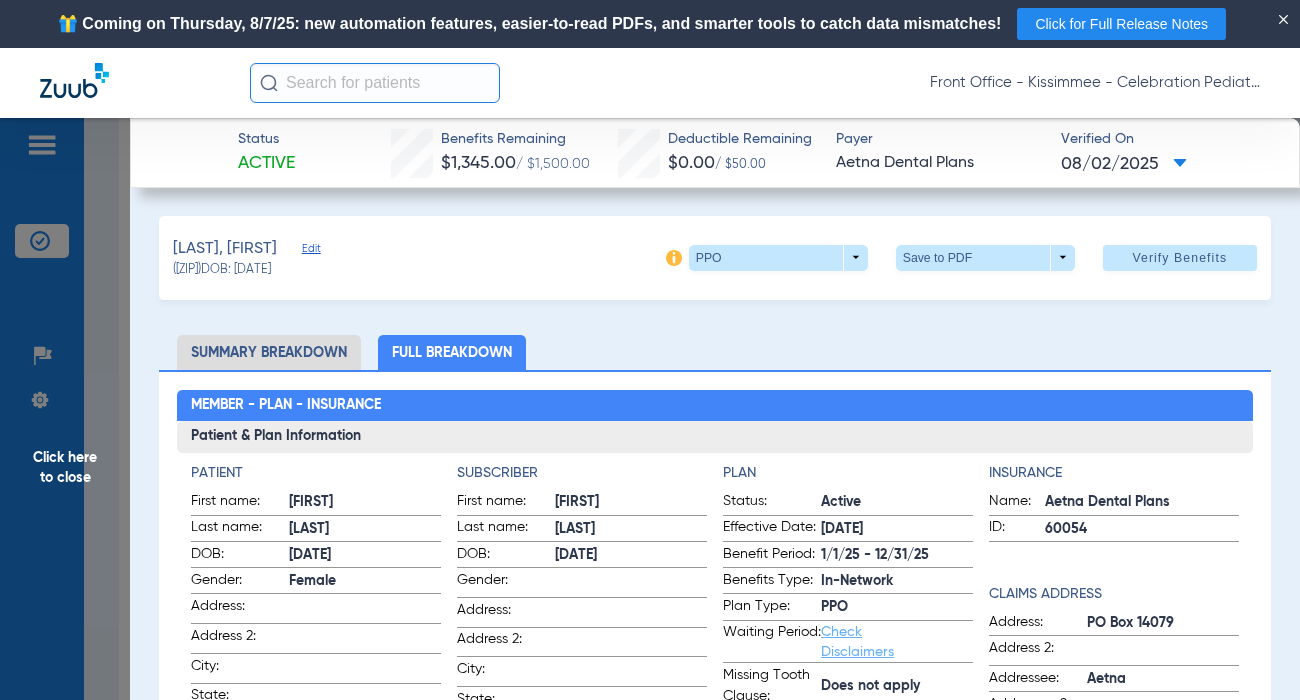 scroll, scrollTop: 200, scrollLeft: 0, axis: vertical 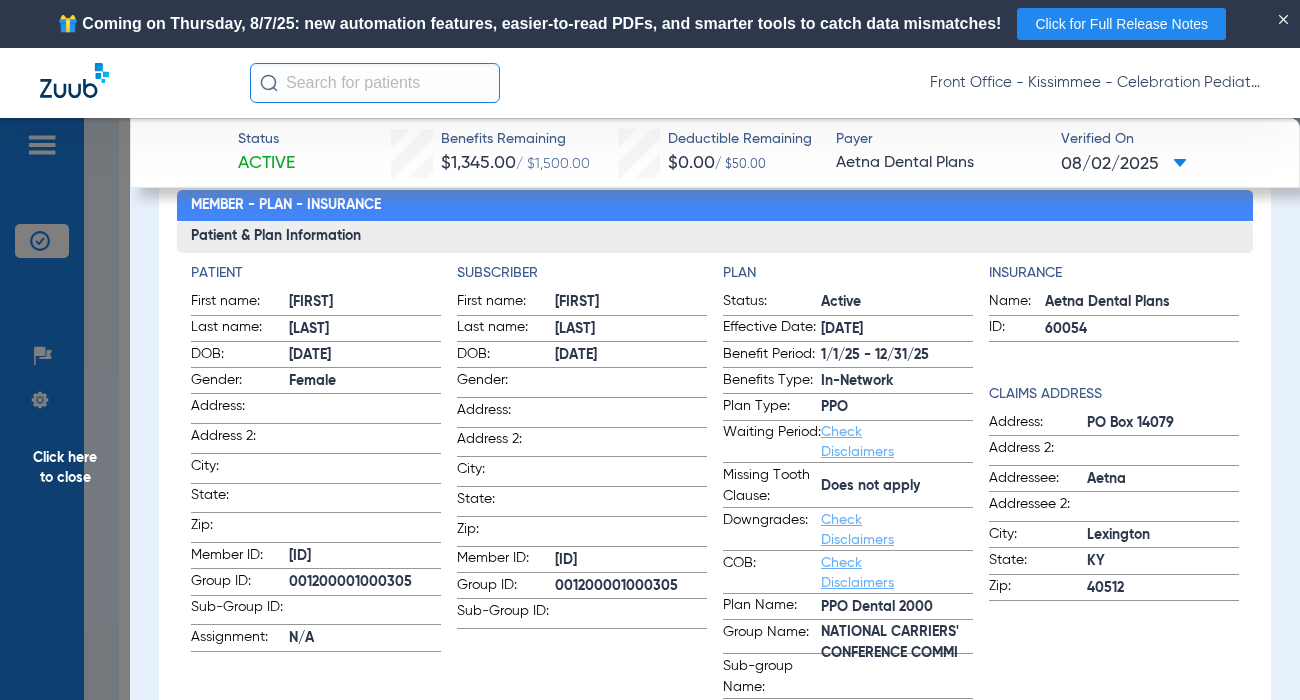 drag, startPoint x: 512, startPoint y: 659, endPoint x: 531, endPoint y: 651, distance: 20.615528 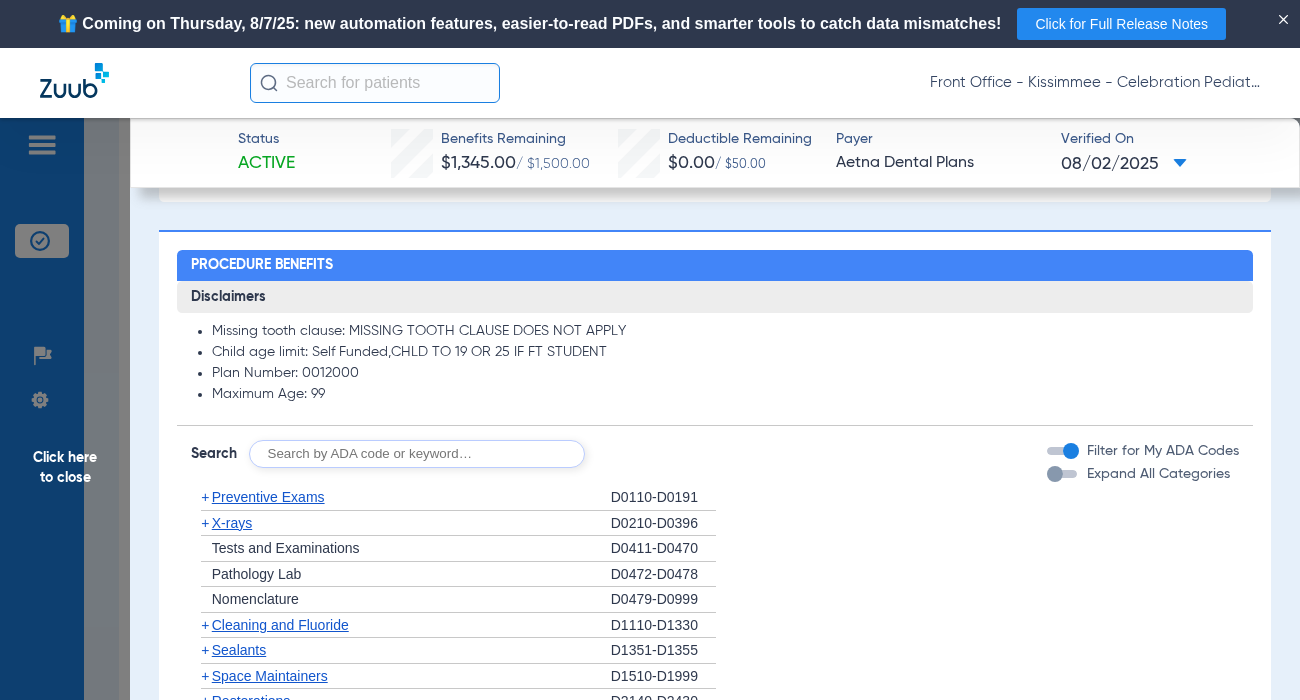 scroll, scrollTop: 1300, scrollLeft: 0, axis: vertical 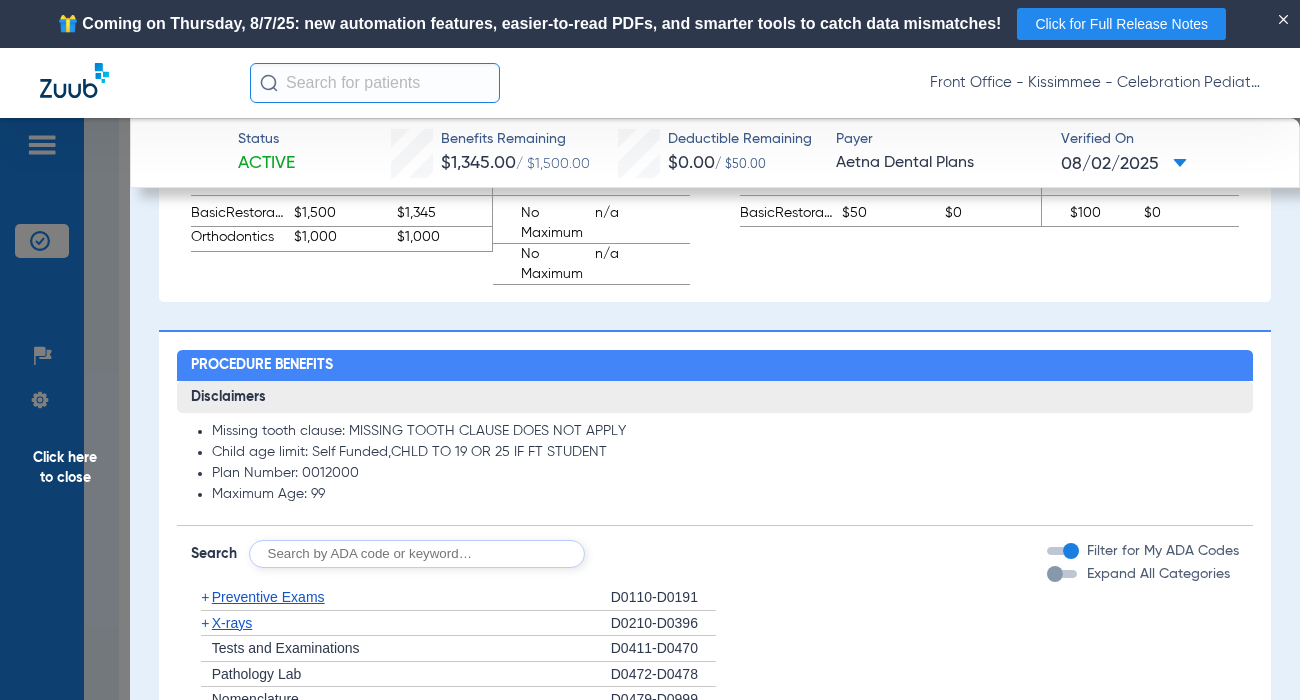 drag, startPoint x: 1040, startPoint y: 579, endPoint x: 740, endPoint y: 578, distance: 300.00168 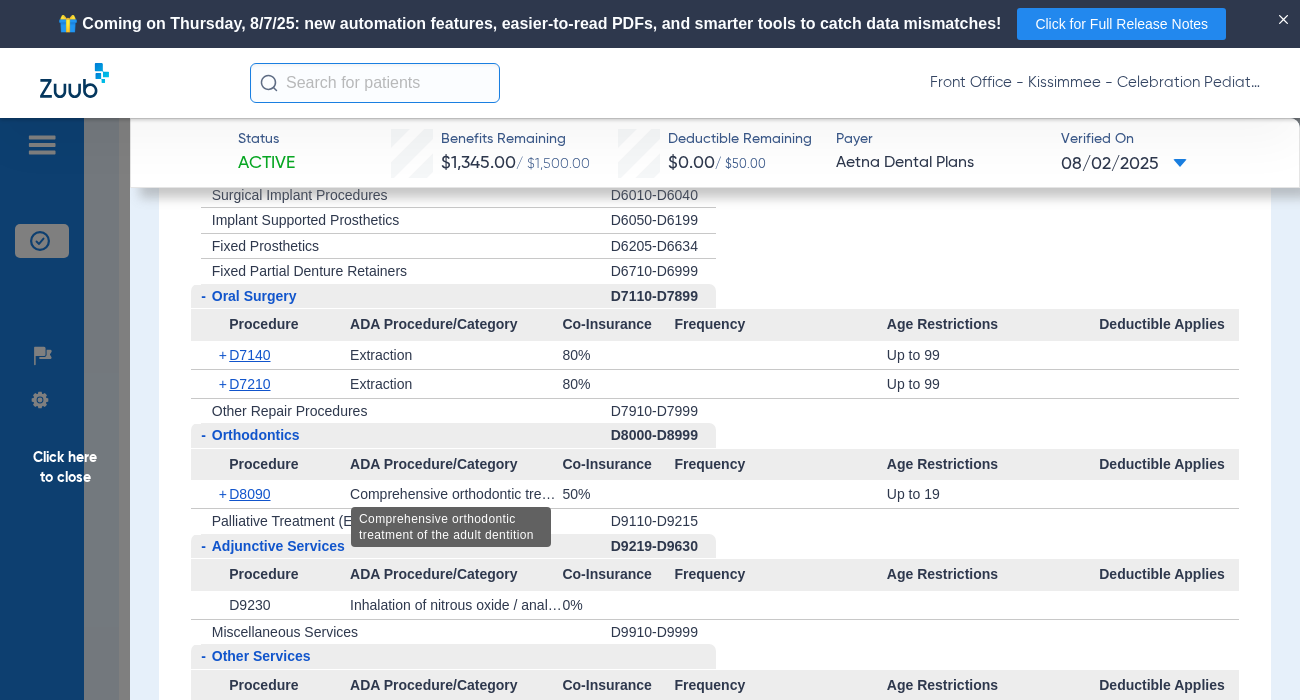 scroll, scrollTop: 3400, scrollLeft: 0, axis: vertical 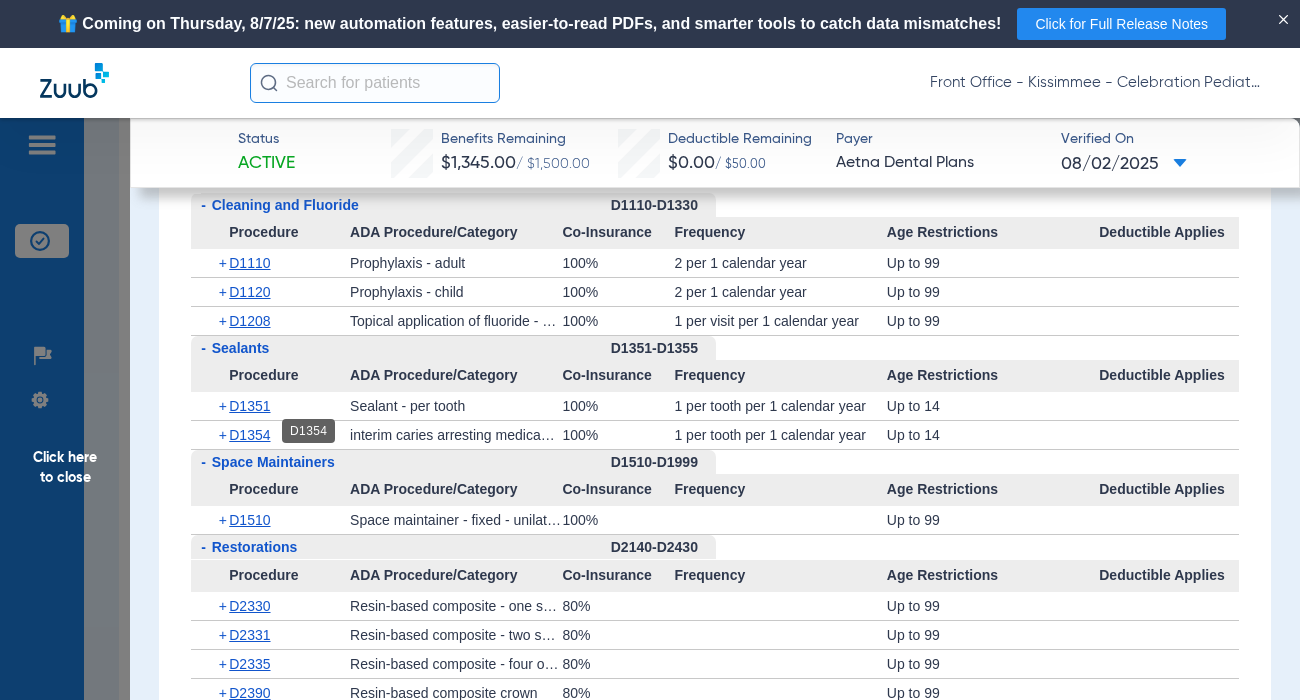 click on "D1354" 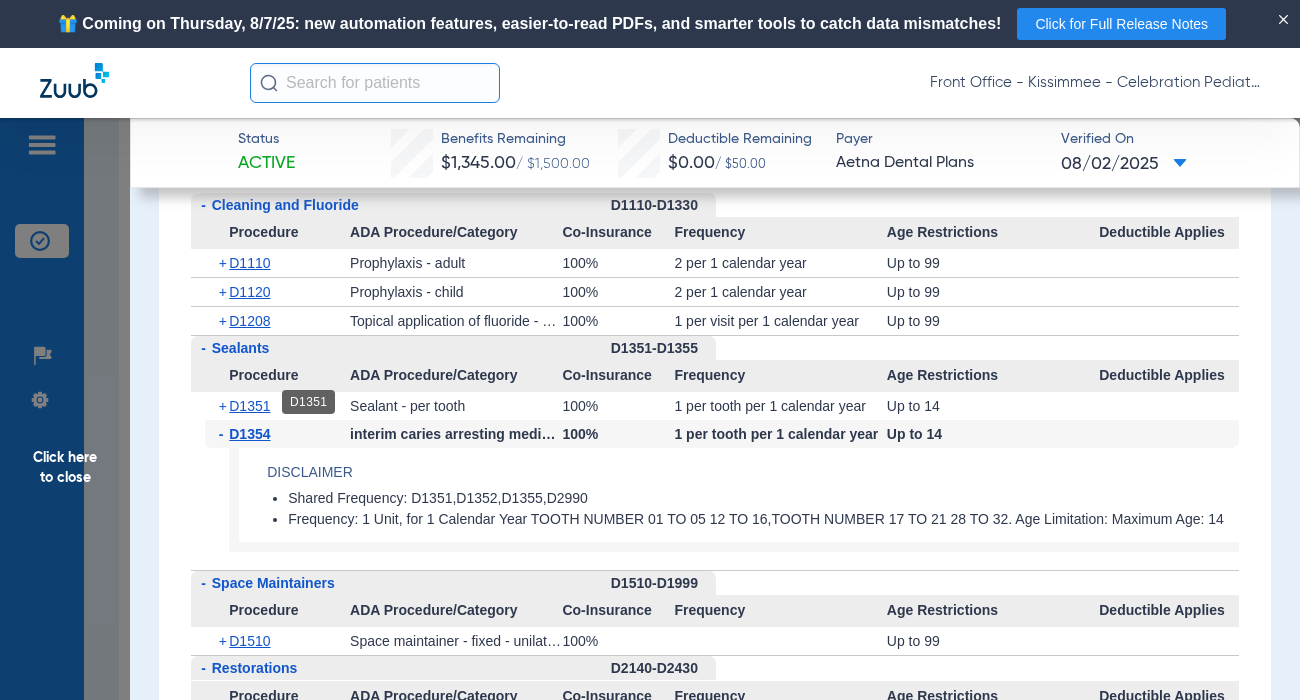 click on "D1351" 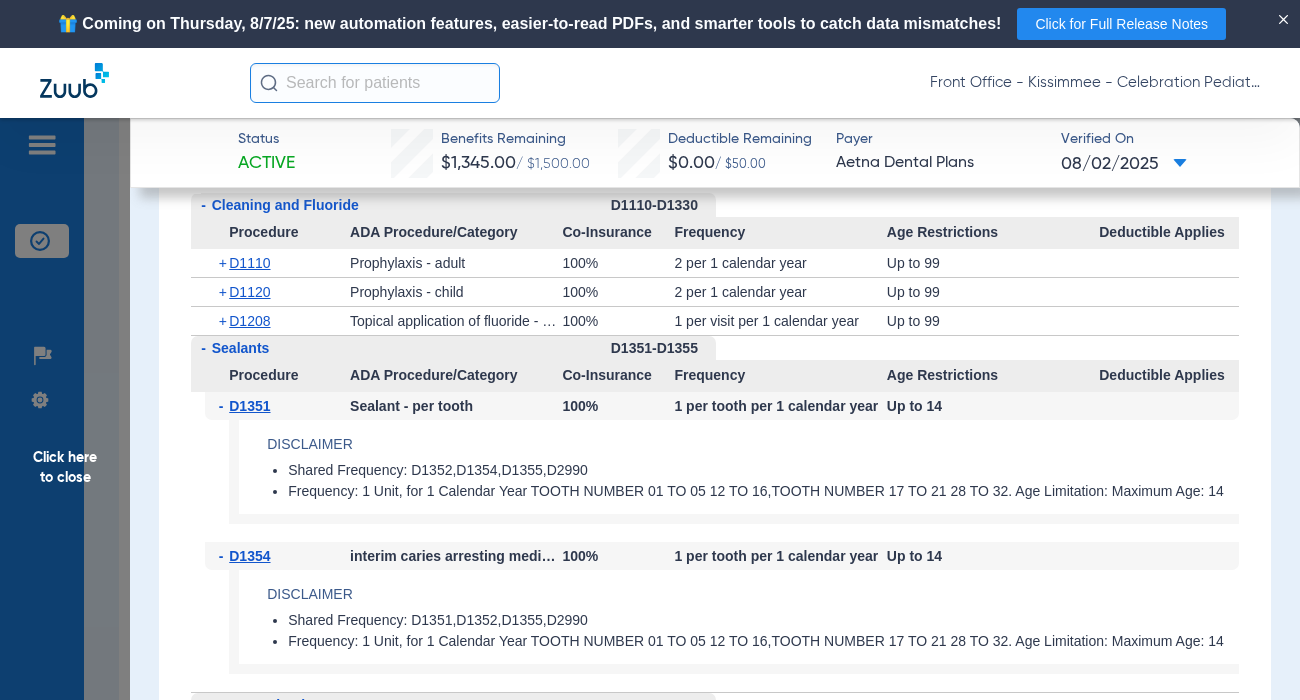 scroll, scrollTop: 2000, scrollLeft: 0, axis: vertical 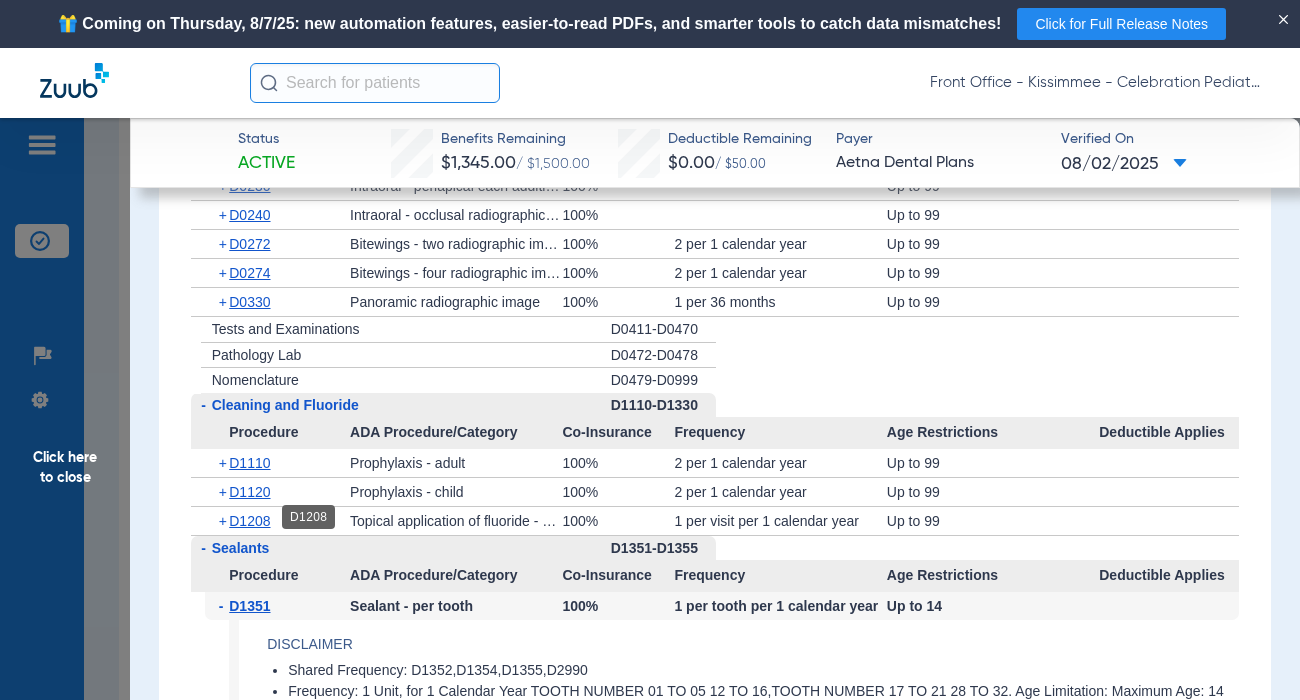 click on "D1208" 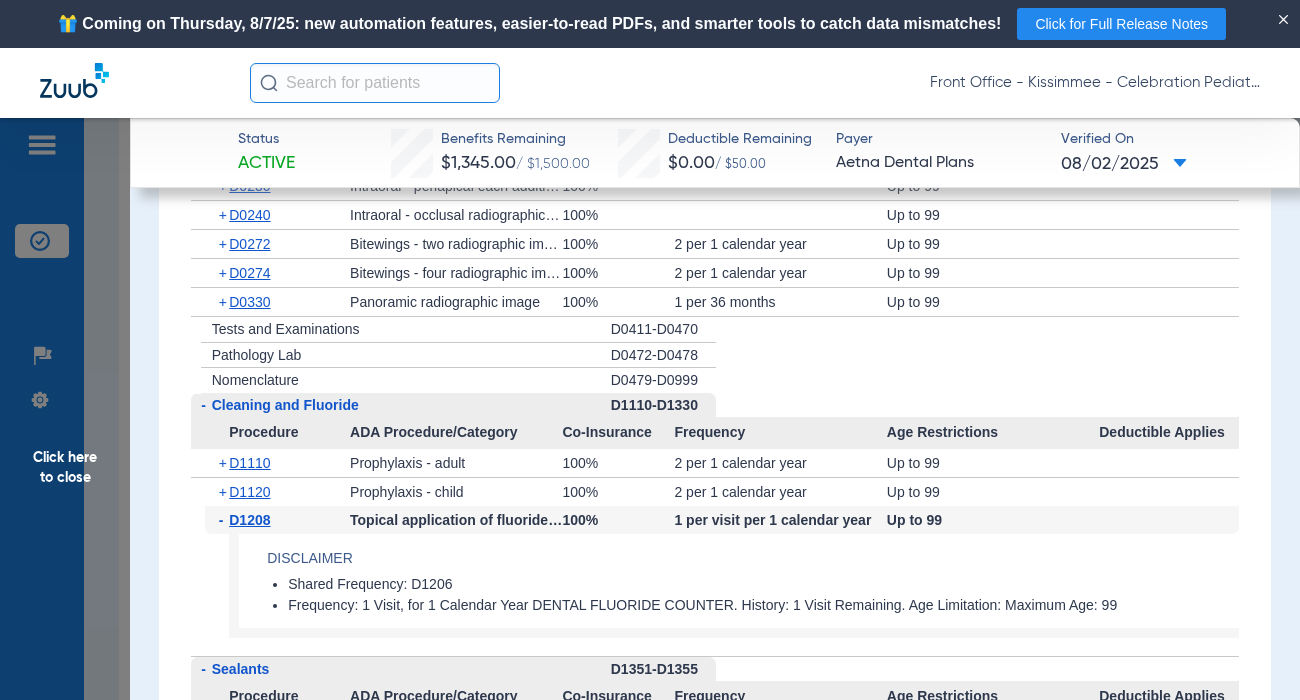scroll, scrollTop: 1900, scrollLeft: 0, axis: vertical 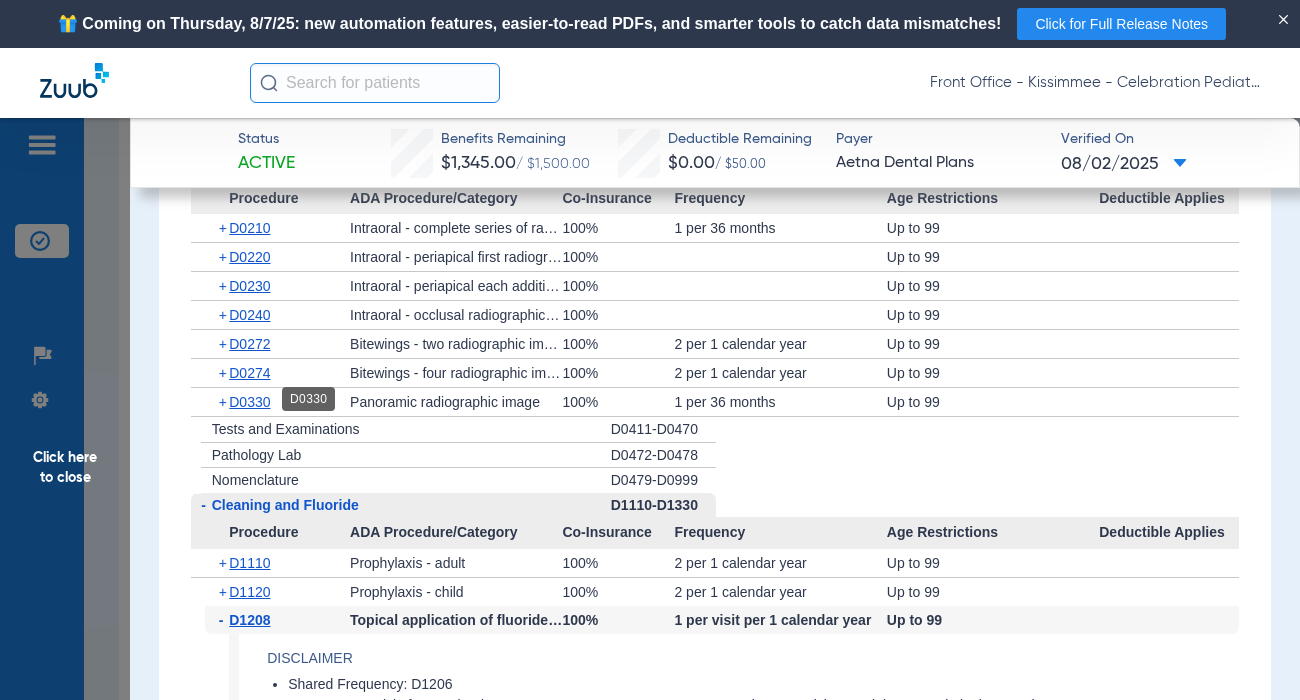 click on "D0330" 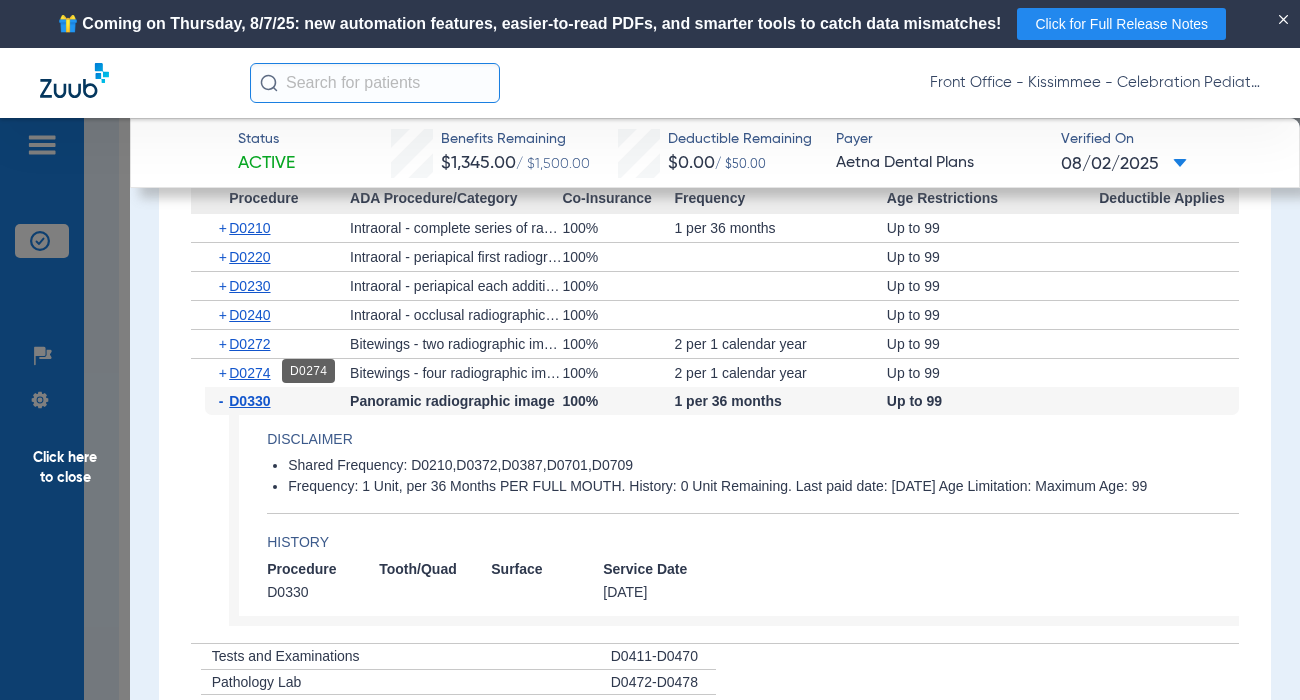 click on "D0274" 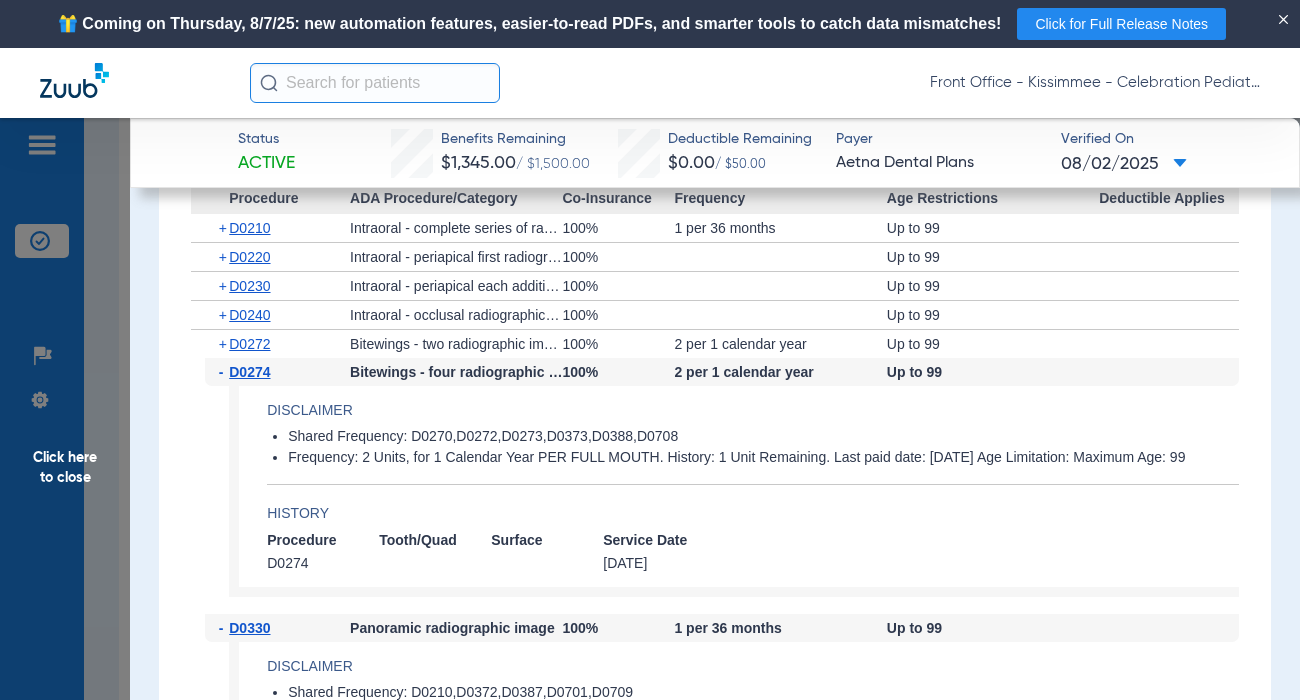 scroll, scrollTop: 1800, scrollLeft: 0, axis: vertical 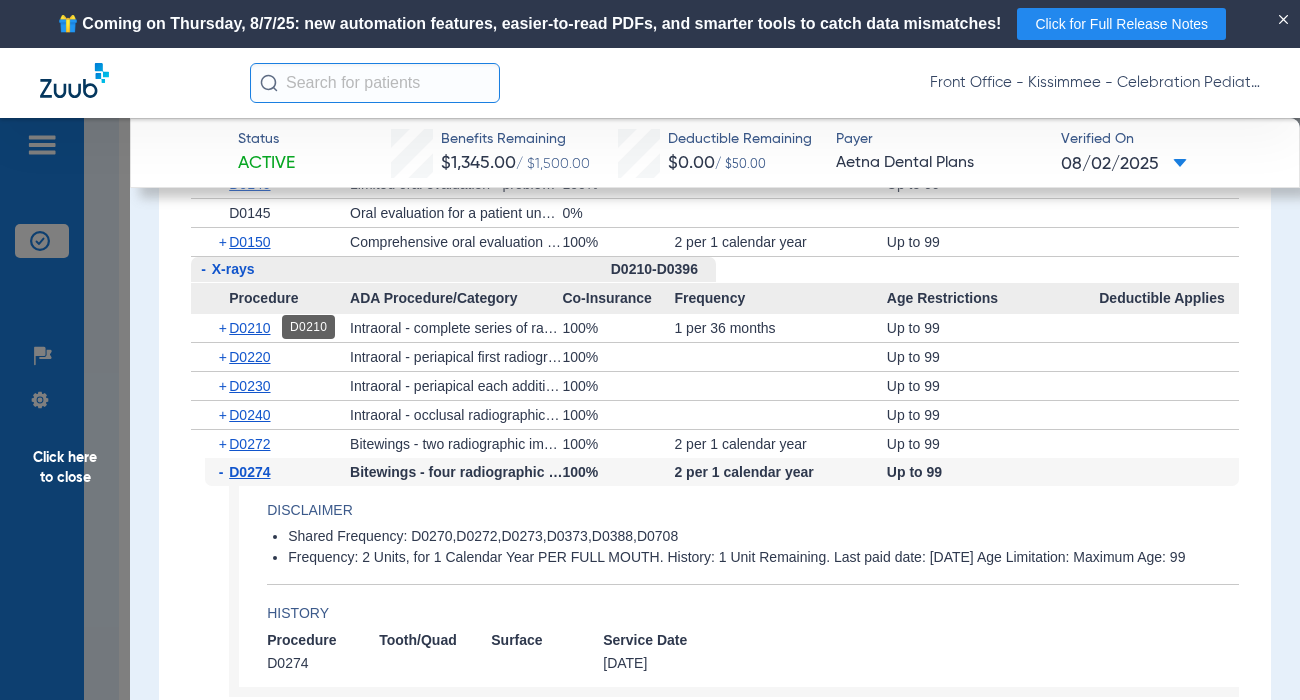 click on "D0210" 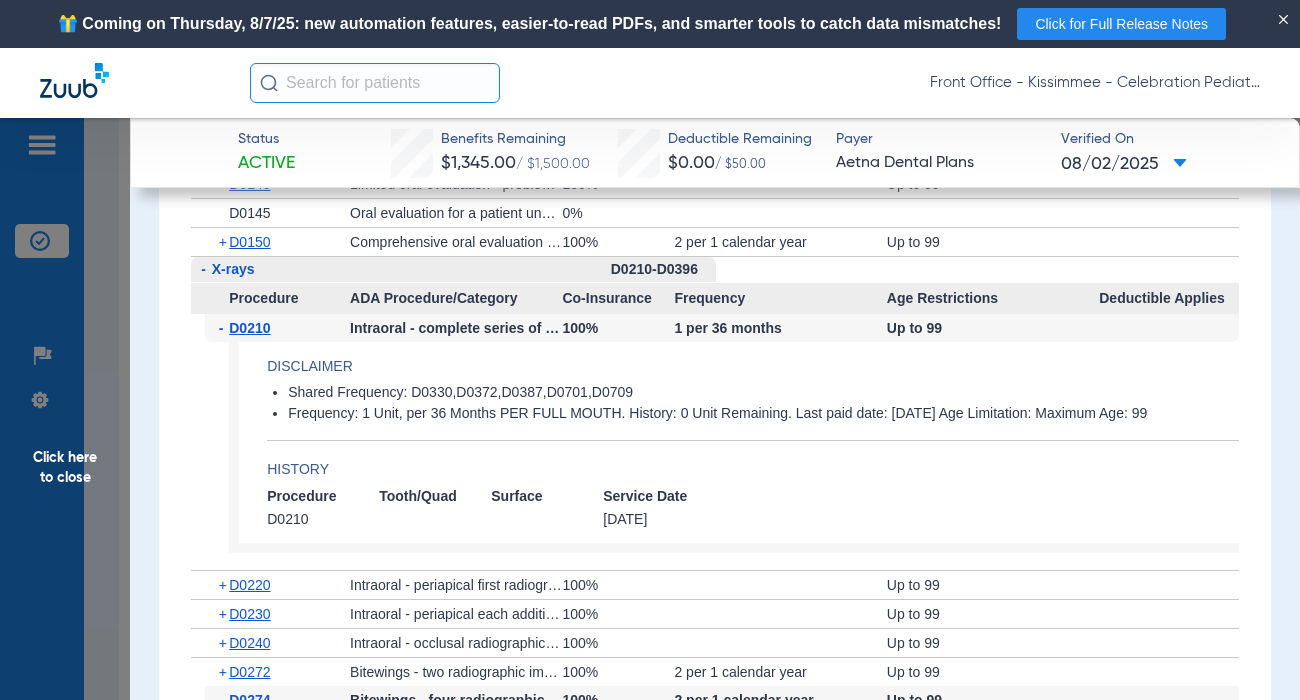 scroll, scrollTop: 1600, scrollLeft: 0, axis: vertical 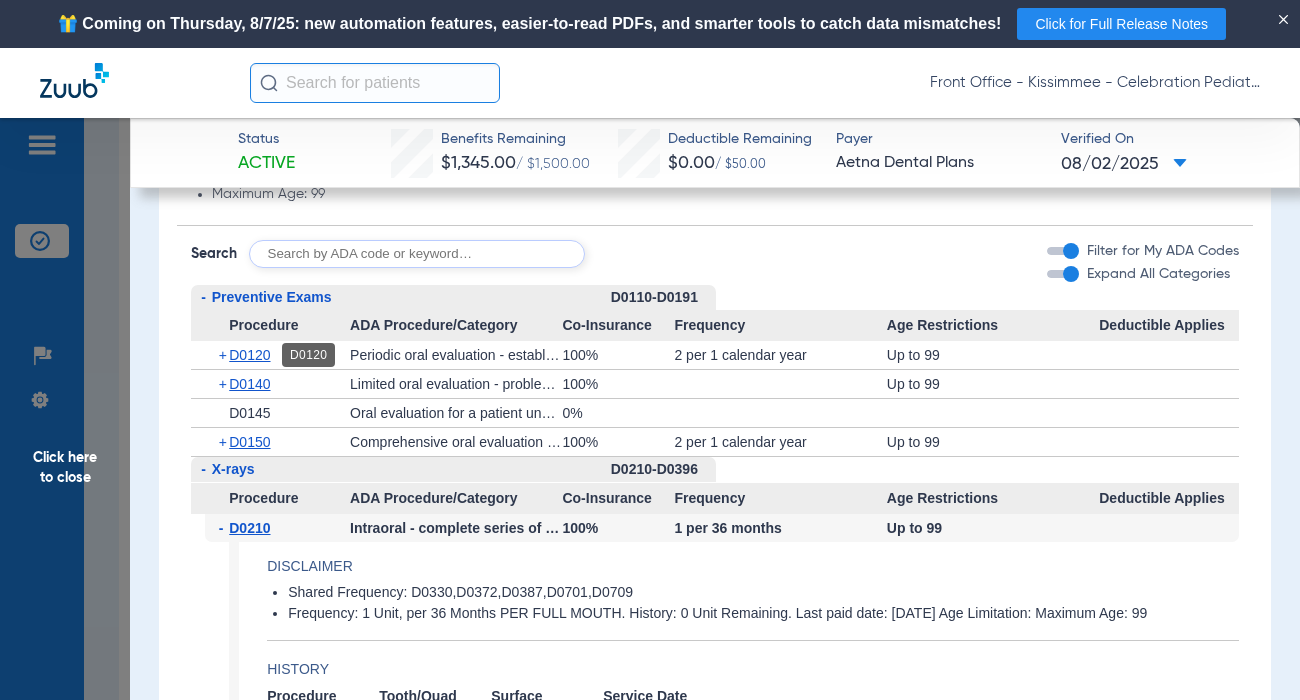 click on "D0120" 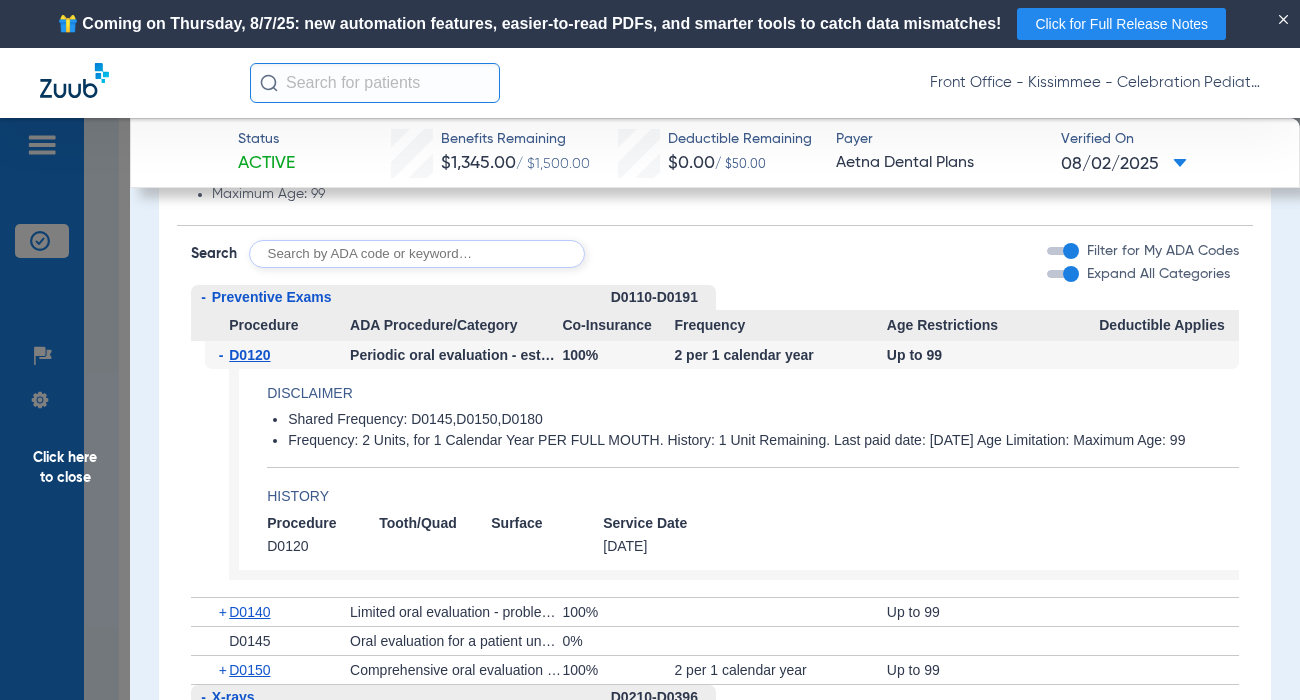 scroll, scrollTop: 1700, scrollLeft: 0, axis: vertical 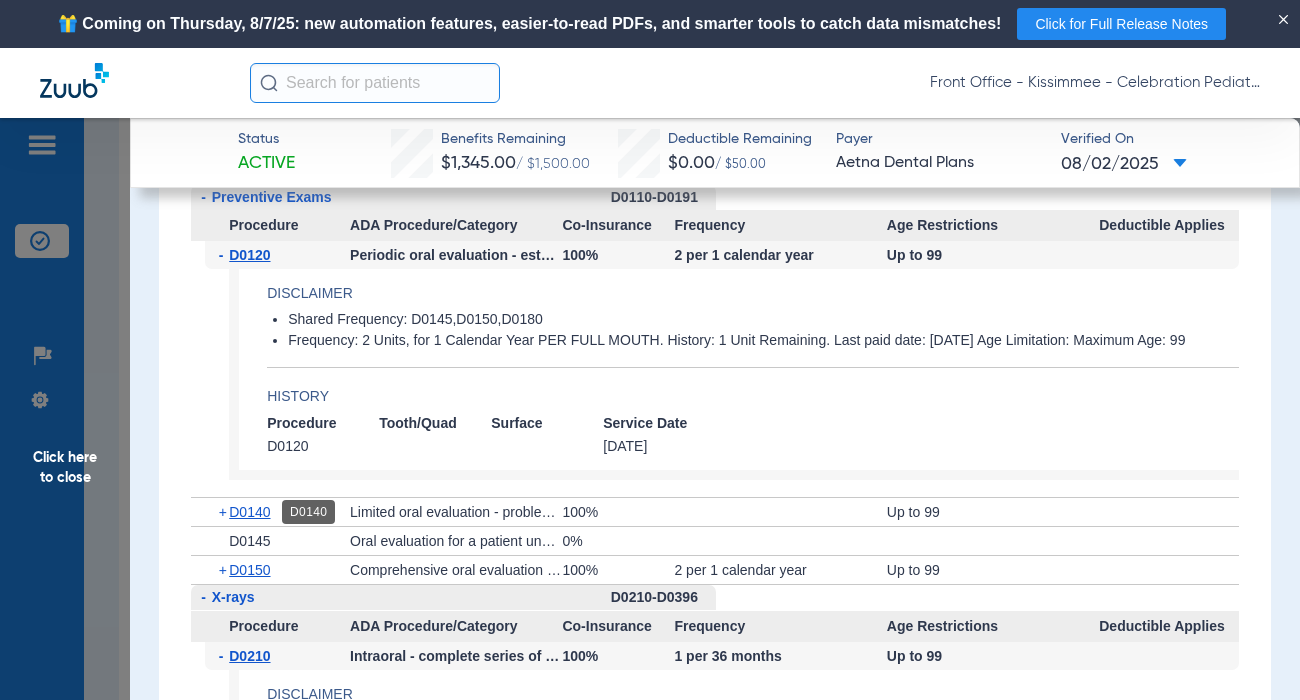 click on "D0140" 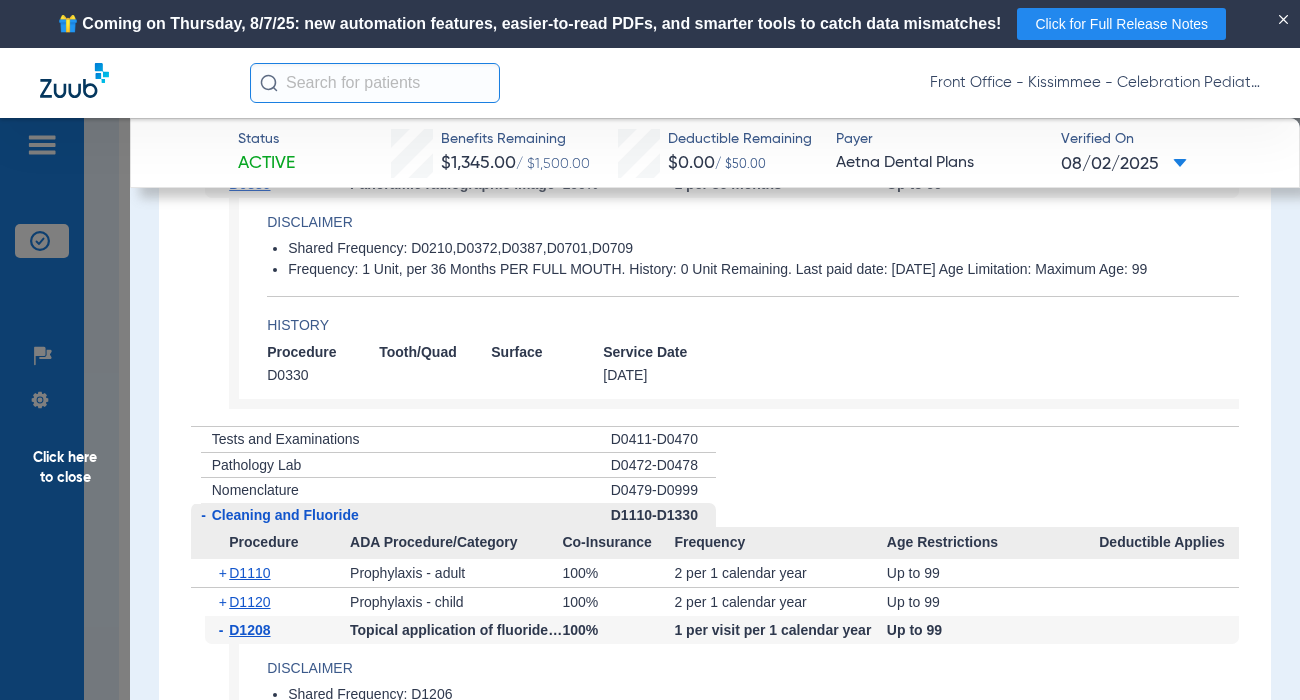 scroll, scrollTop: 2800, scrollLeft: 0, axis: vertical 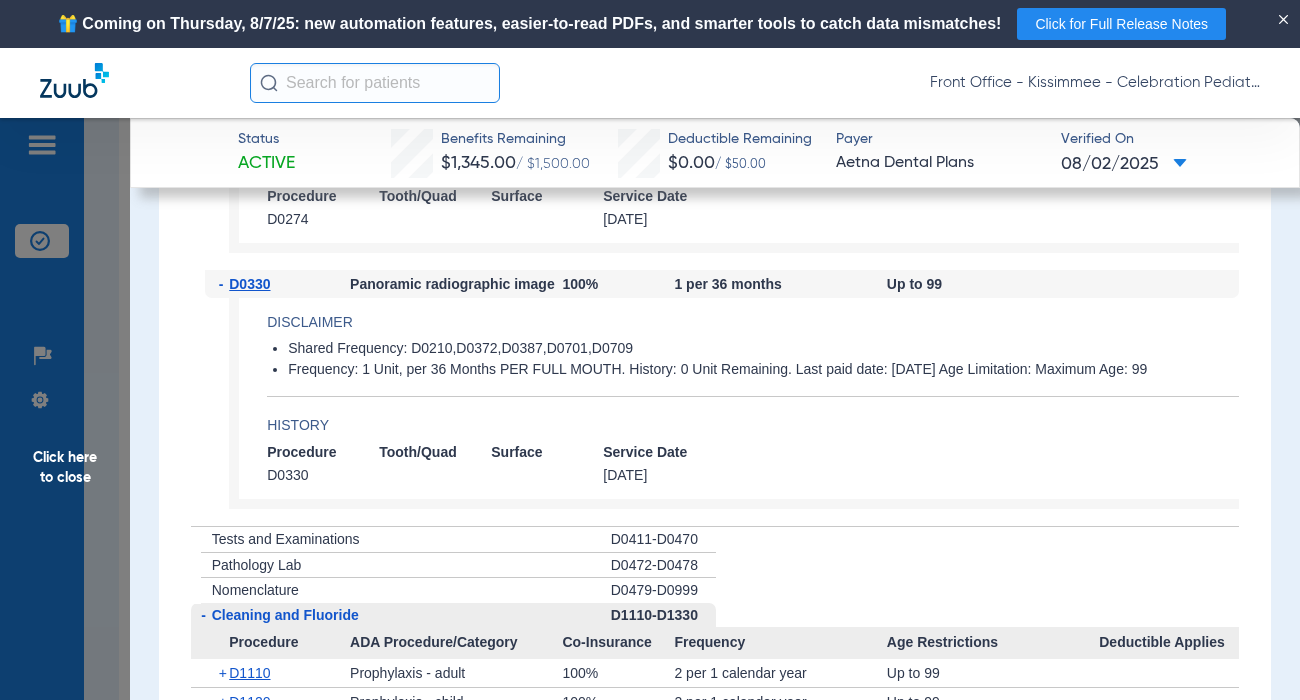 click on "Click here to close" 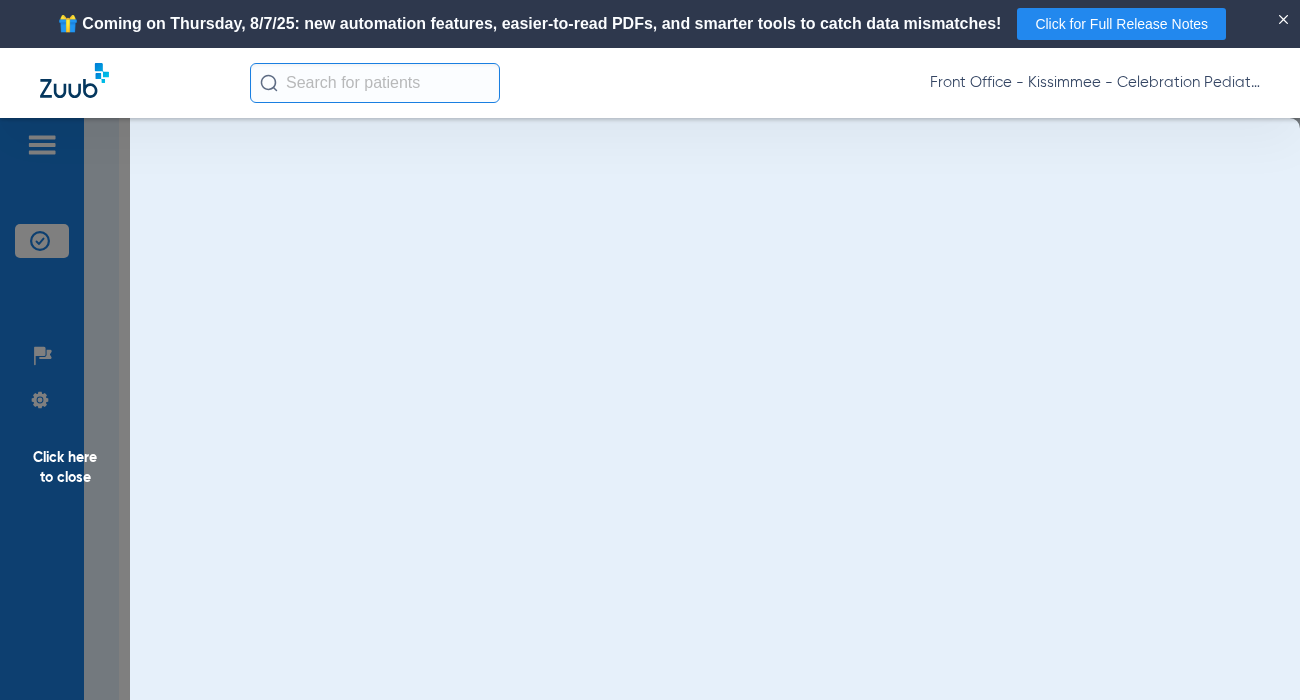 scroll, scrollTop: 0, scrollLeft: 0, axis: both 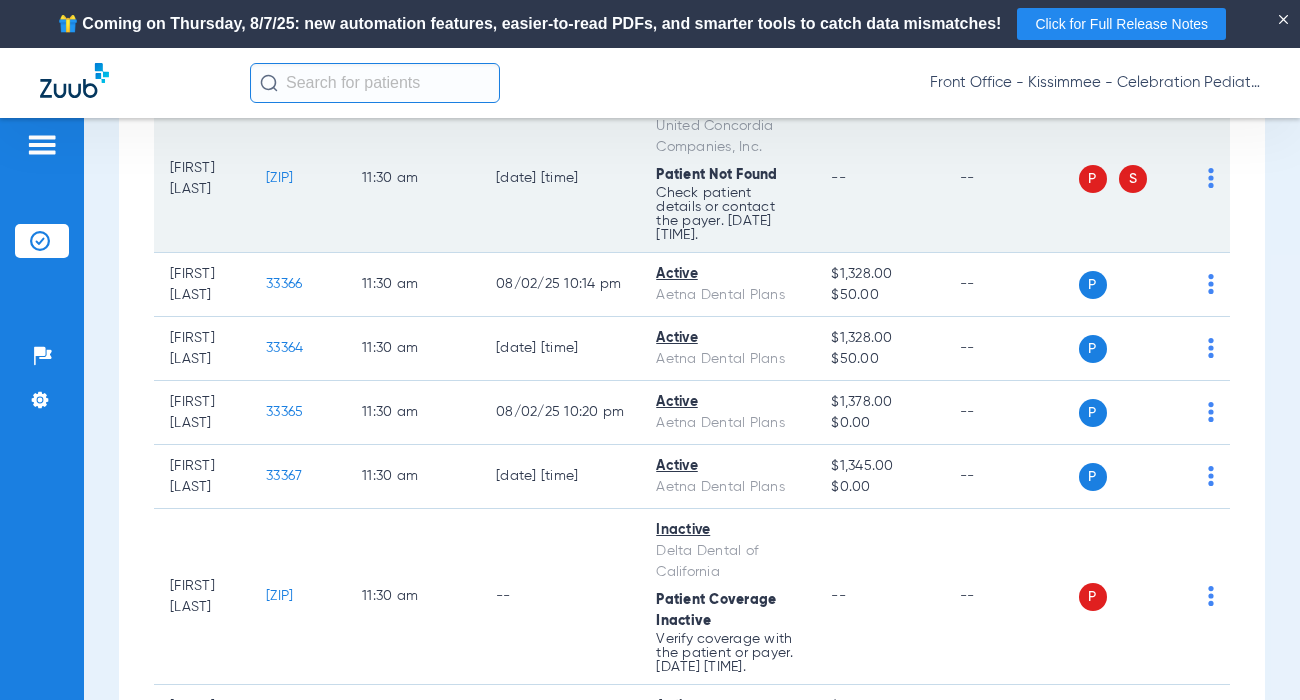 click on "11:30 AM" 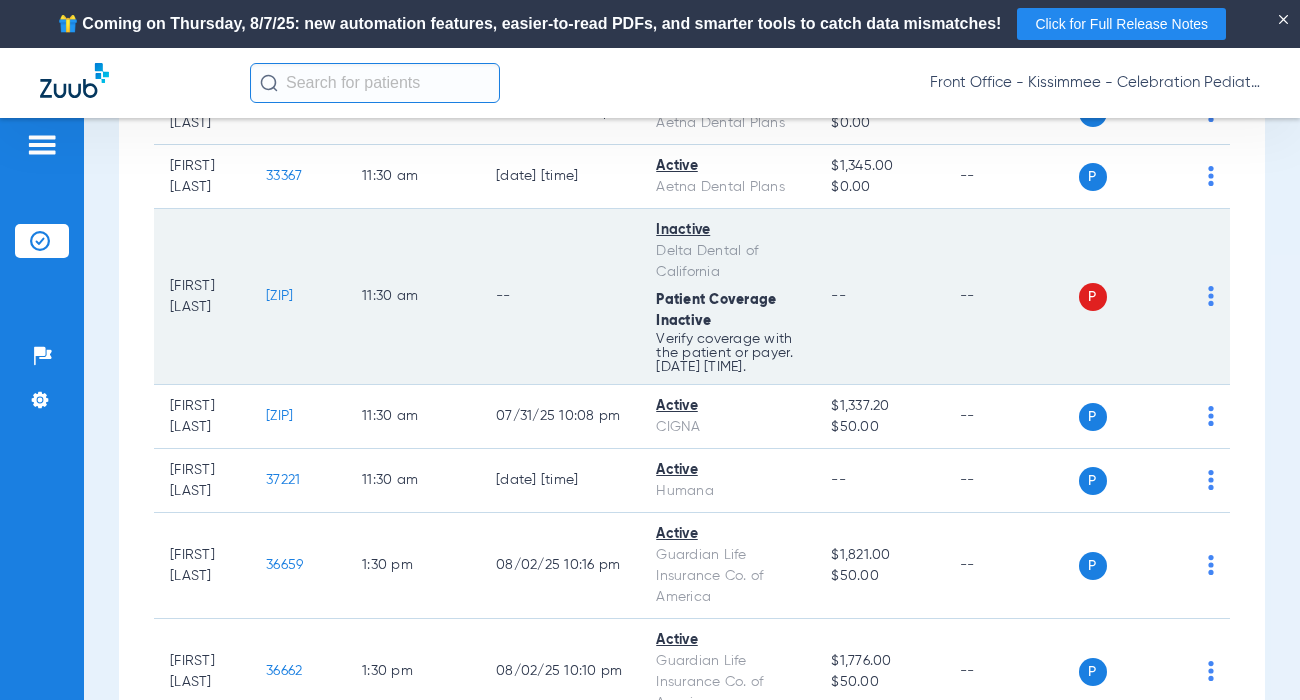 scroll, scrollTop: 4300, scrollLeft: 0, axis: vertical 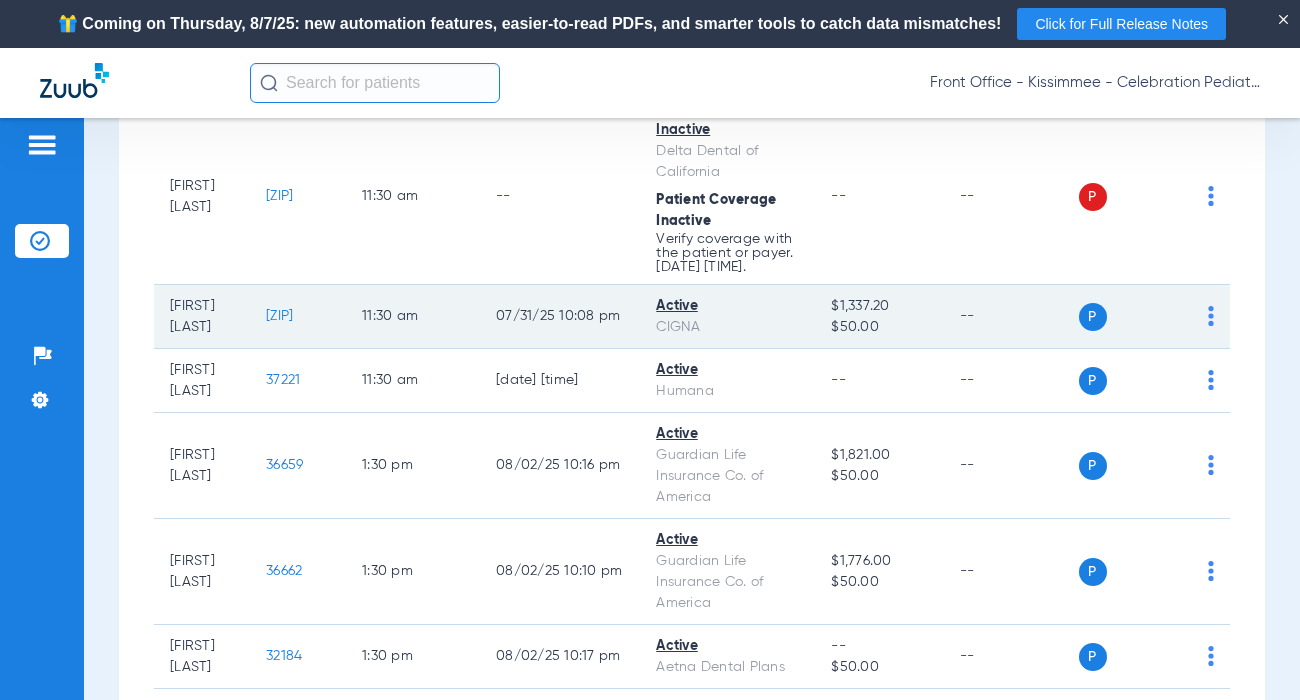 click on "[ZIP]" 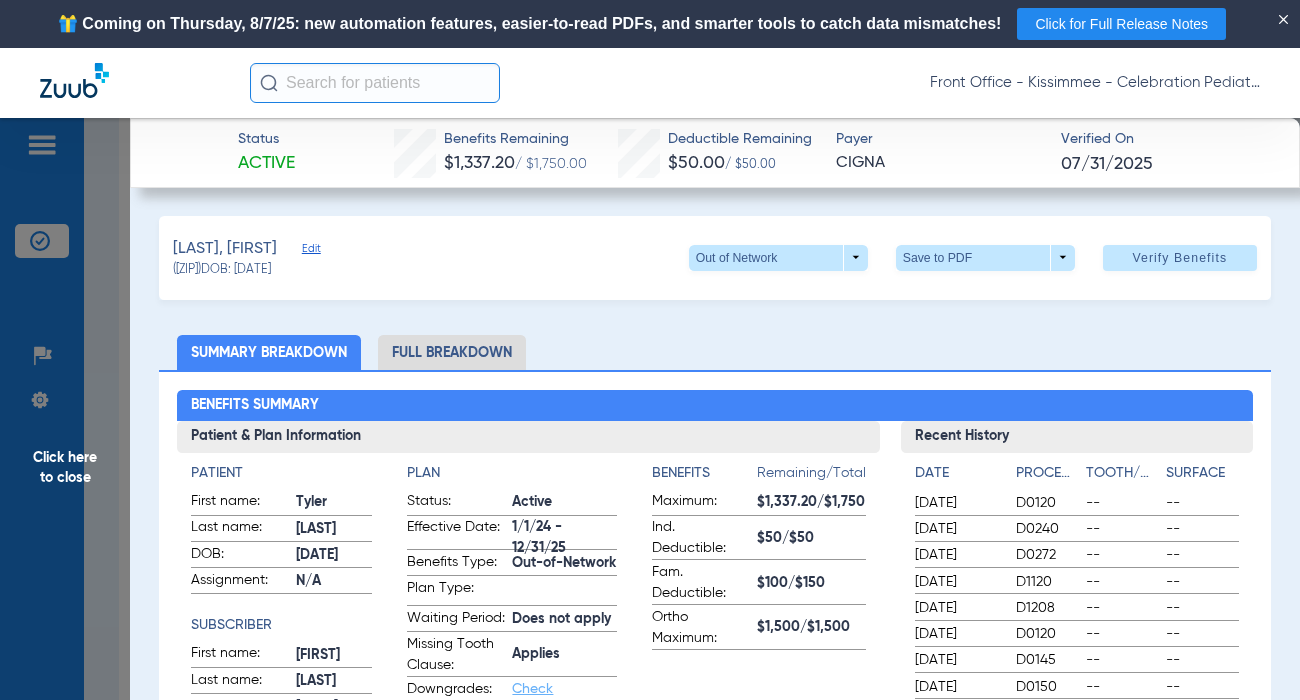 click on "Click here to close" 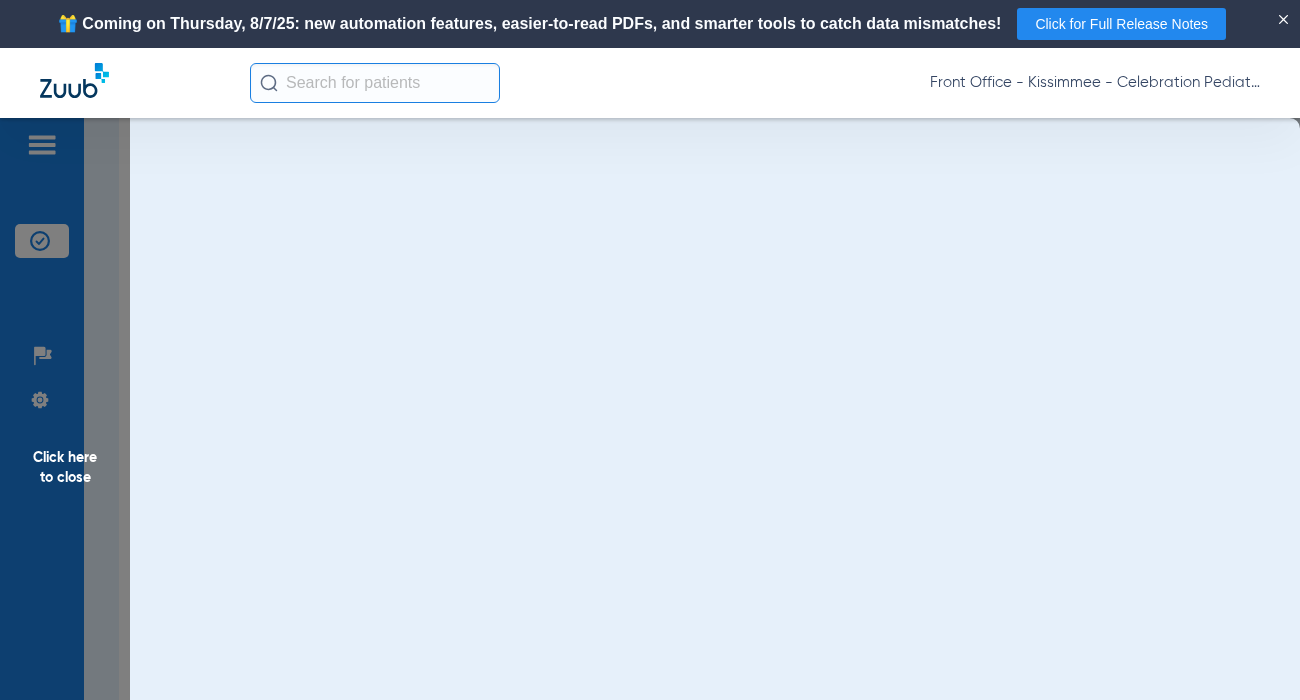 click on "Click here to close" 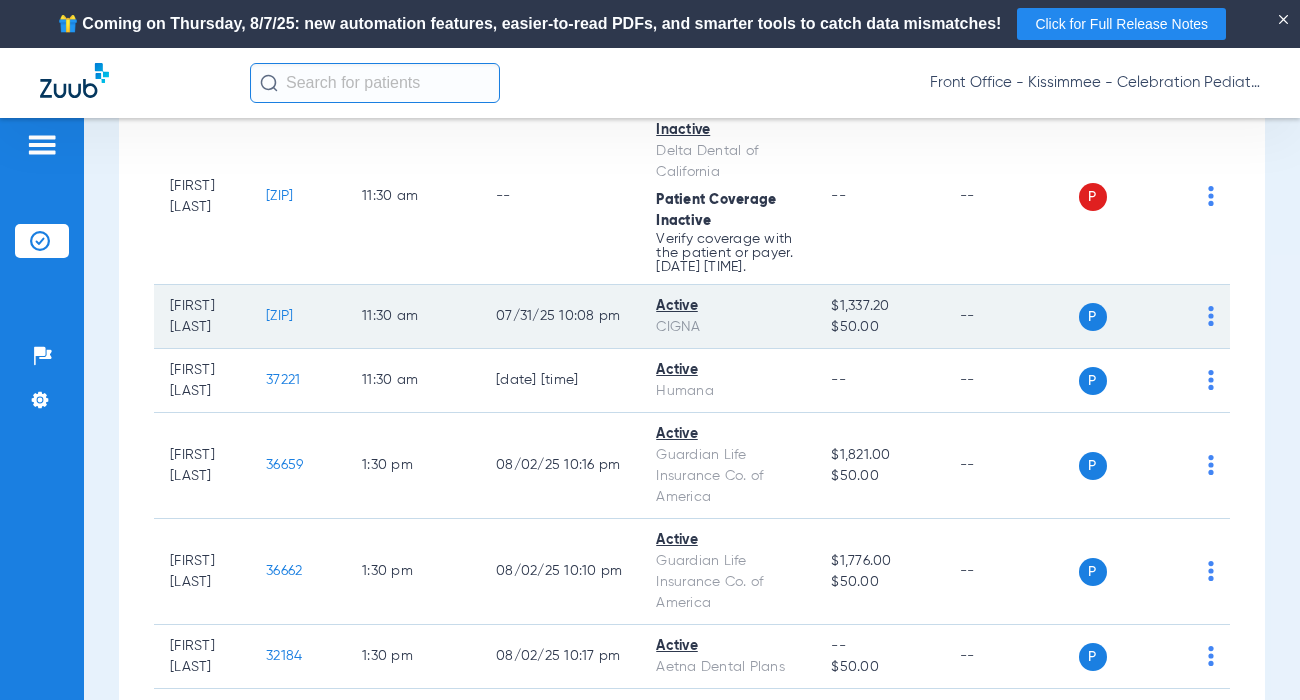 click on "[ZIP]" 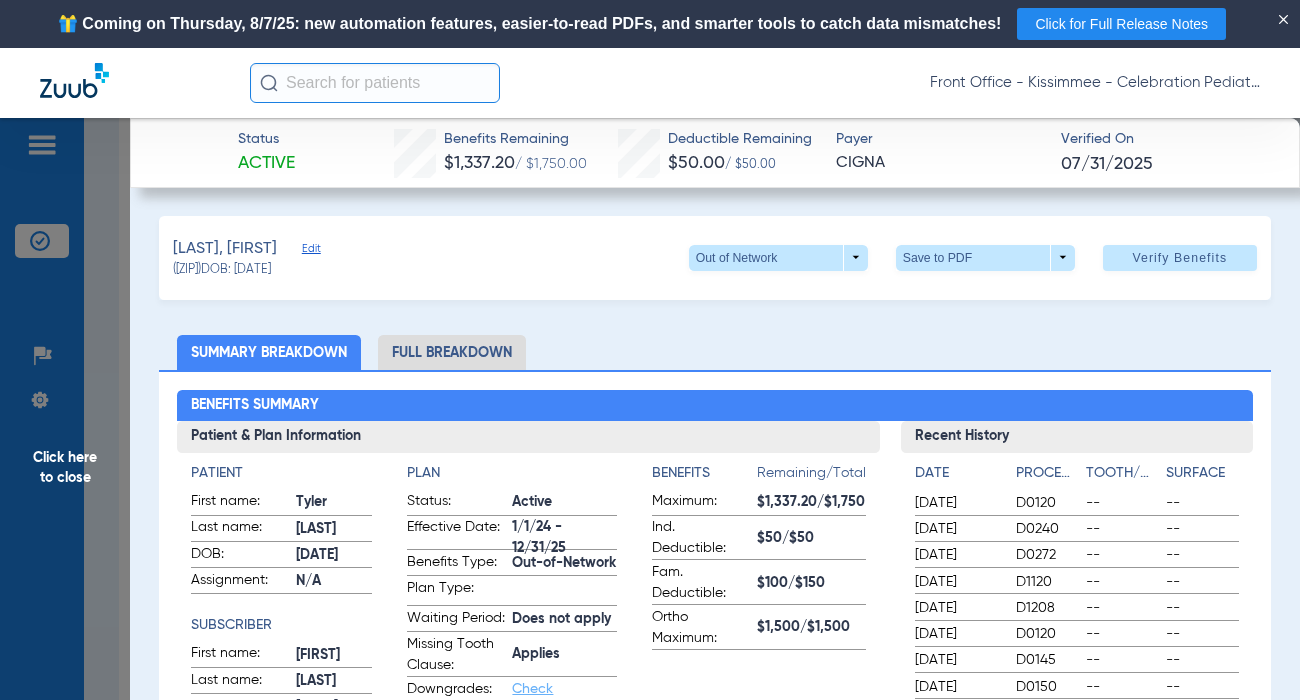 click on "Full Breakdown" 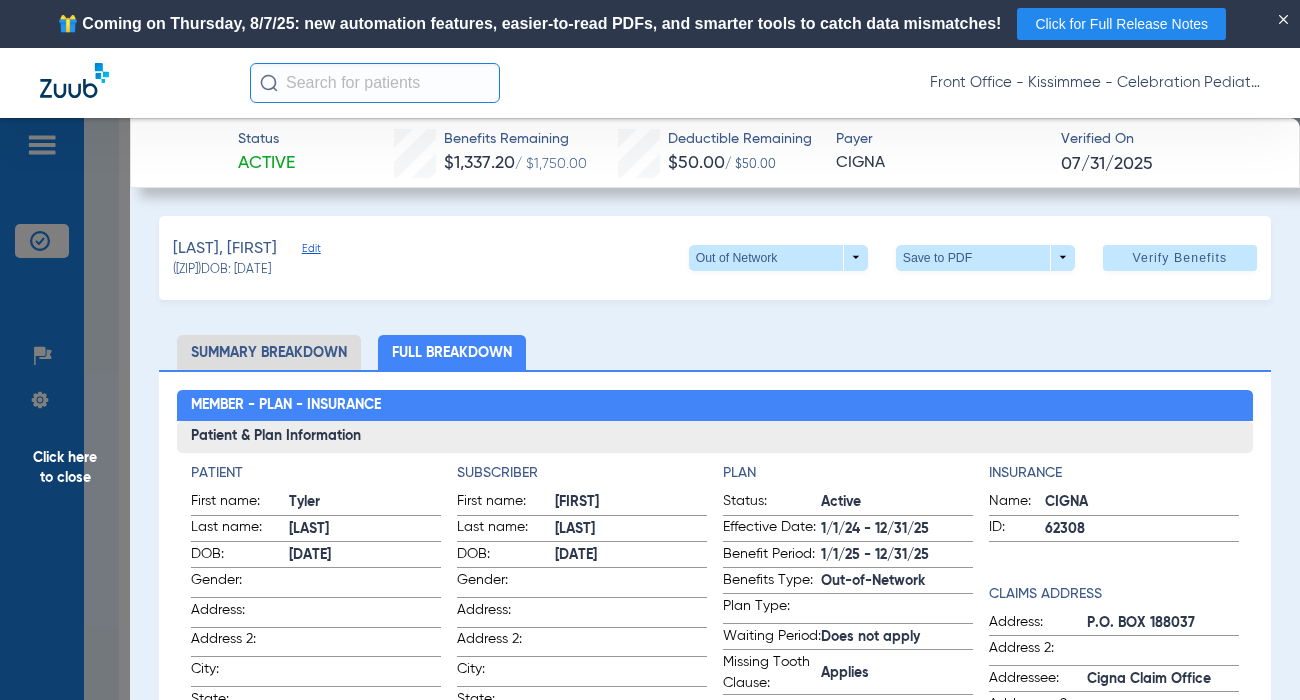 click on "Patient & Plan Information" 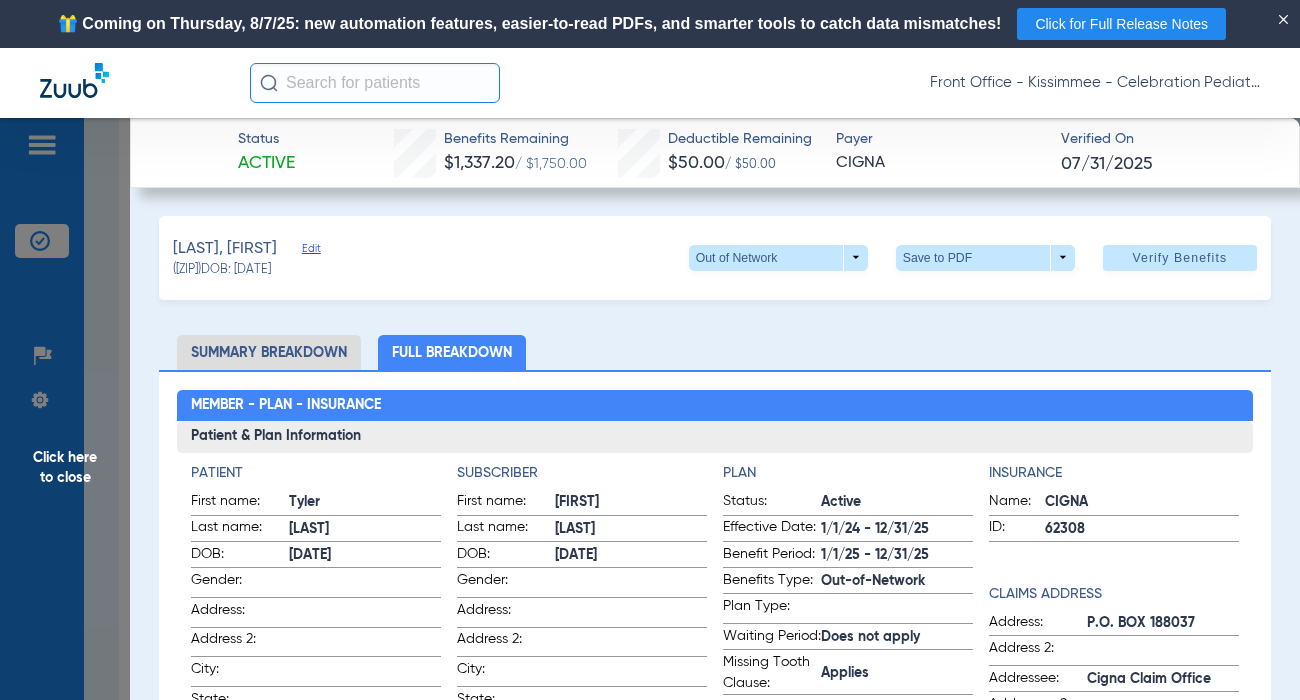 scroll, scrollTop: 400, scrollLeft: 0, axis: vertical 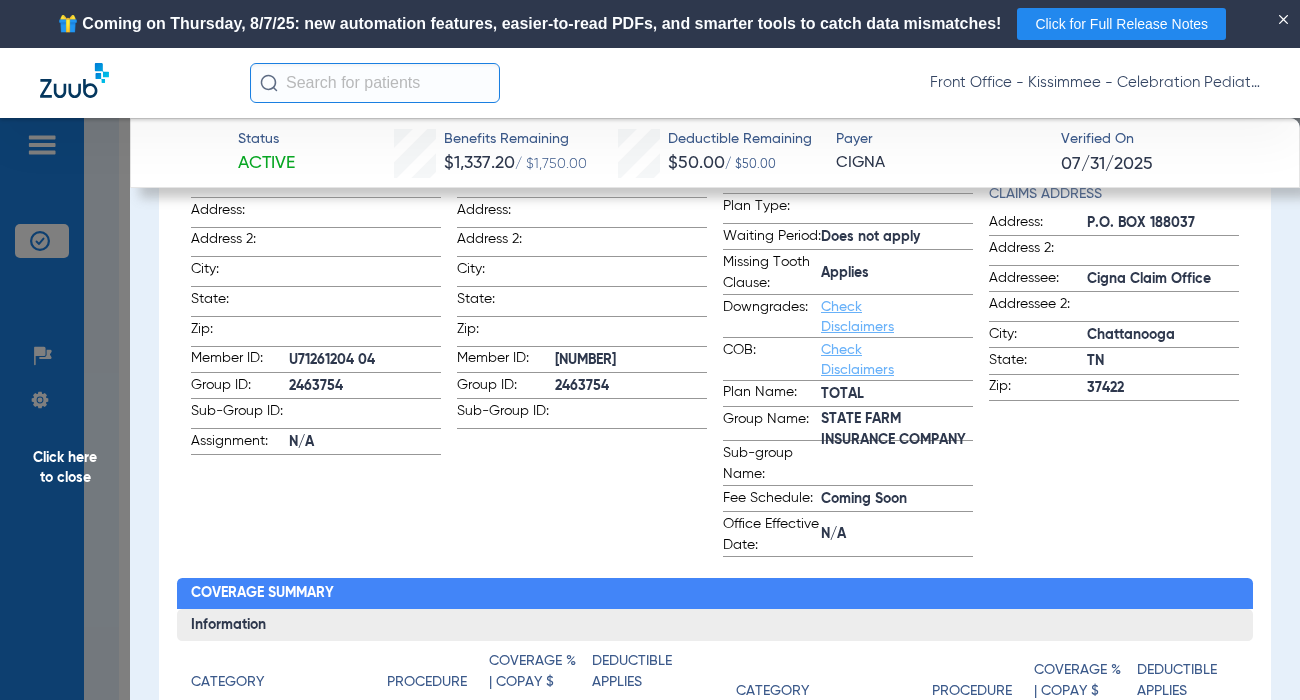 click on "Subscriber First name: [FIRST] Last name: [LAST] DOB: [DATE] Gender: Address: Address 2: City: State: Zip: Member ID: [ID] Group ID: [ID] Sub-Group ID:" 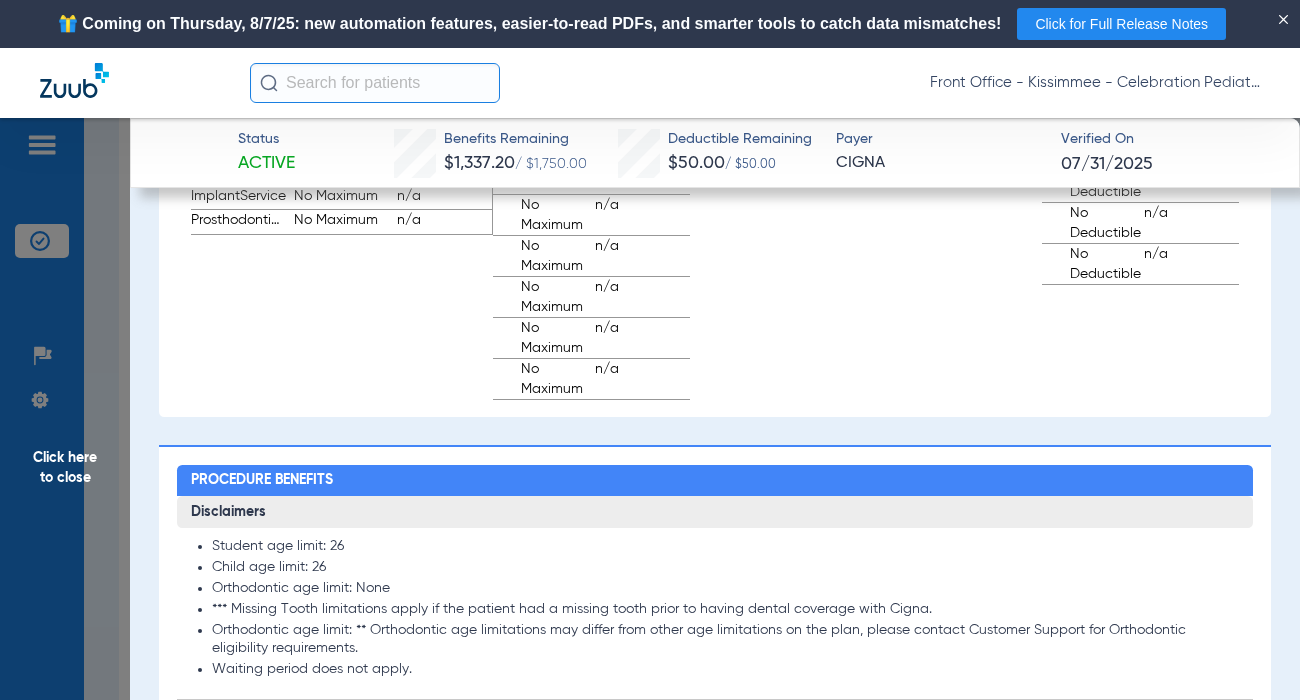 scroll, scrollTop: 1600, scrollLeft: 0, axis: vertical 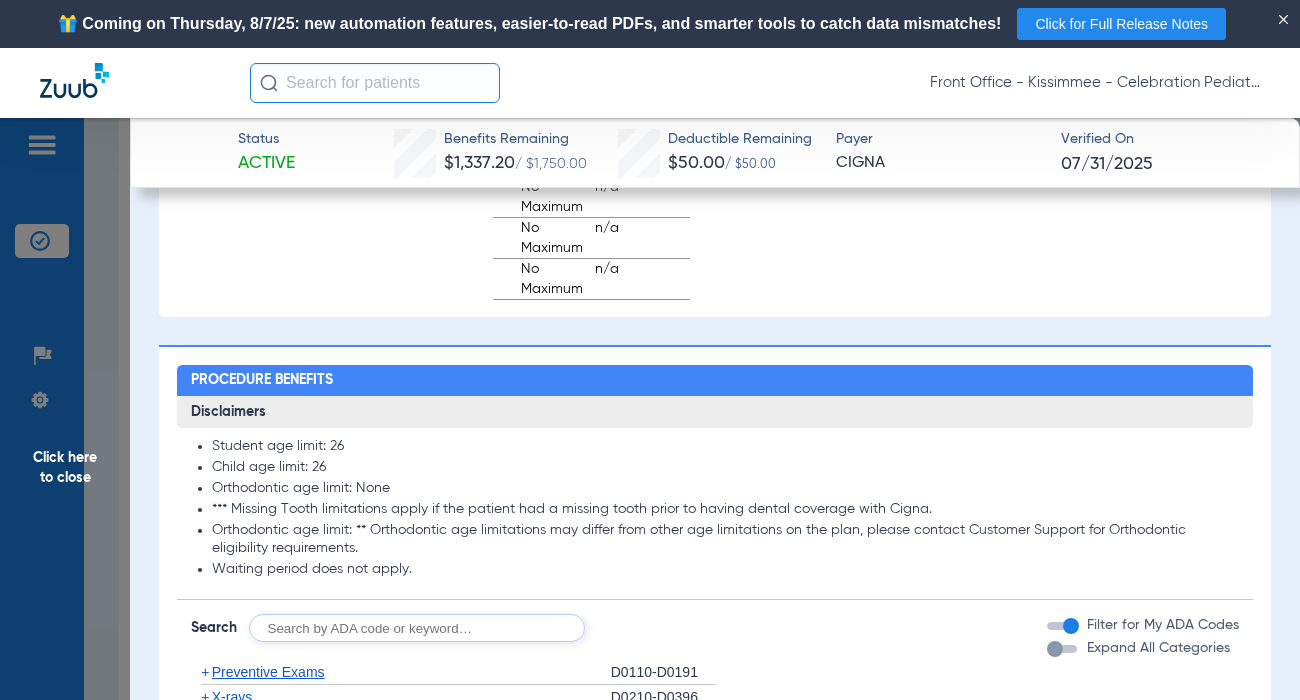 click at bounding box center [1055, 649] 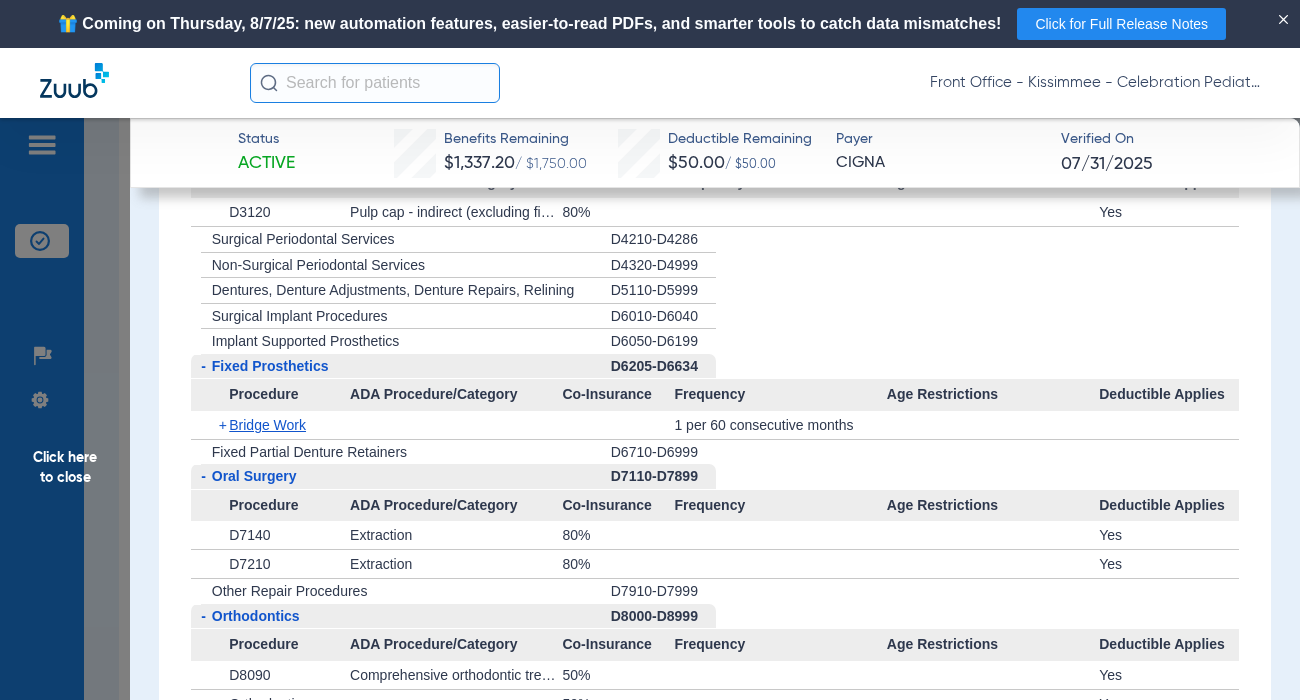 scroll, scrollTop: 3900, scrollLeft: 0, axis: vertical 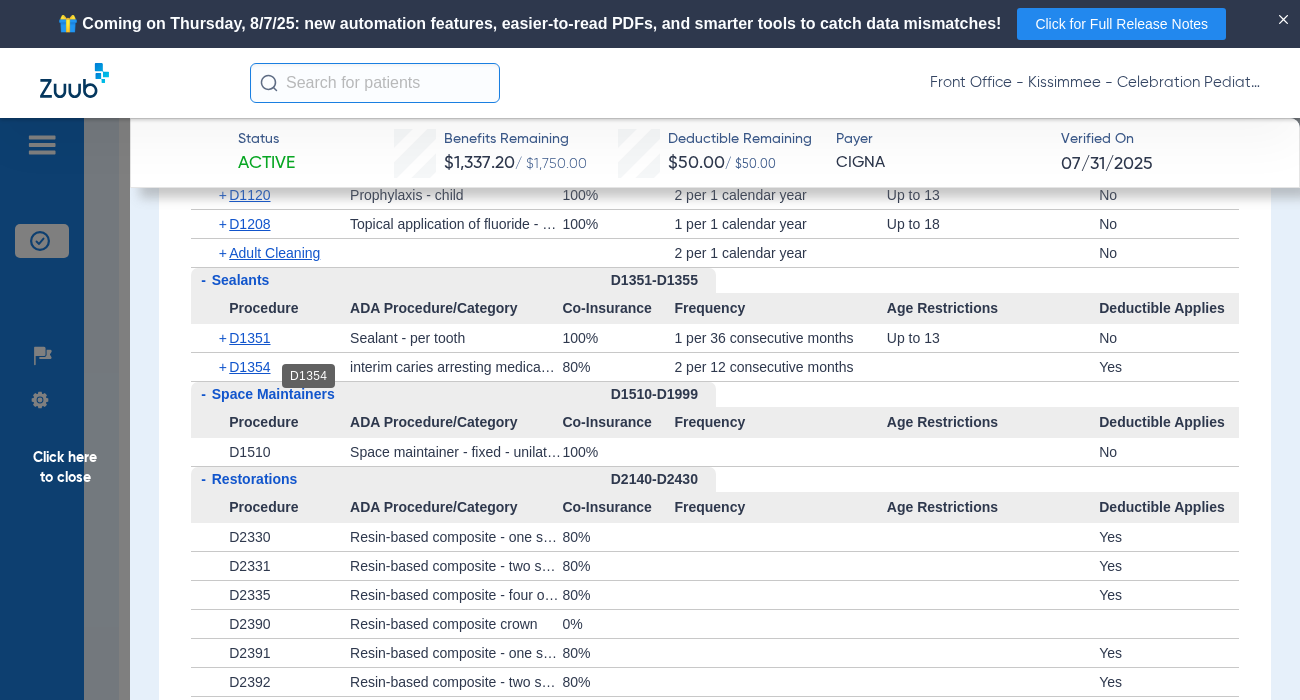 click on "D1354" 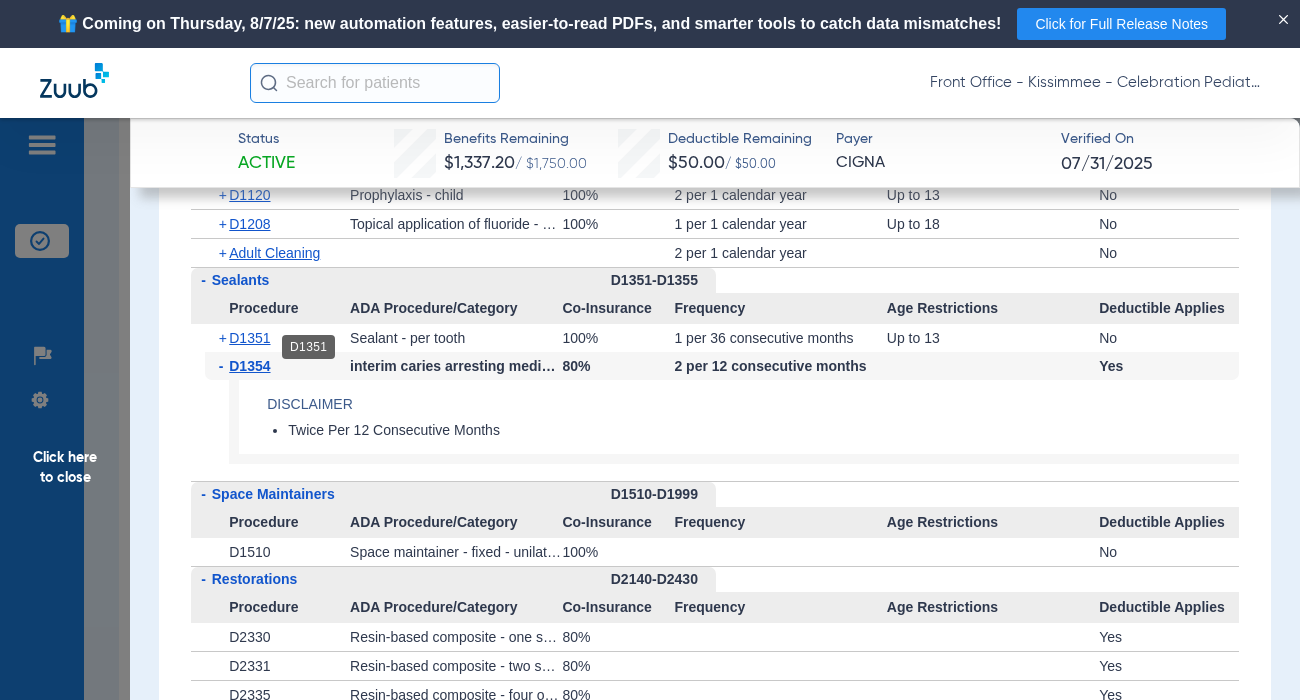 click on "D1351" 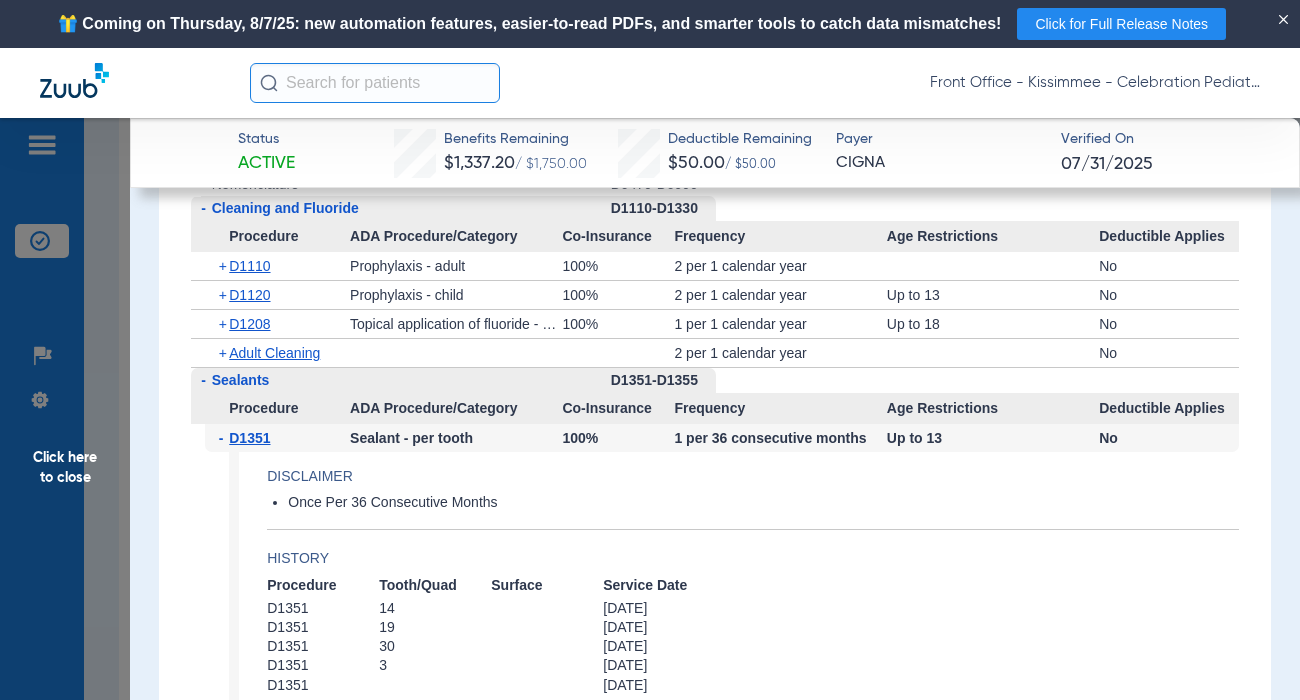 scroll, scrollTop: 2500, scrollLeft: 0, axis: vertical 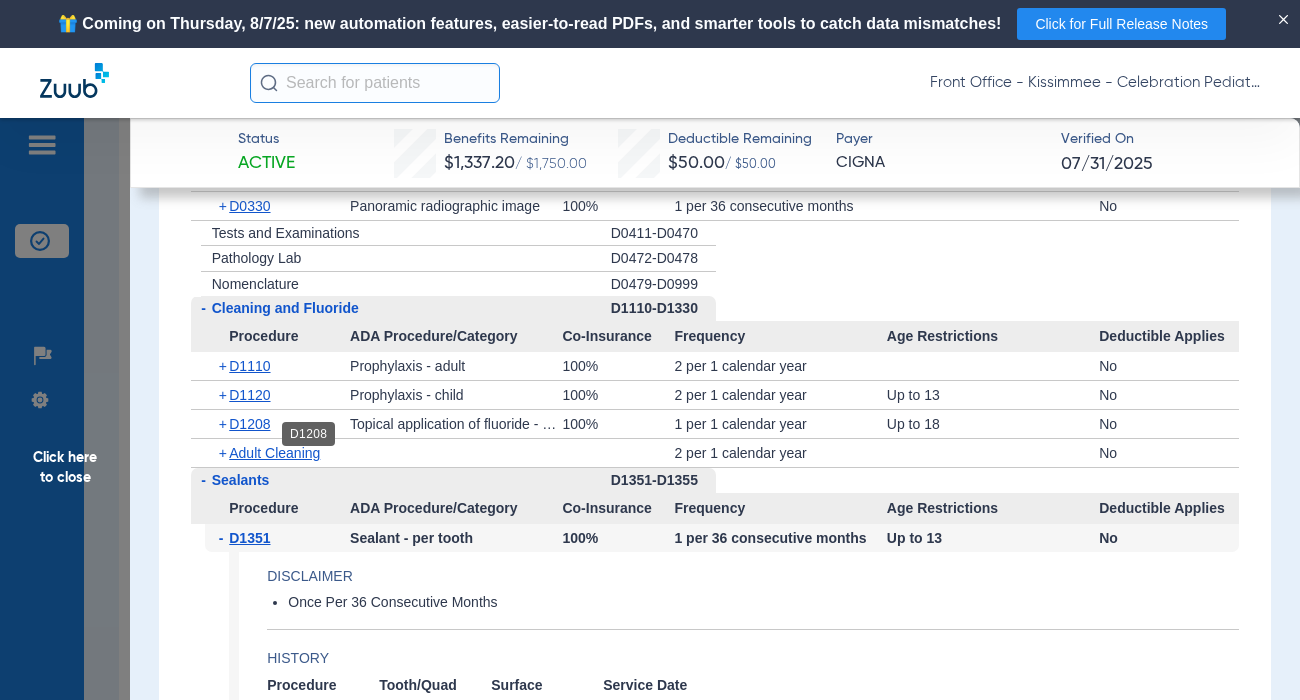 click on "D1208" 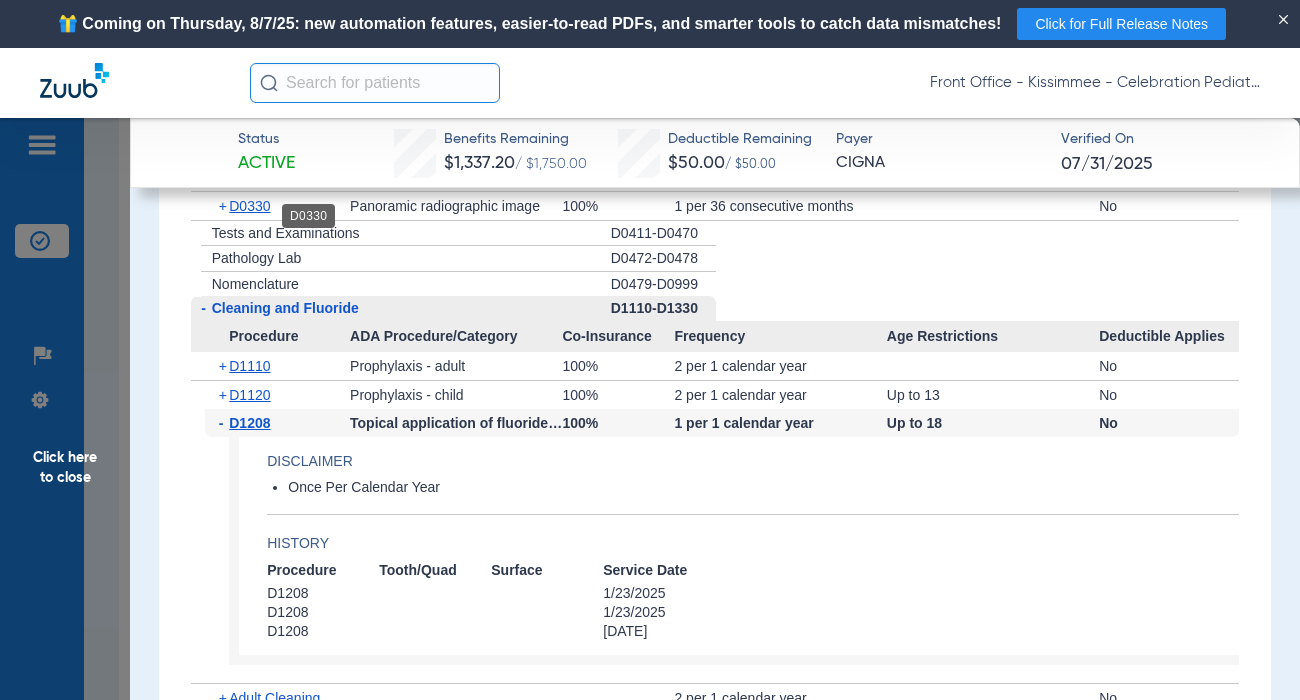 click on "D0330" 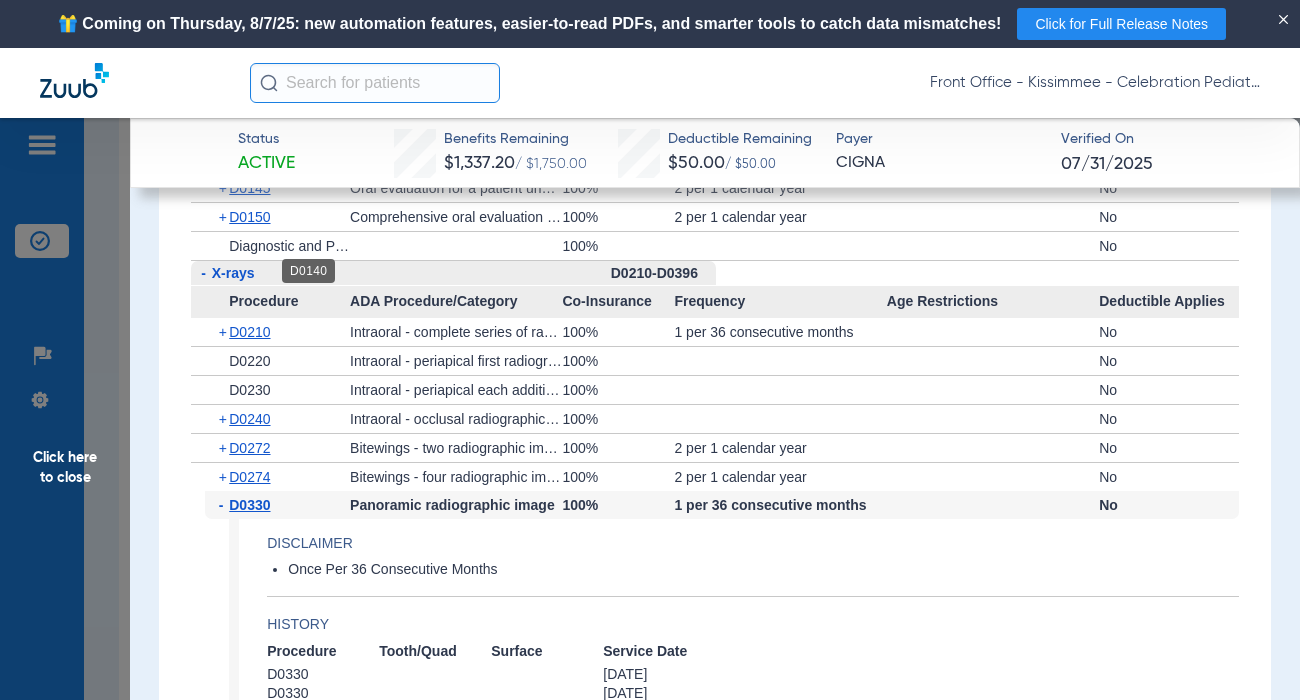 scroll, scrollTop: 2100, scrollLeft: 0, axis: vertical 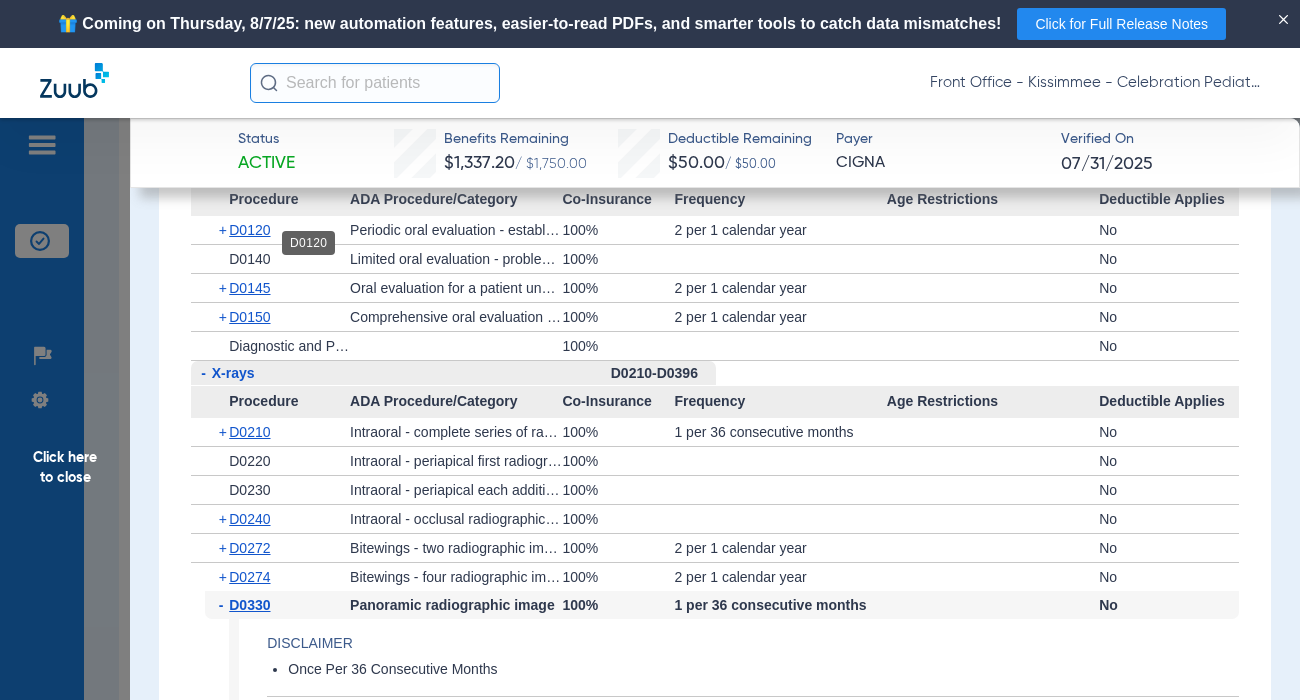 click on "D0120" 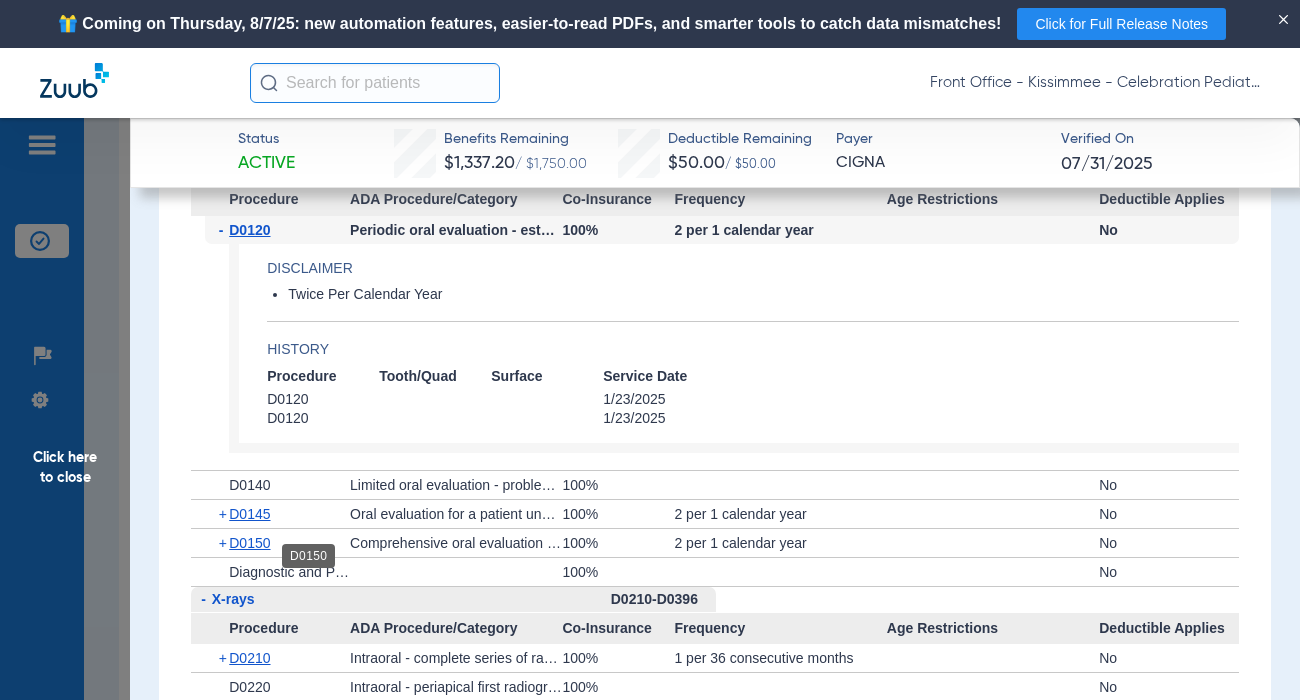 click on "D0150" 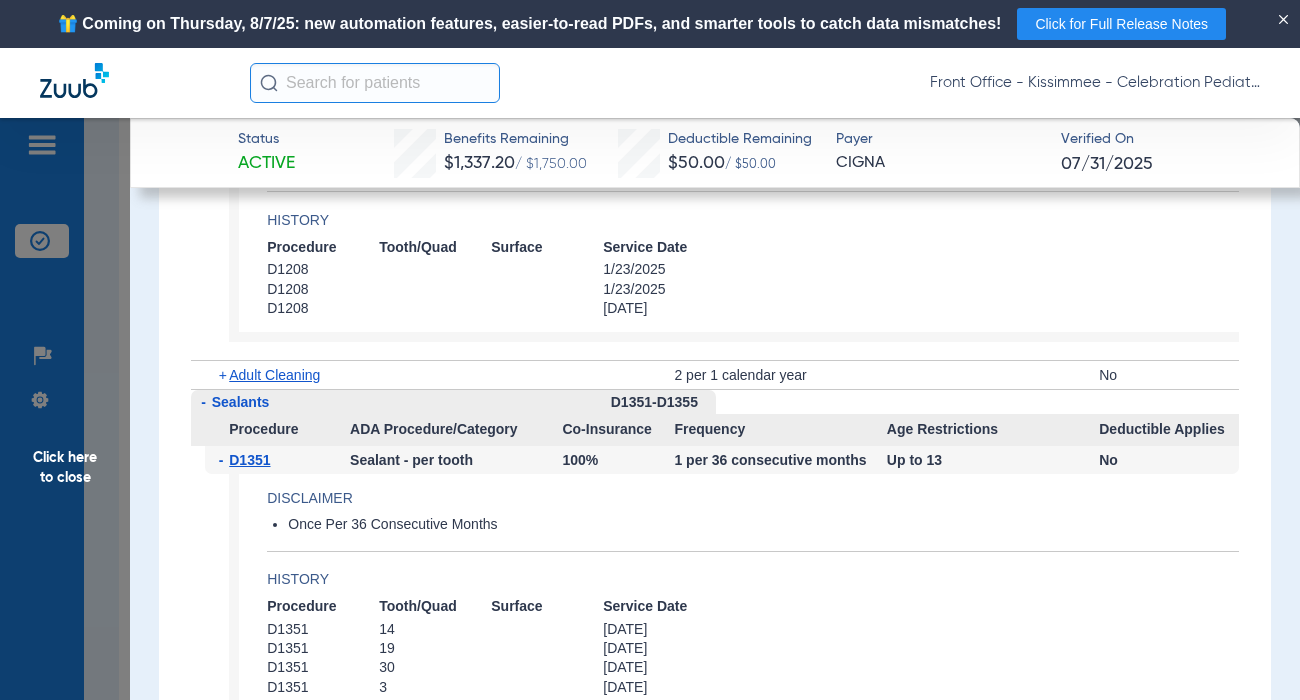 scroll, scrollTop: 3600, scrollLeft: 0, axis: vertical 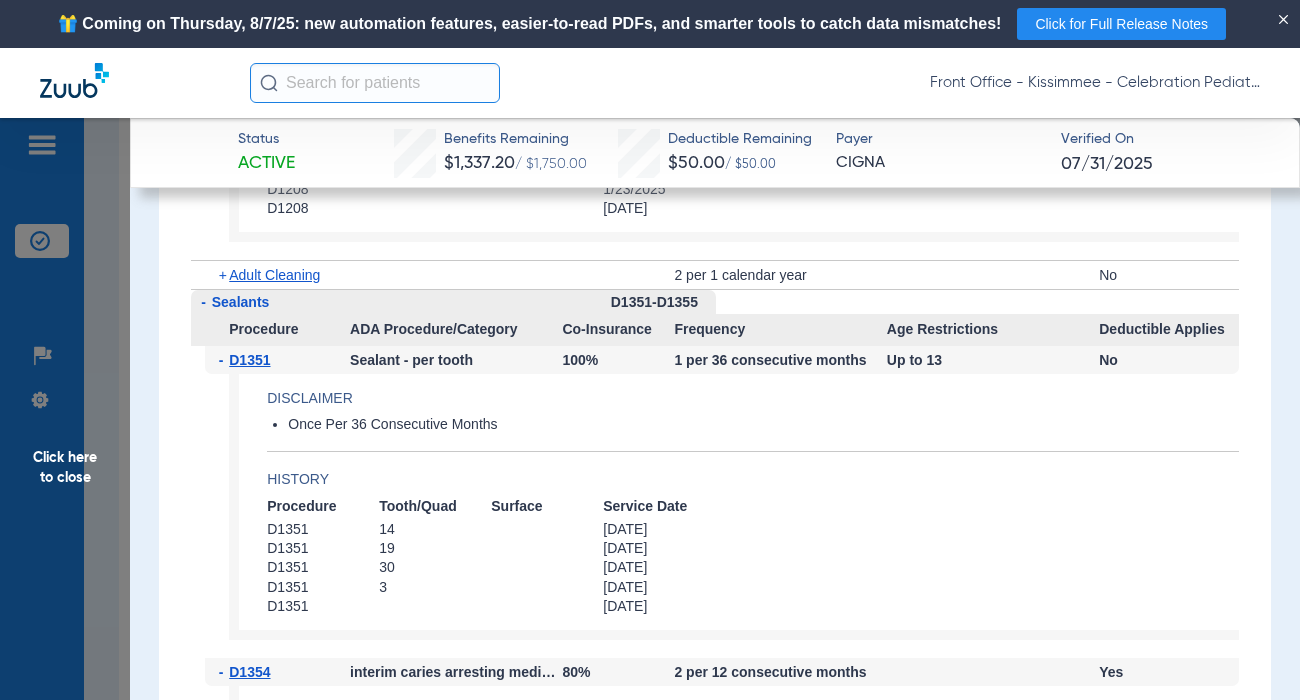 click on "History" 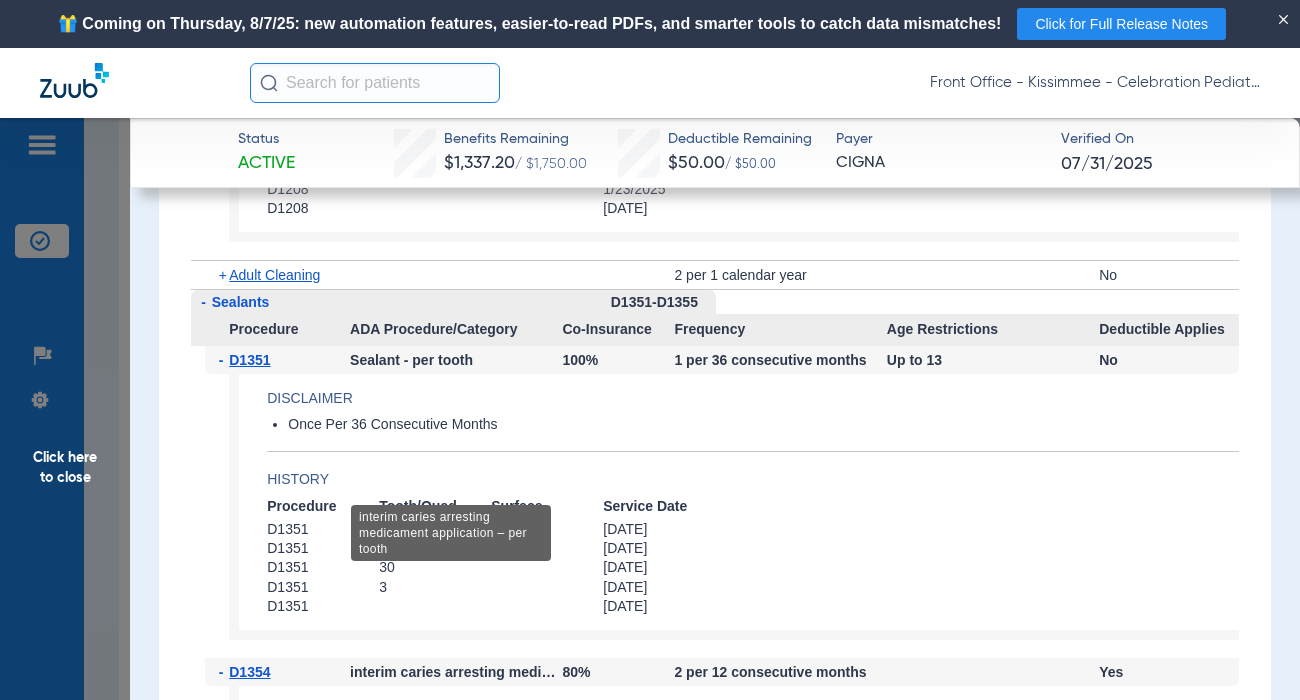 scroll, scrollTop: 3800, scrollLeft: 0, axis: vertical 